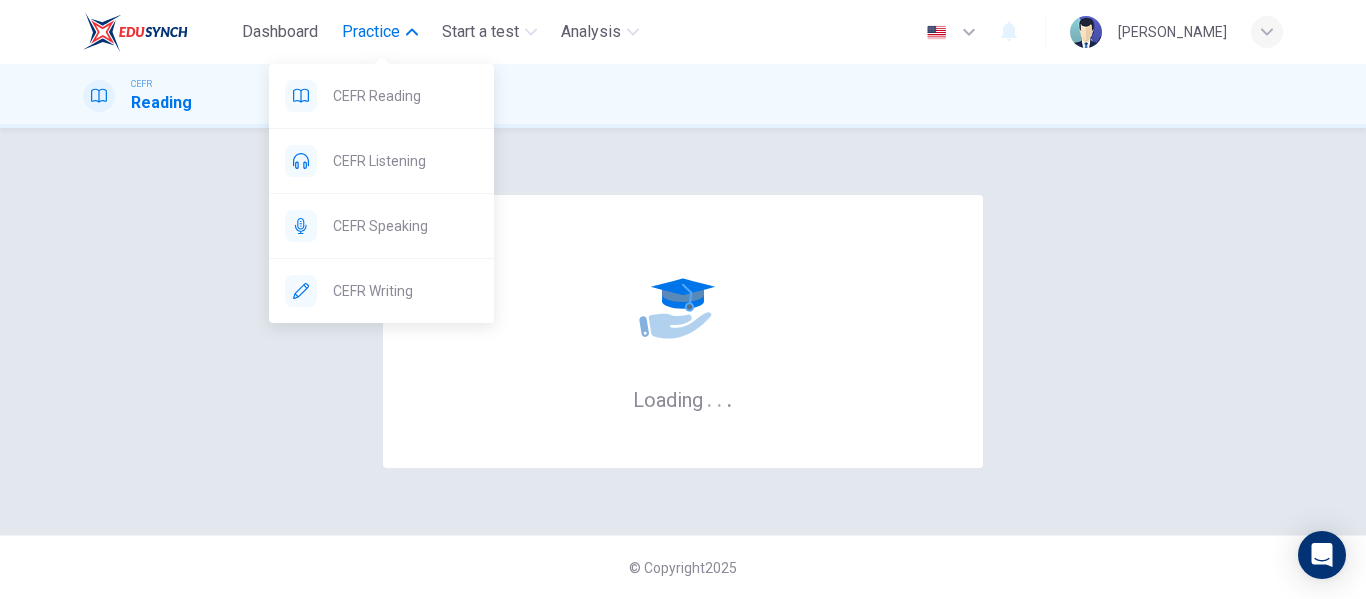 scroll, scrollTop: 0, scrollLeft: 0, axis: both 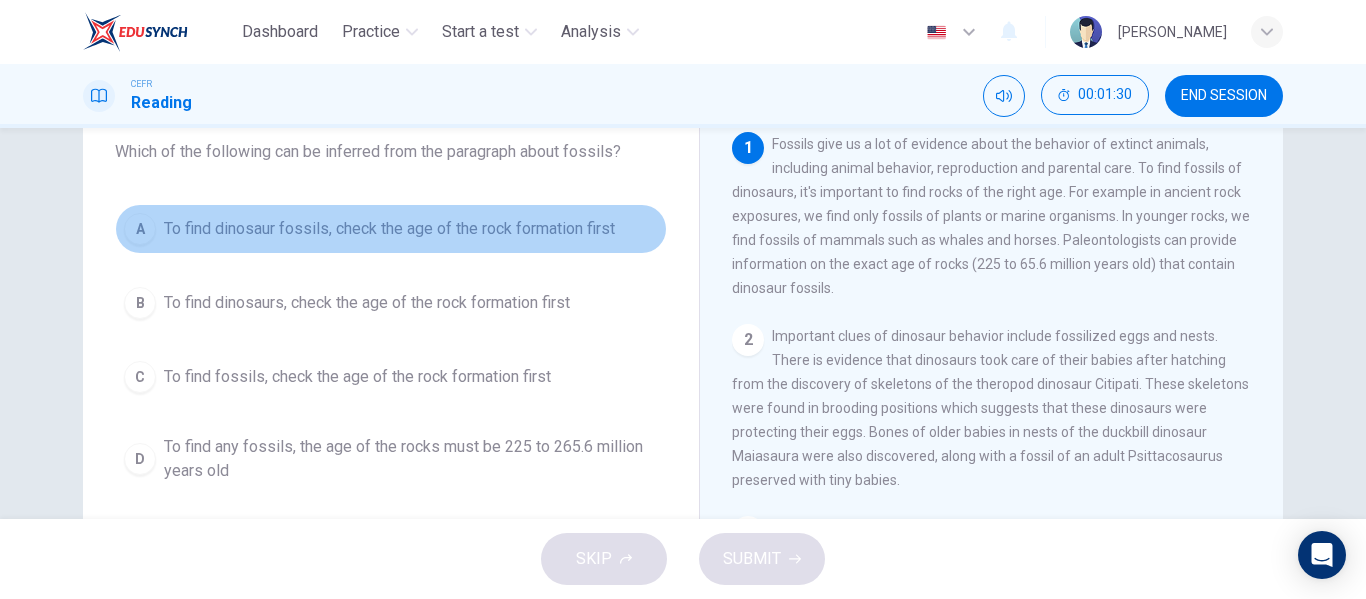 click on "A" at bounding box center (140, 229) 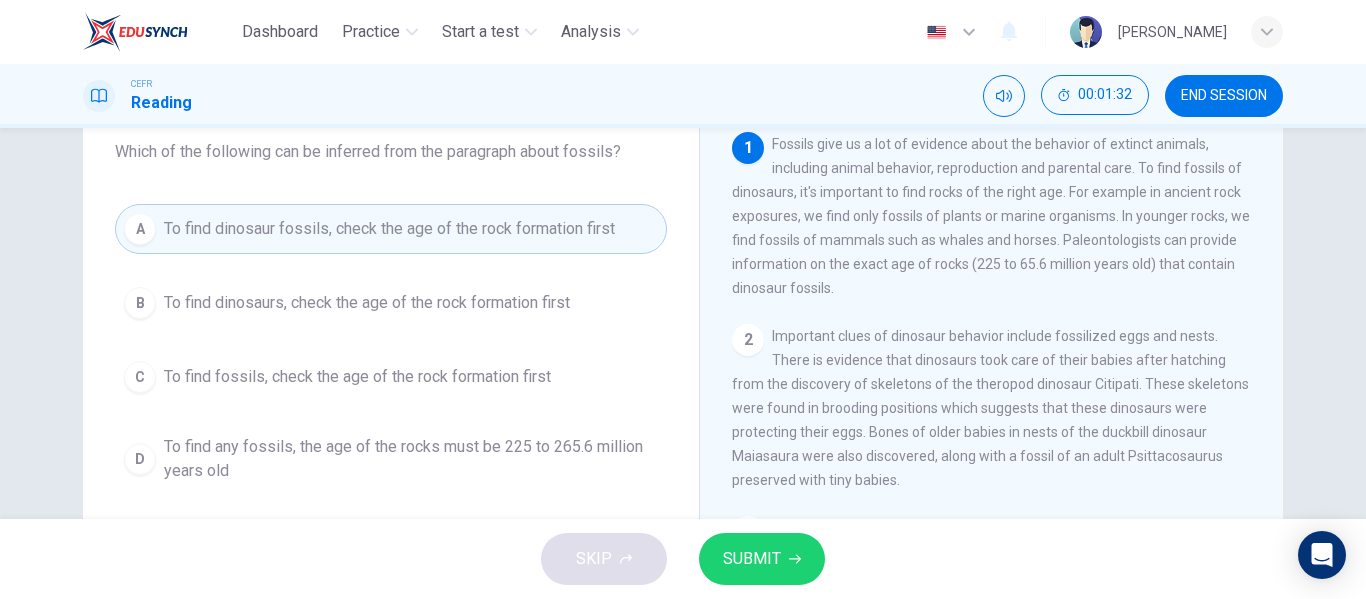 click on "2" at bounding box center (748, 340) 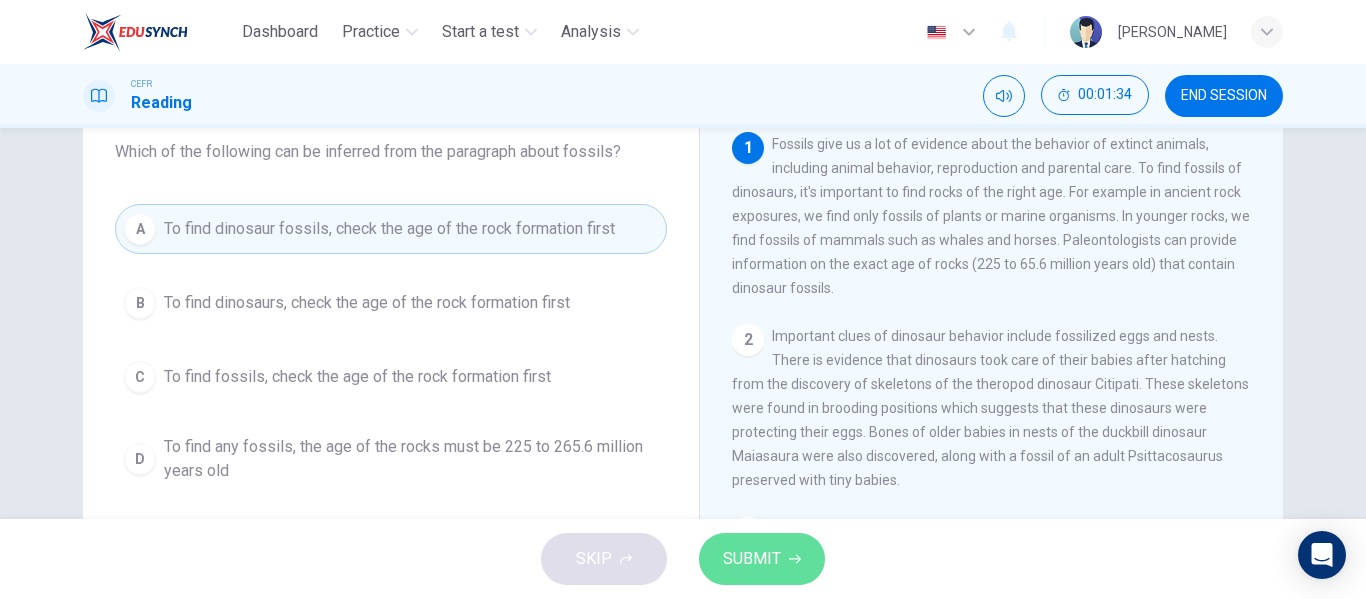 click on "SUBMIT" at bounding box center [762, 559] 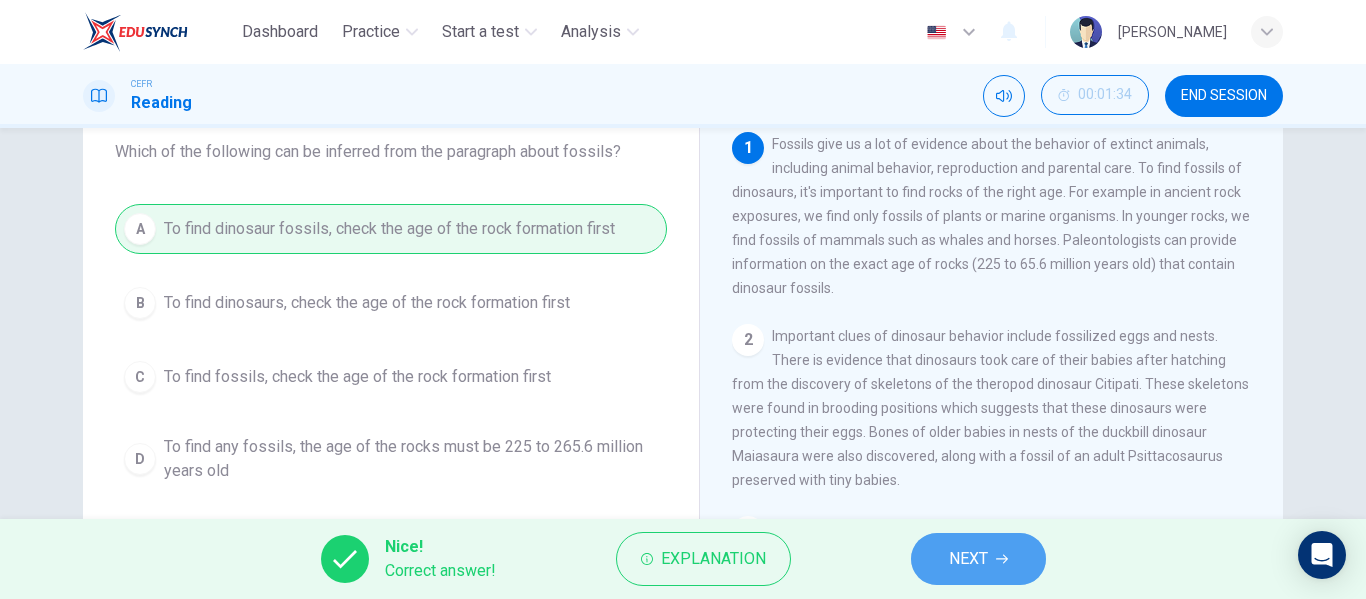 click on "NEXT" at bounding box center [978, 559] 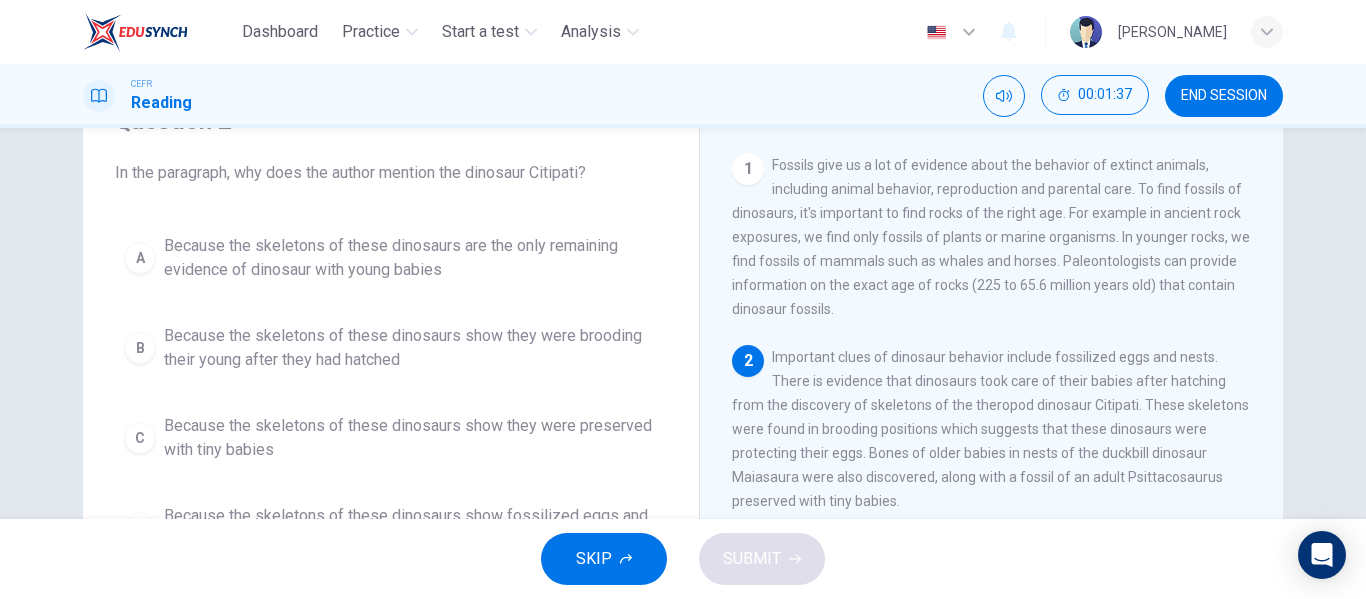 scroll, scrollTop: 102, scrollLeft: 0, axis: vertical 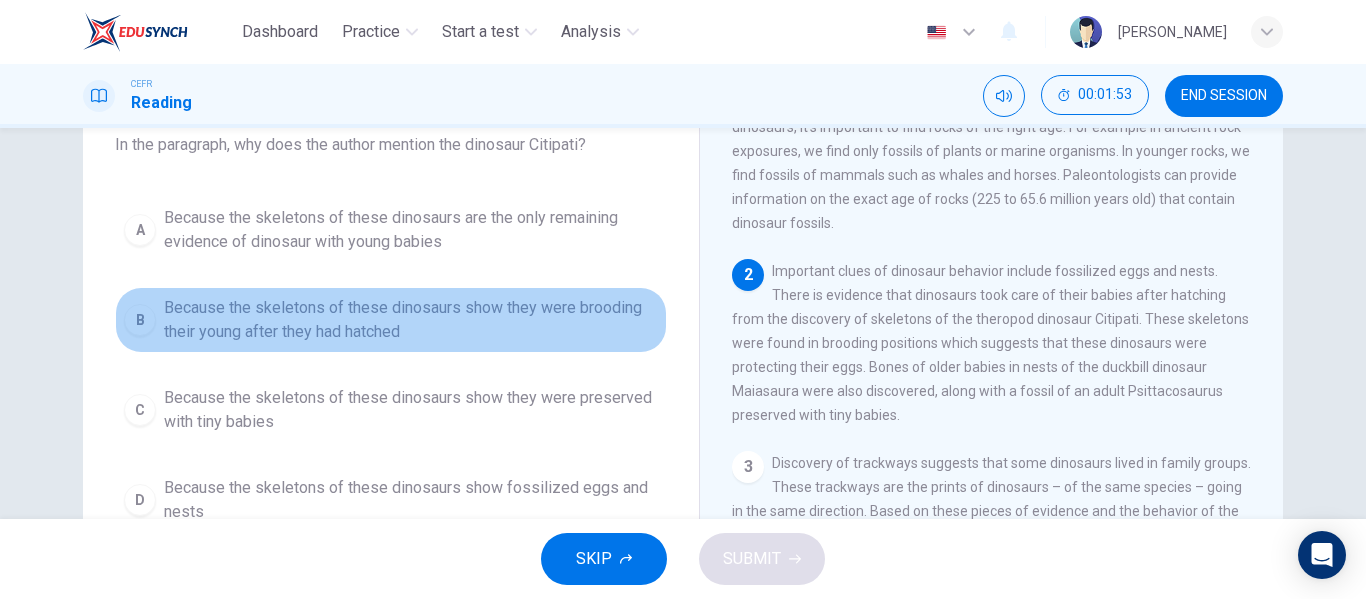 click on "B" at bounding box center [140, 320] 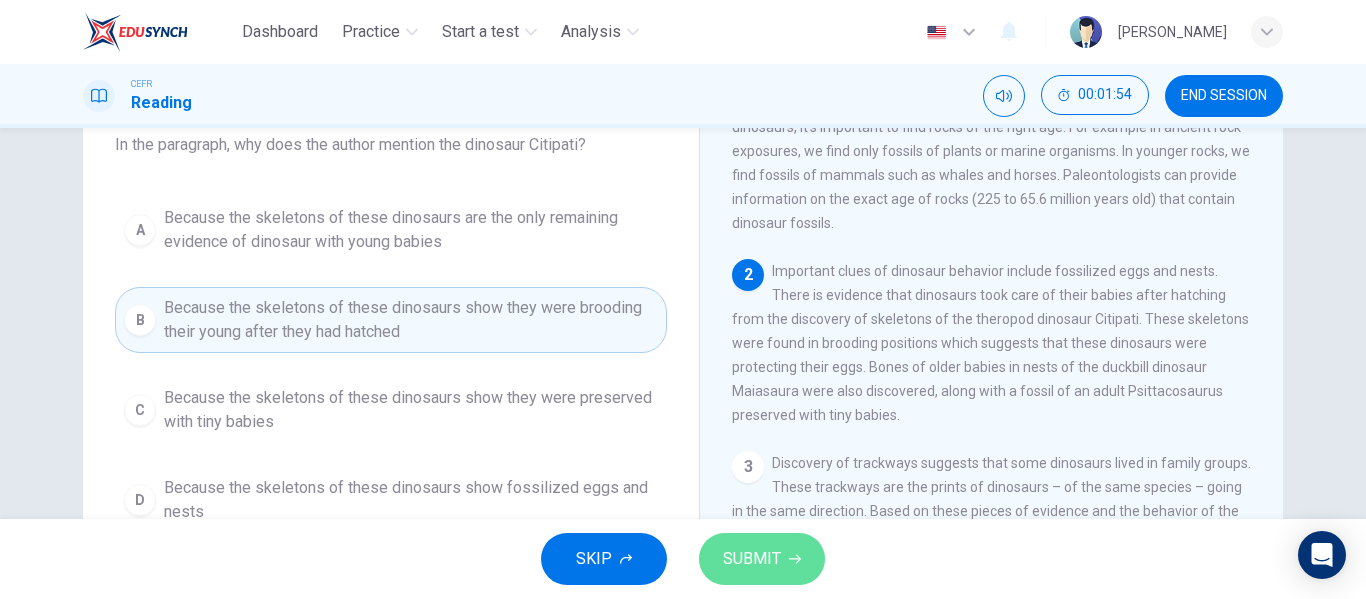 click on "SUBMIT" at bounding box center [752, 559] 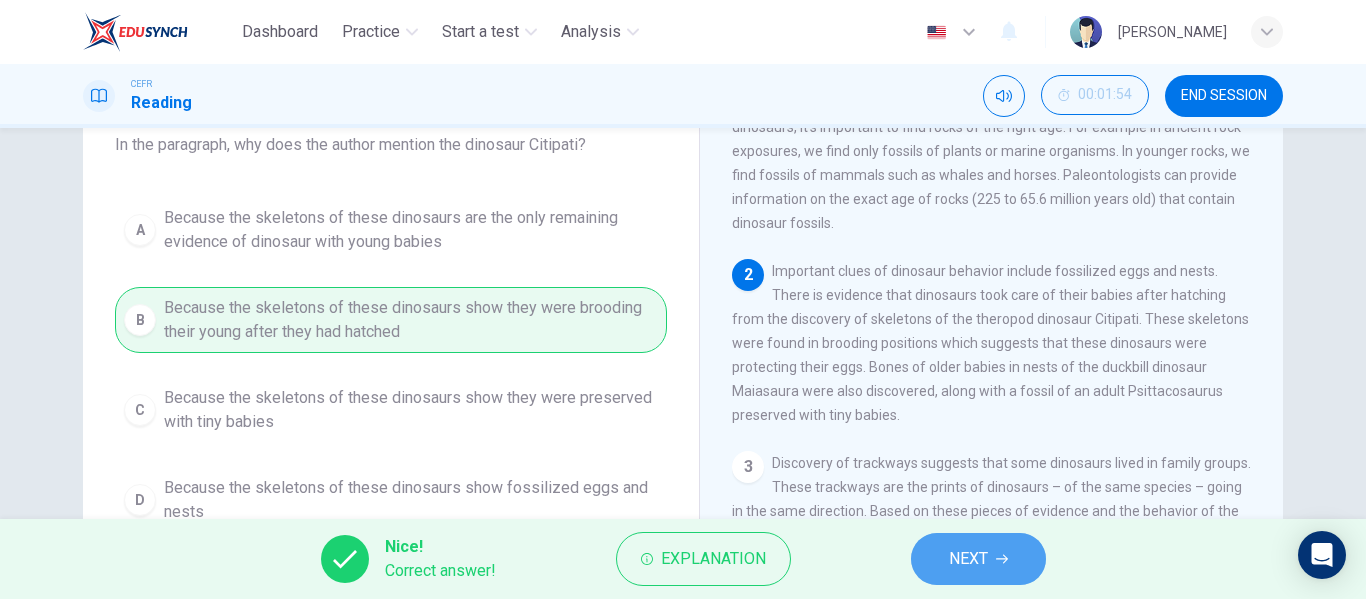 click on "NEXT" at bounding box center [978, 559] 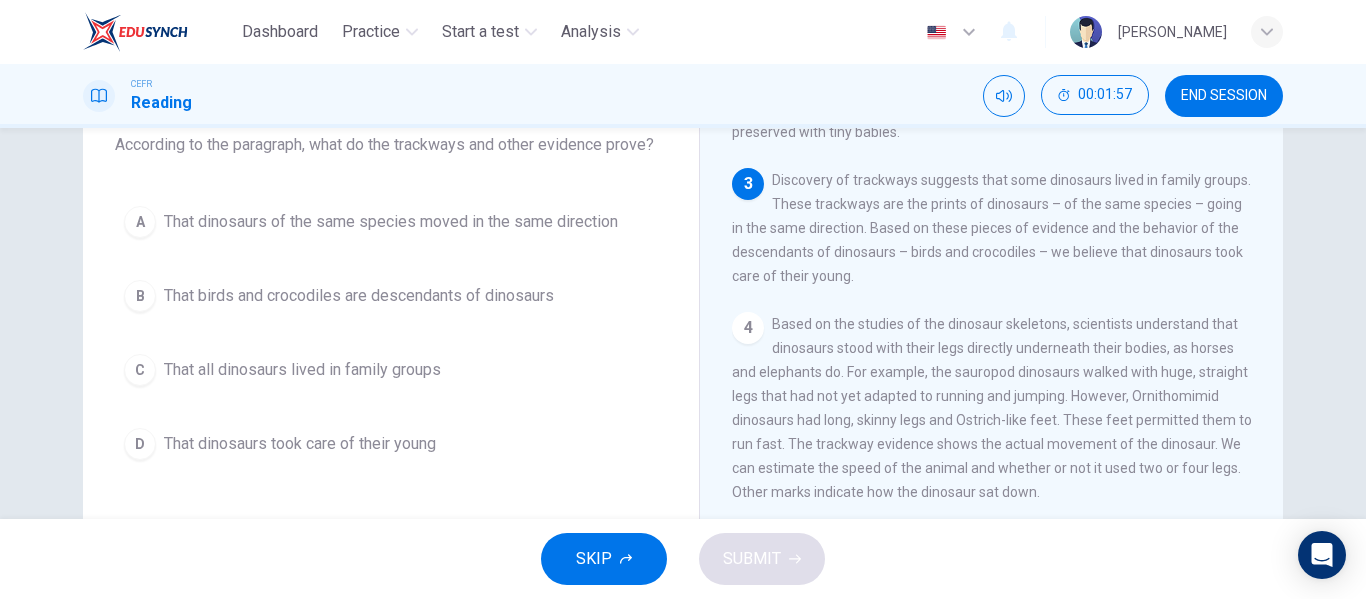 scroll, scrollTop: 342, scrollLeft: 0, axis: vertical 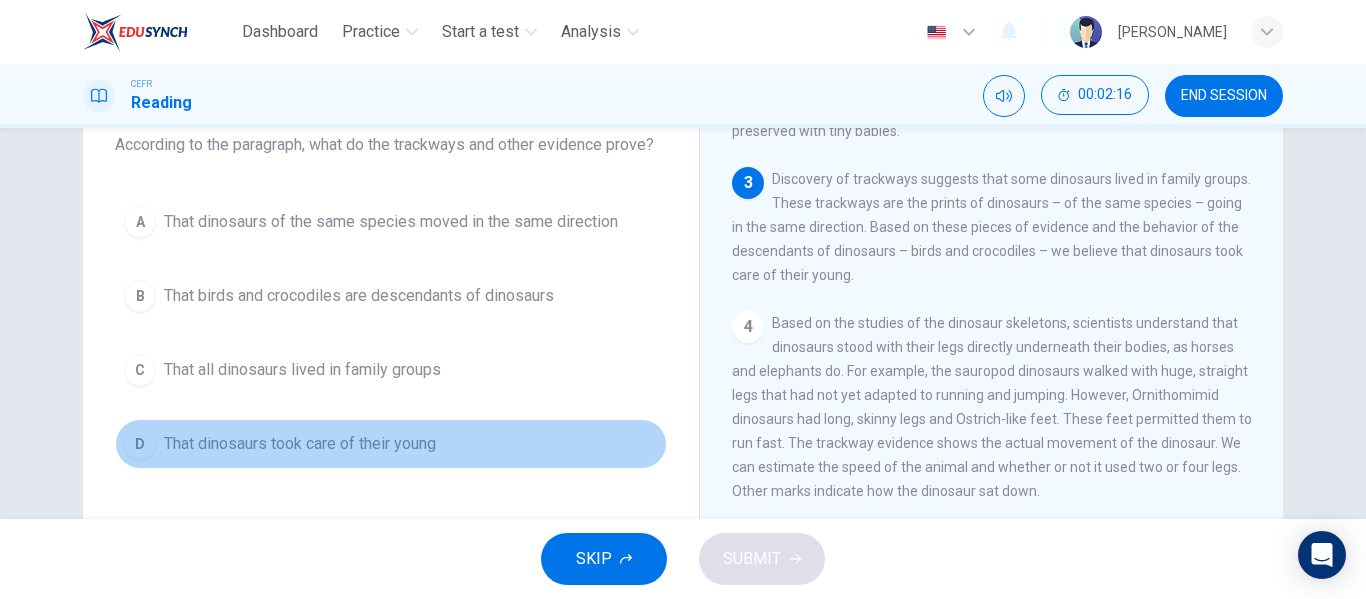 click on "D" at bounding box center (140, 444) 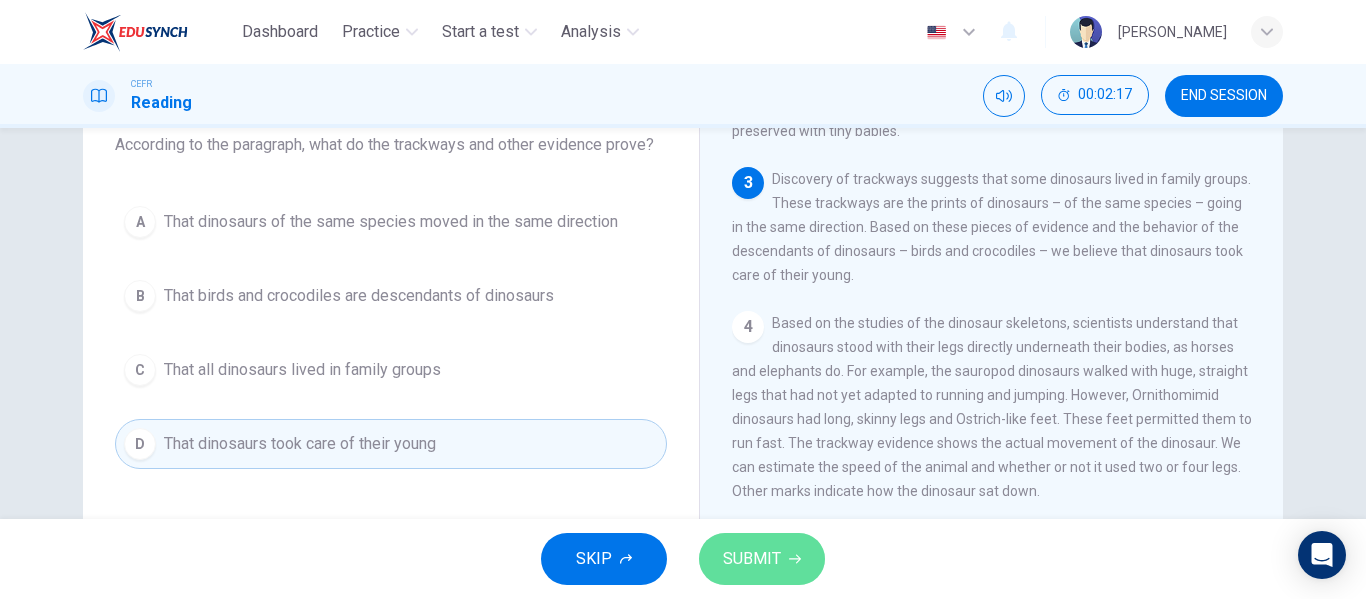 click on "SUBMIT" at bounding box center (762, 559) 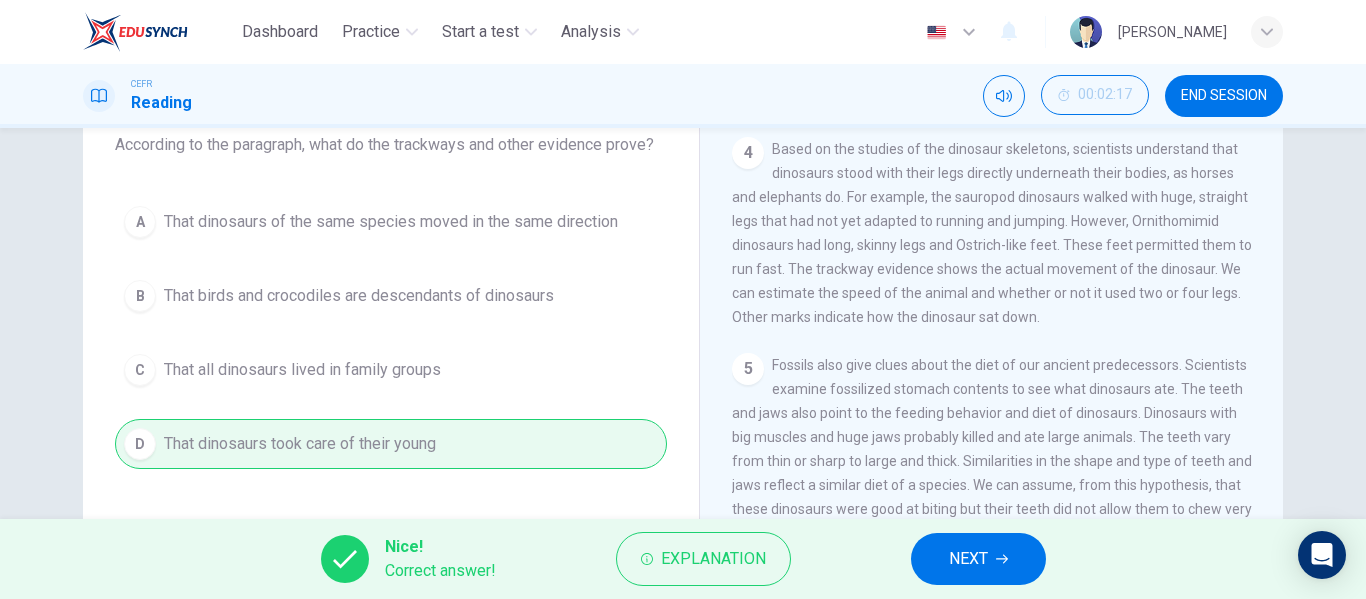 scroll, scrollTop: 505, scrollLeft: 0, axis: vertical 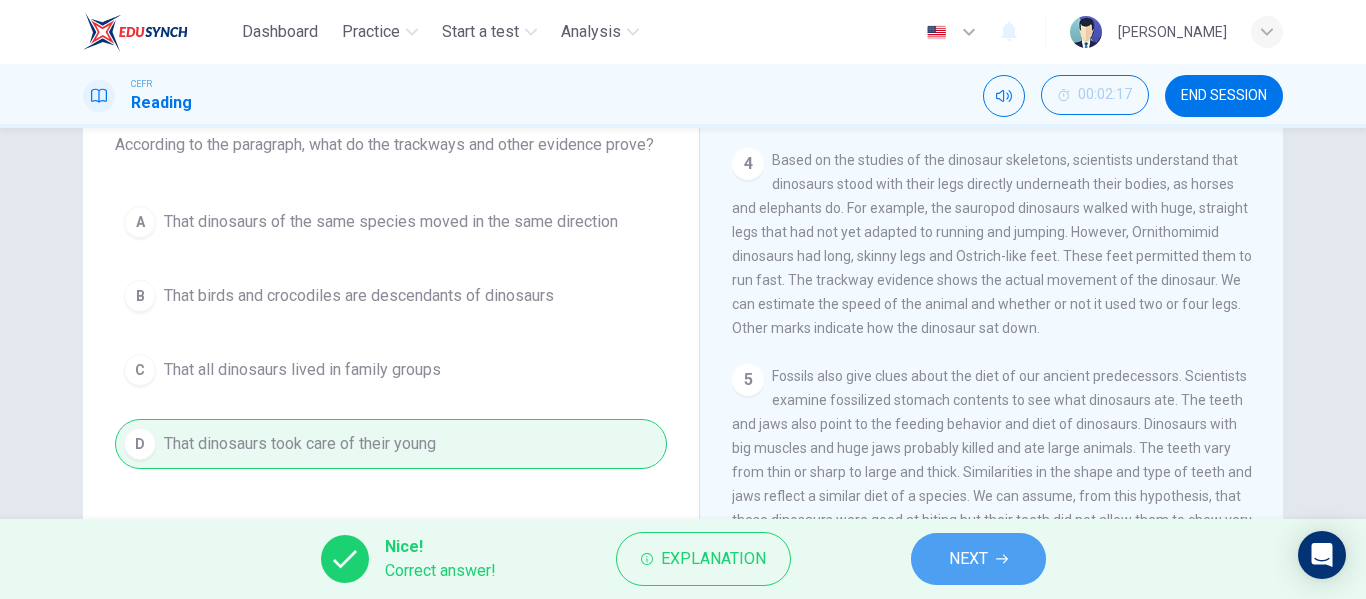 click on "NEXT" at bounding box center (978, 559) 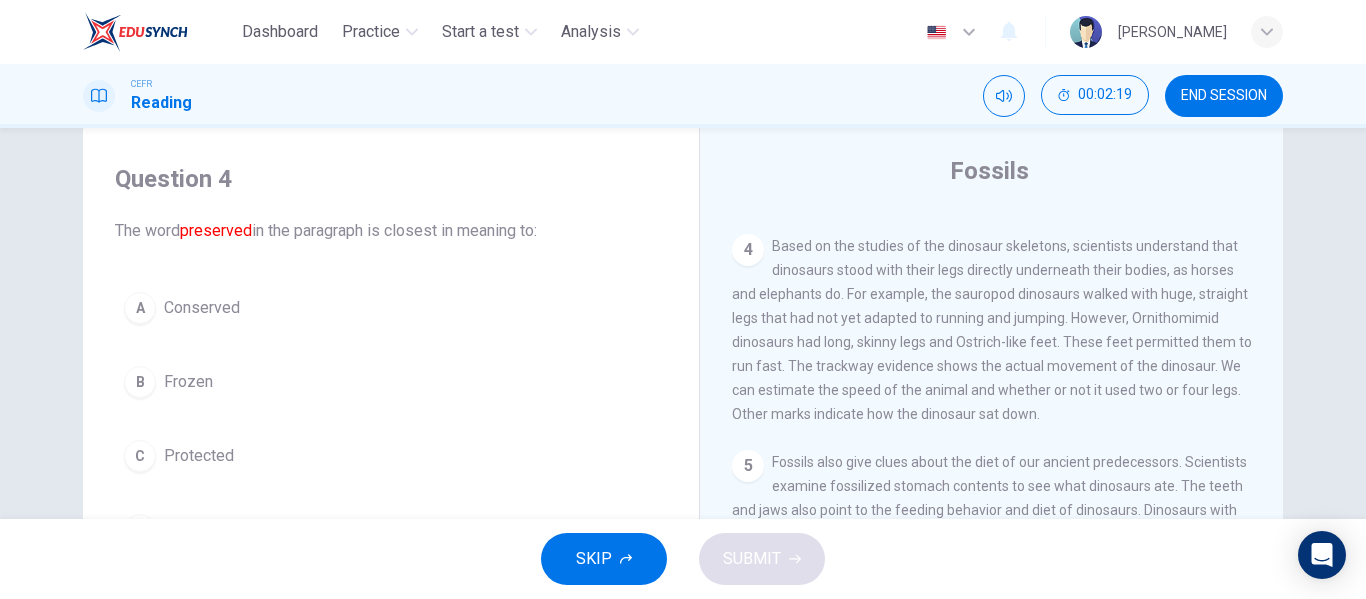 scroll, scrollTop: 45, scrollLeft: 0, axis: vertical 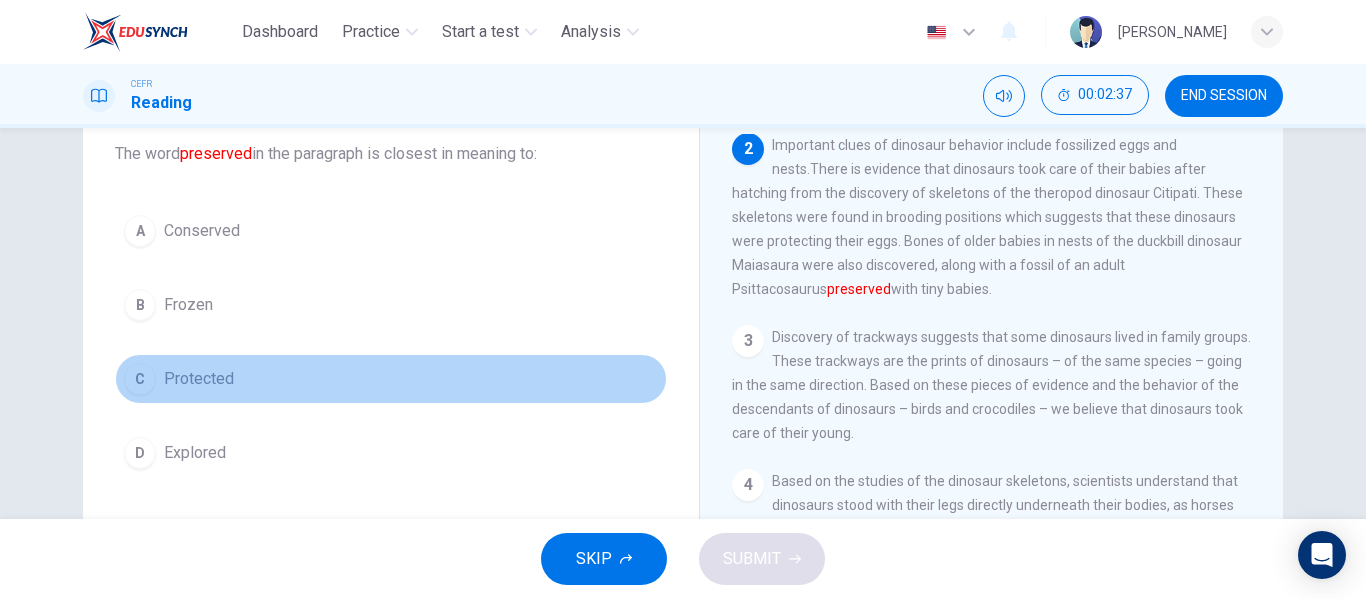 click on "C" at bounding box center [140, 379] 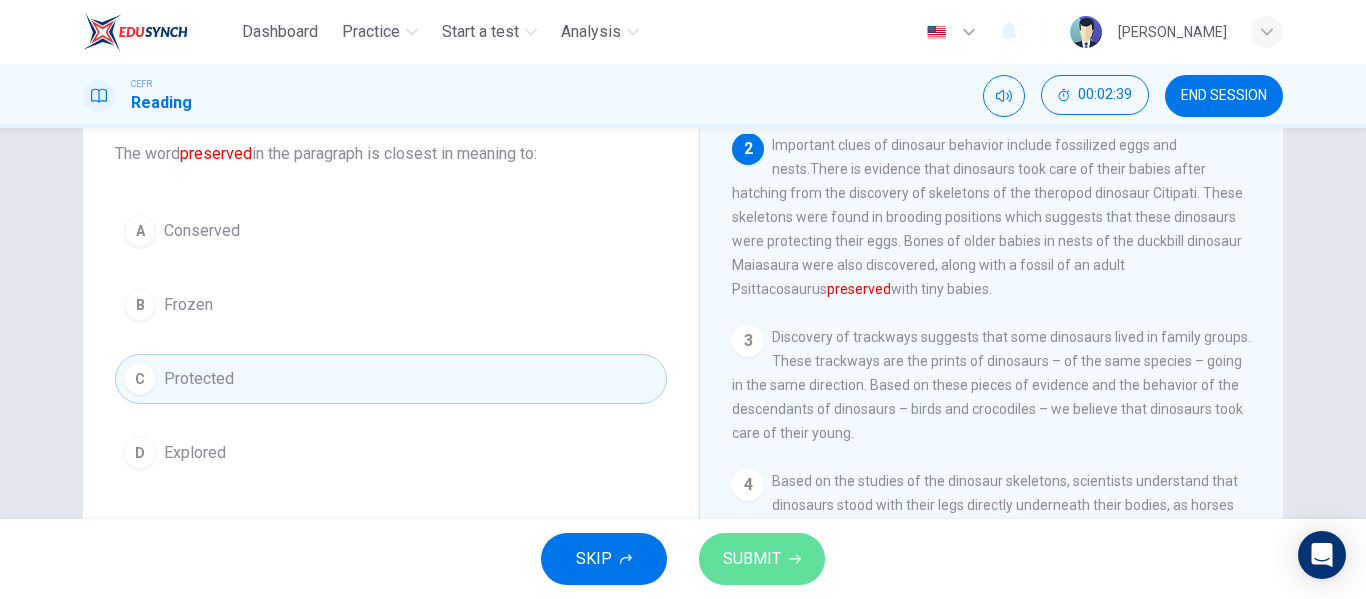 click on "SUBMIT" at bounding box center (752, 559) 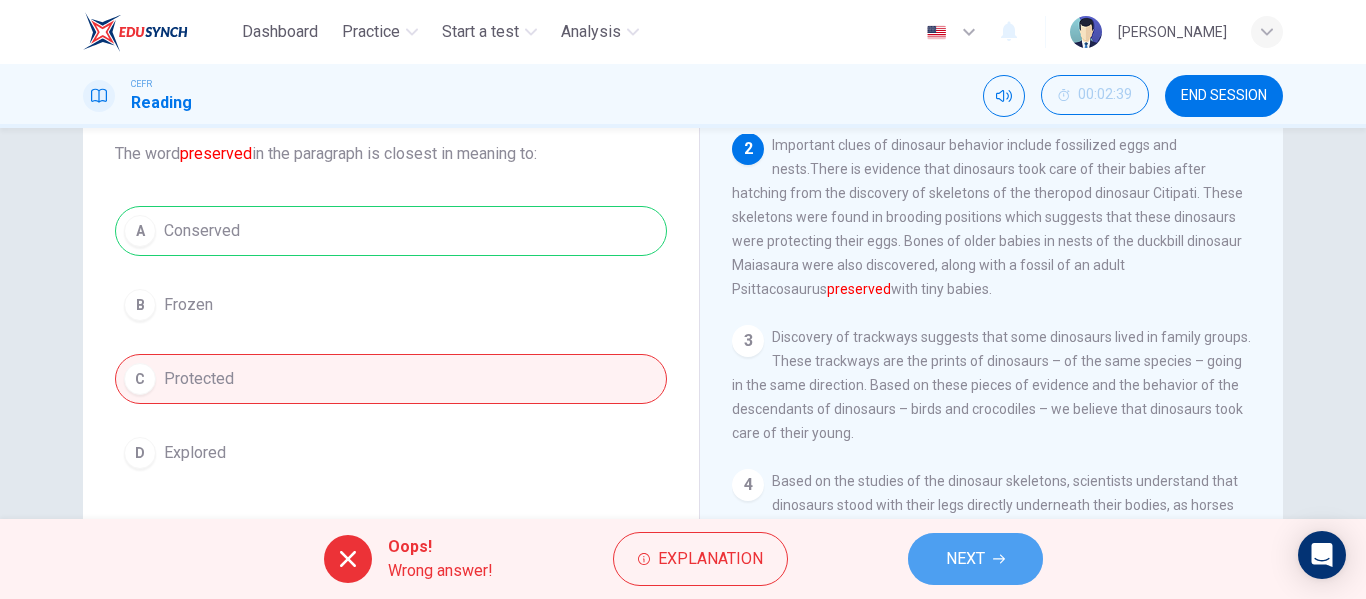 click on "NEXT" at bounding box center (965, 559) 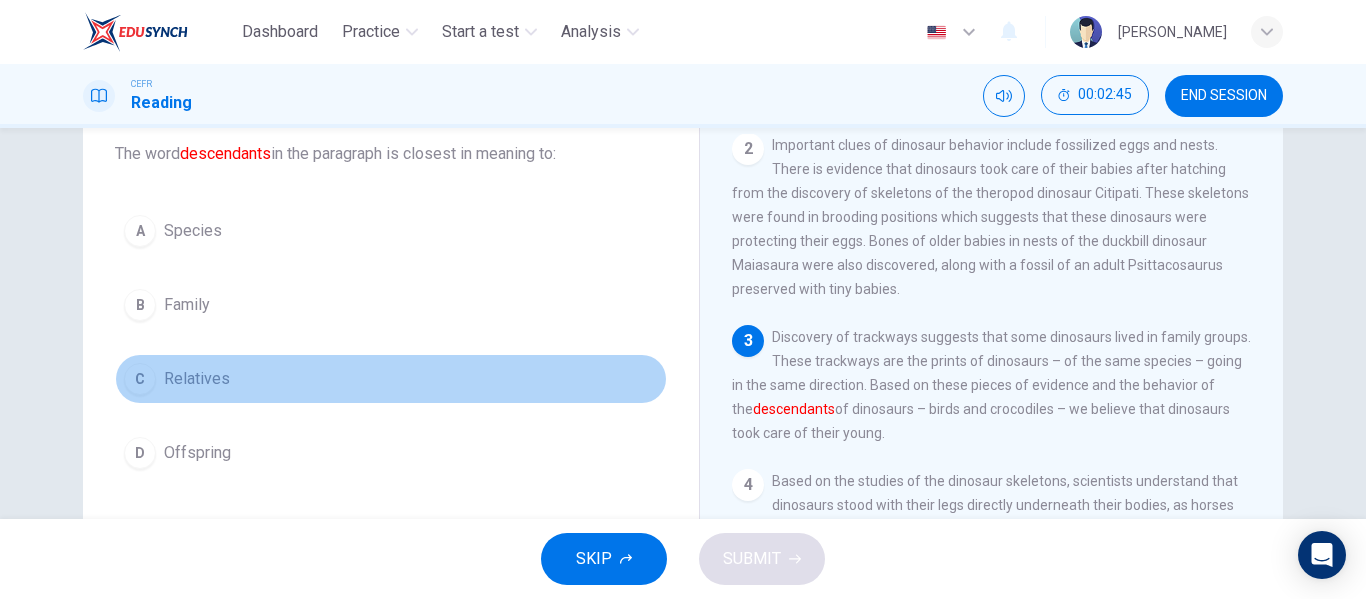 click on "C" at bounding box center [140, 379] 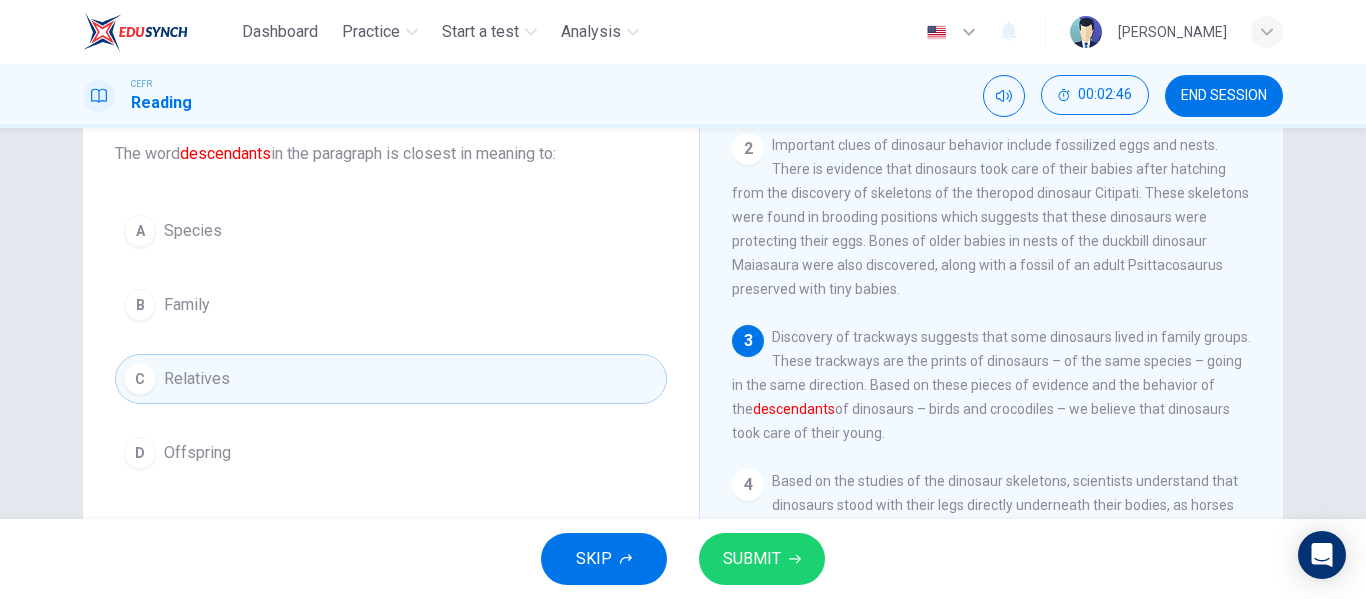 click on "SUBMIT" at bounding box center [752, 559] 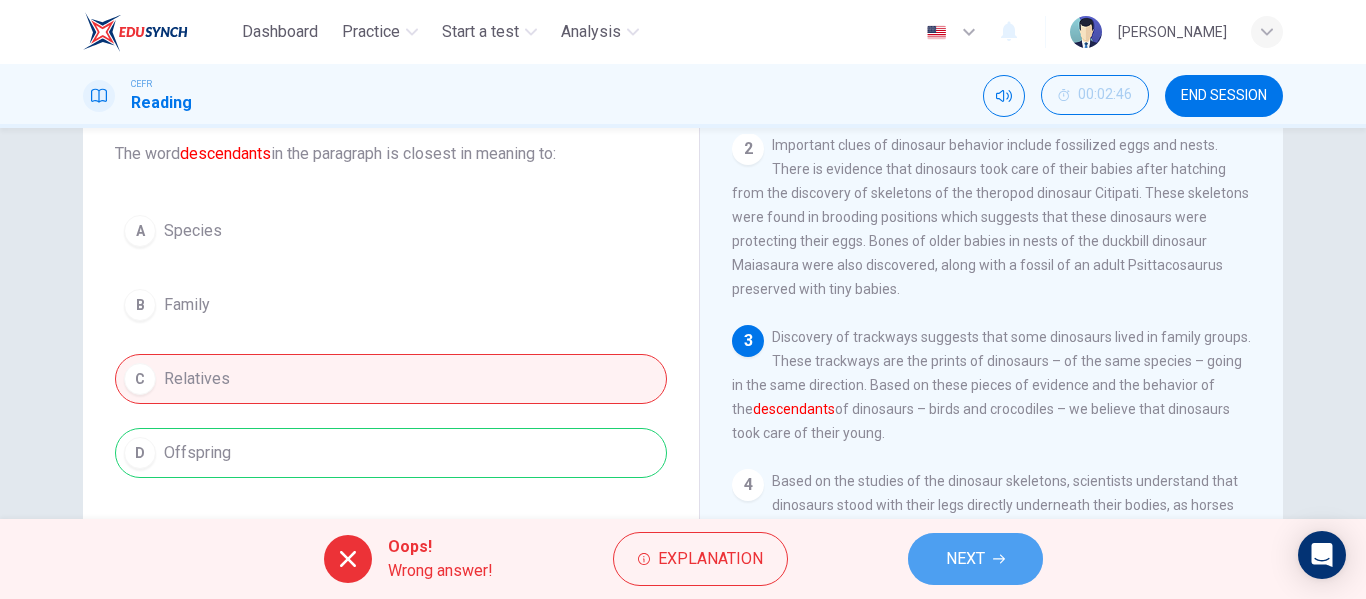 click on "NEXT" at bounding box center (965, 559) 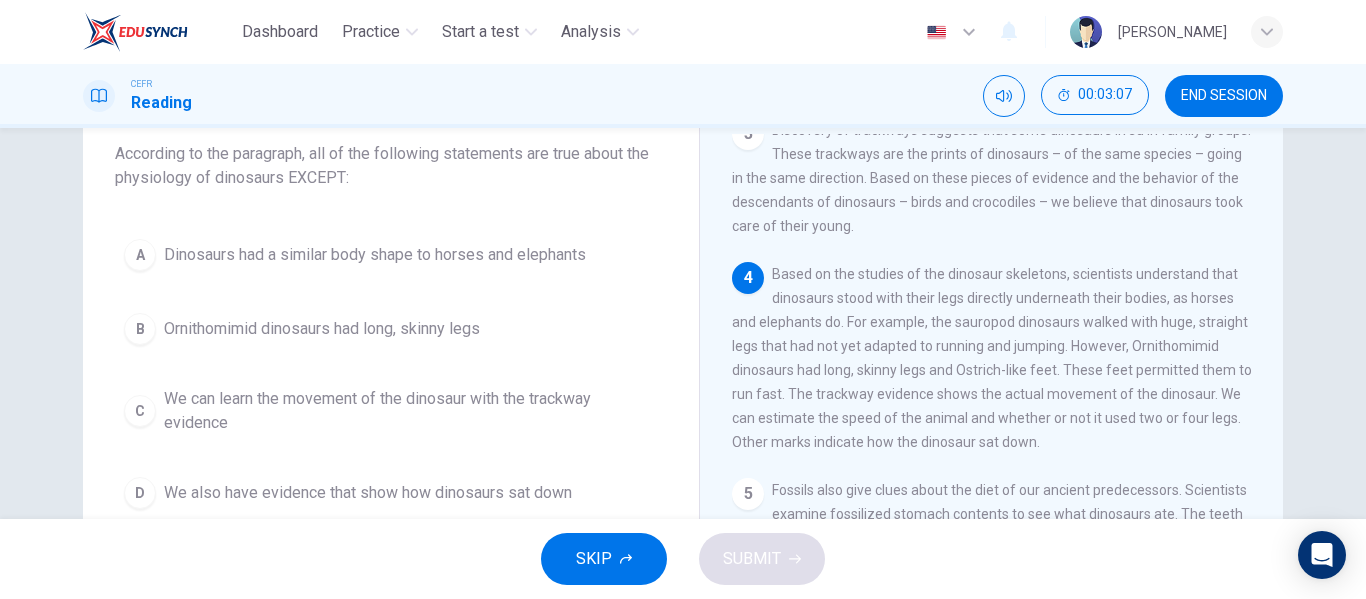 scroll, scrollTop: 407, scrollLeft: 0, axis: vertical 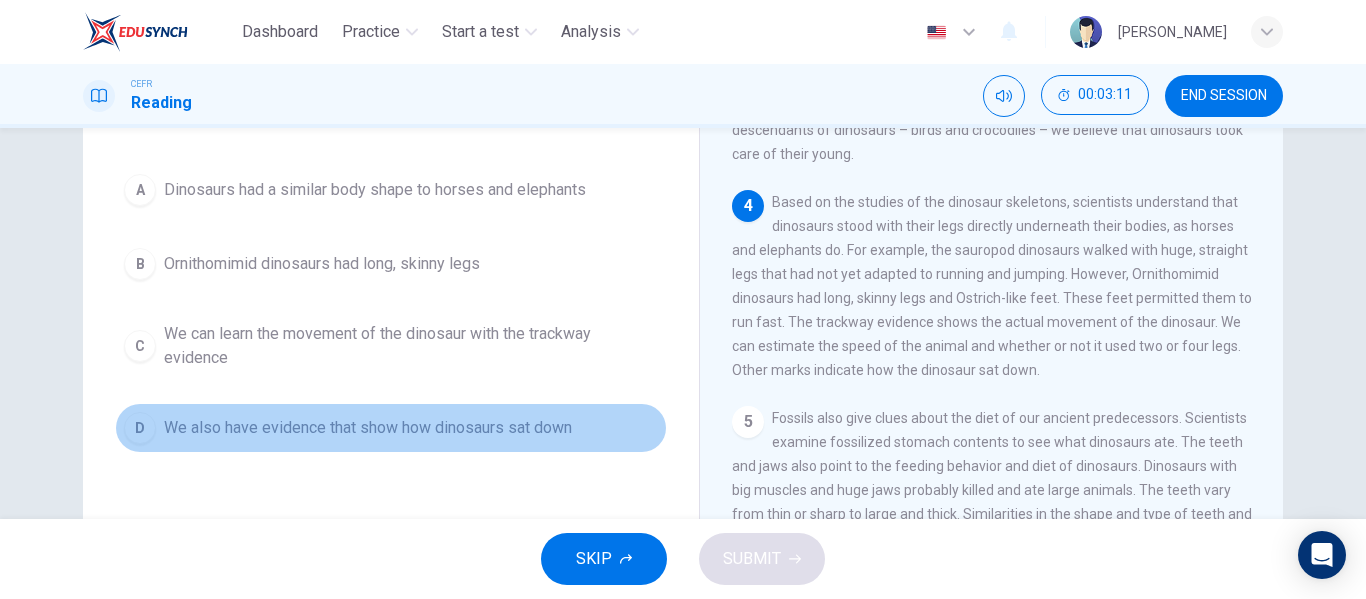 click on "D" at bounding box center [140, 428] 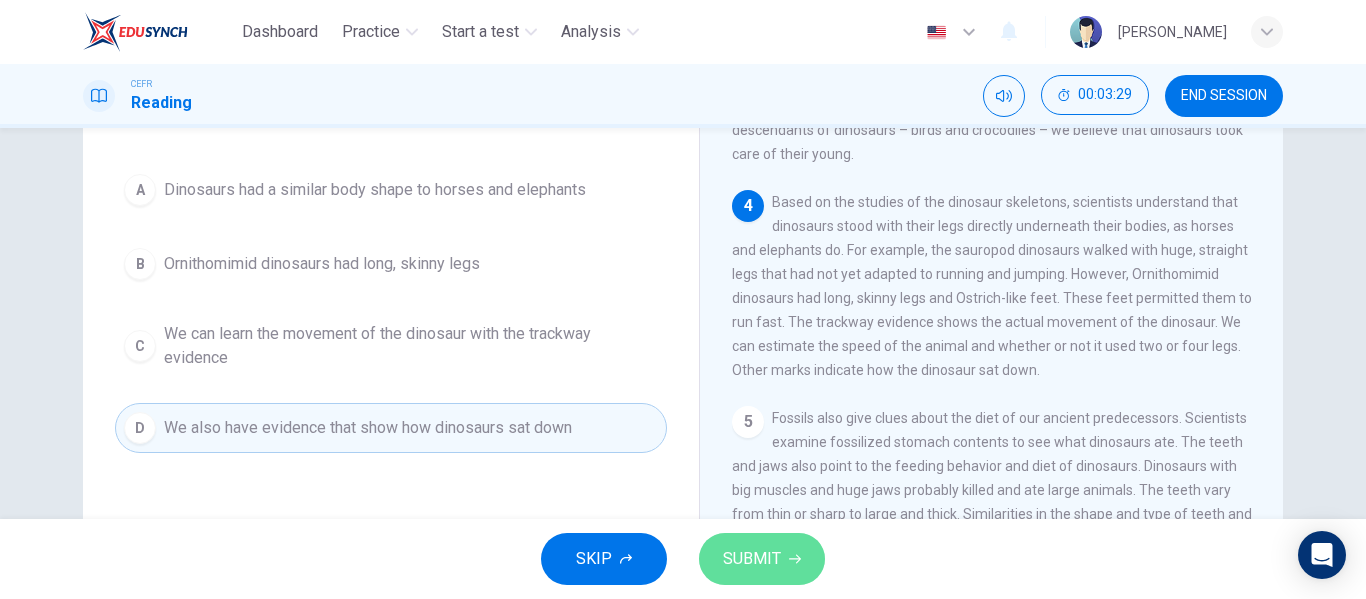 click on "SUBMIT" at bounding box center (762, 559) 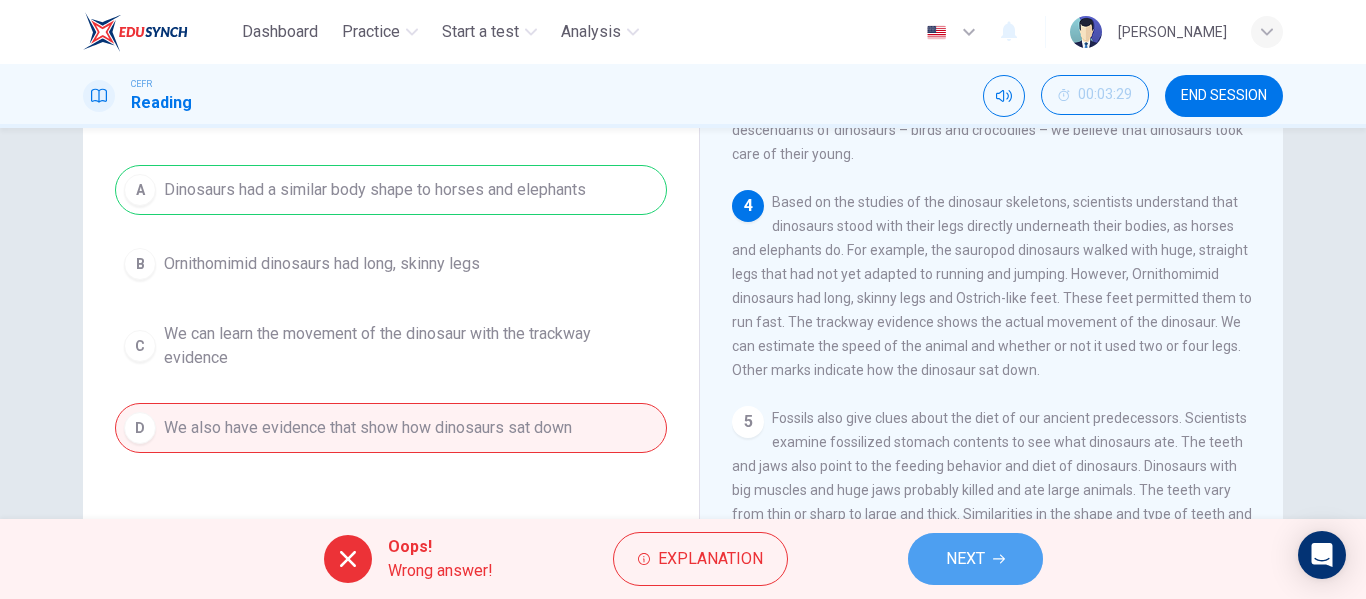 click on "NEXT" at bounding box center [975, 559] 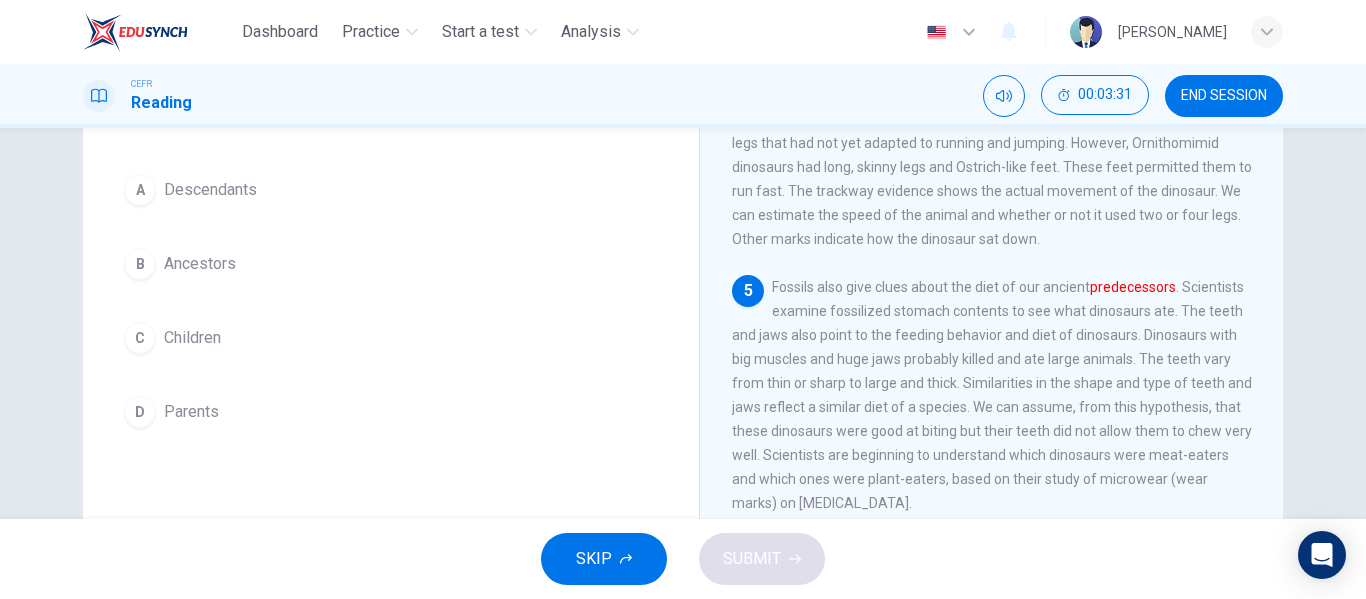 scroll, scrollTop: 563, scrollLeft: 0, axis: vertical 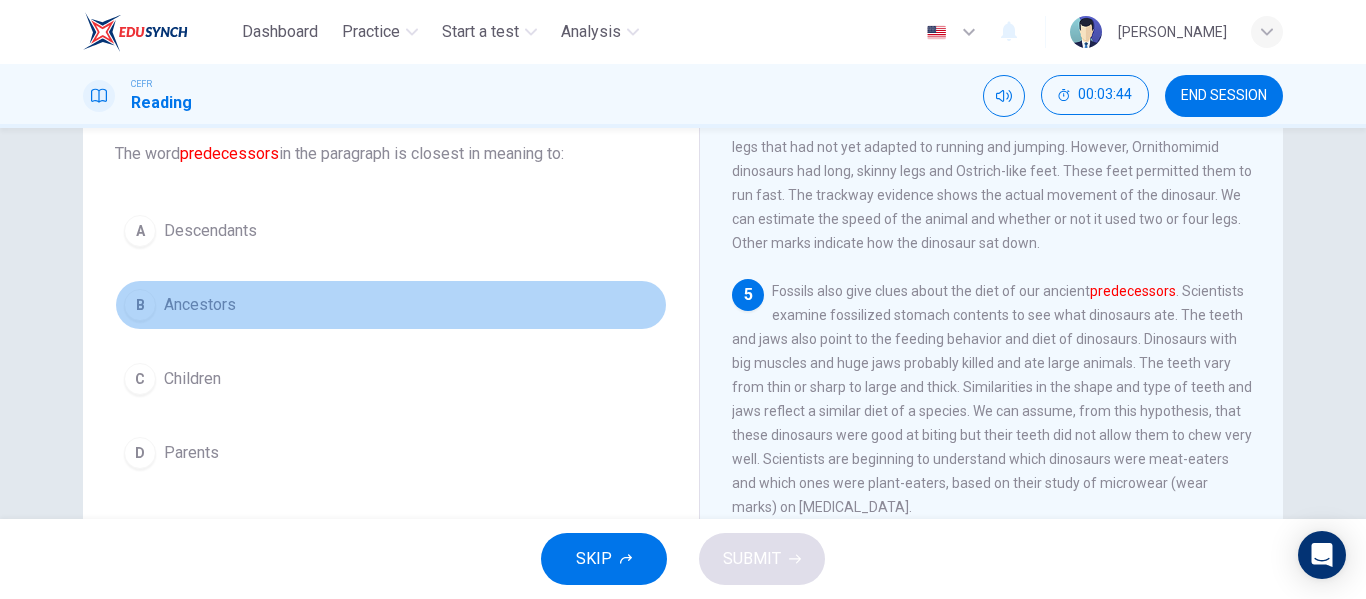 click on "B Ancestors" at bounding box center [391, 305] 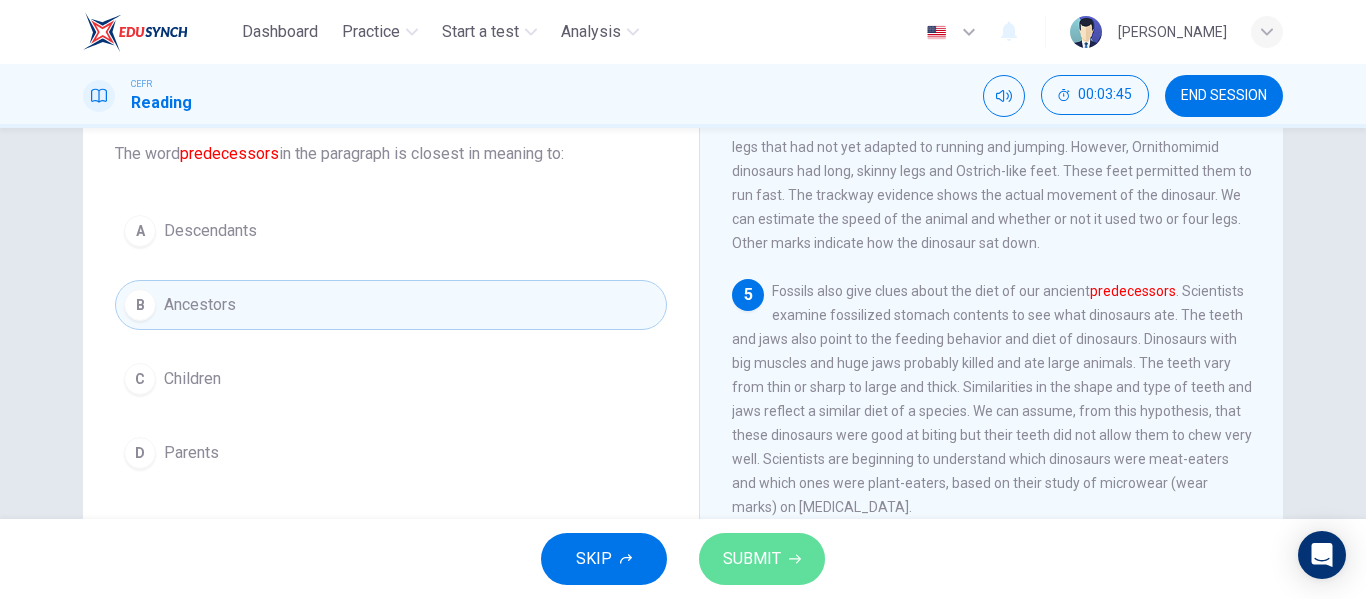 click on "SUBMIT" at bounding box center [752, 559] 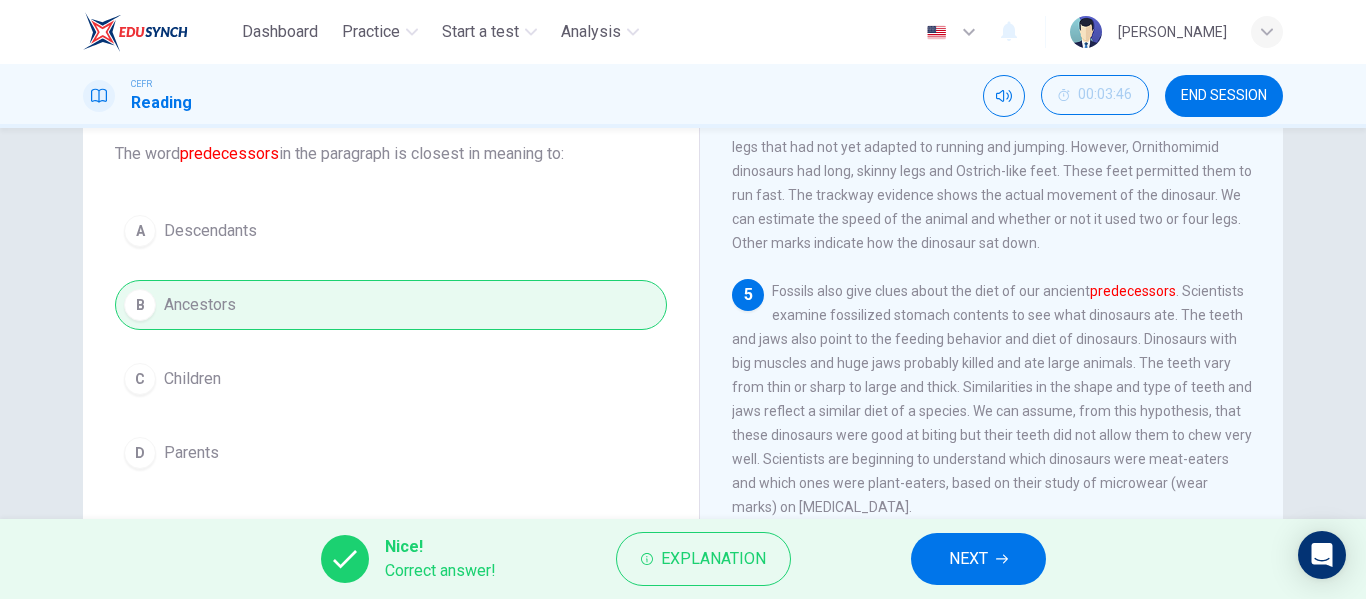 click on "NEXT" at bounding box center (978, 559) 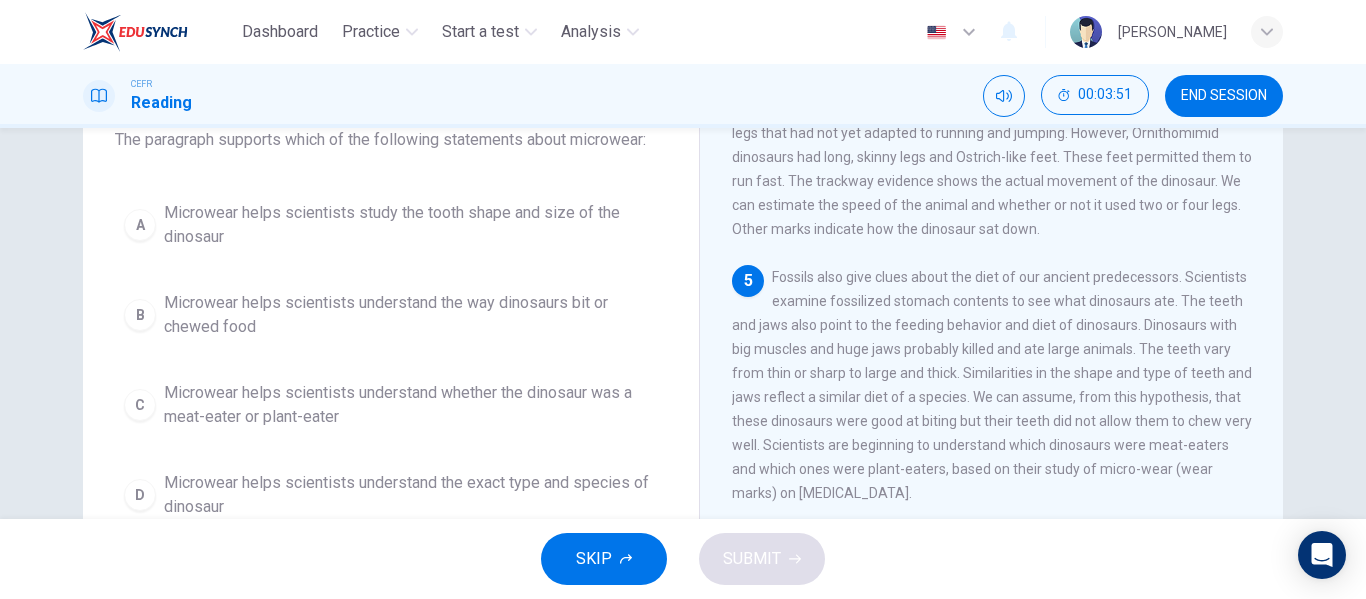 scroll, scrollTop: 137, scrollLeft: 0, axis: vertical 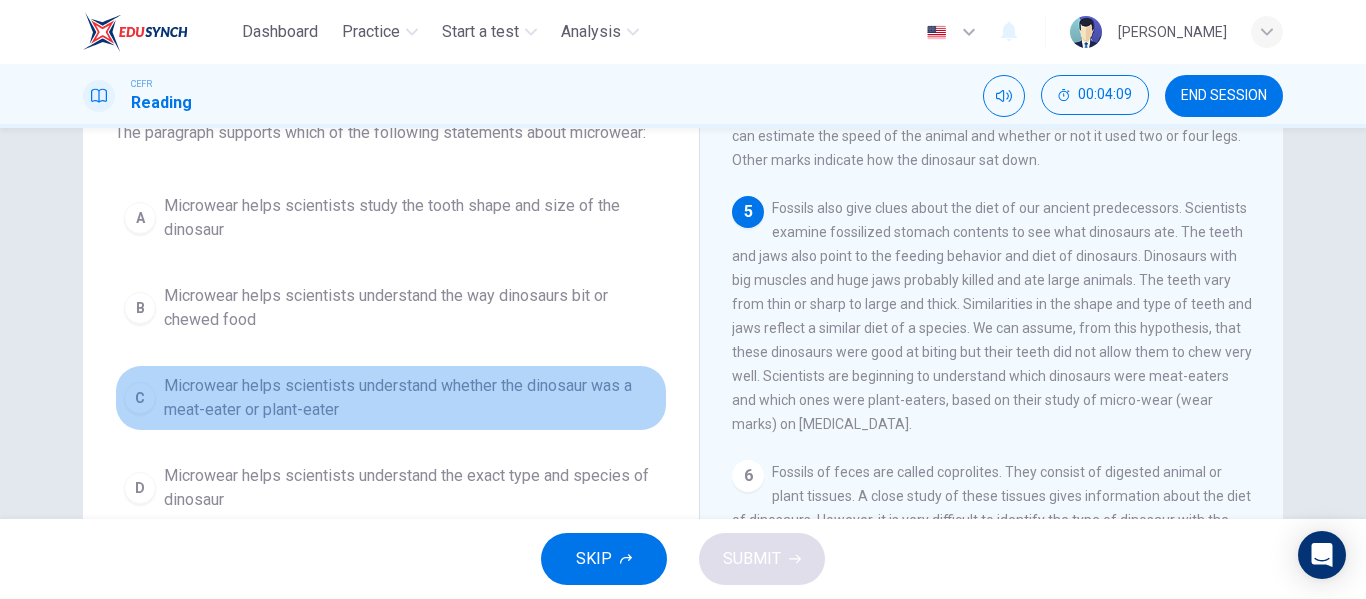 click on "C" at bounding box center (140, 398) 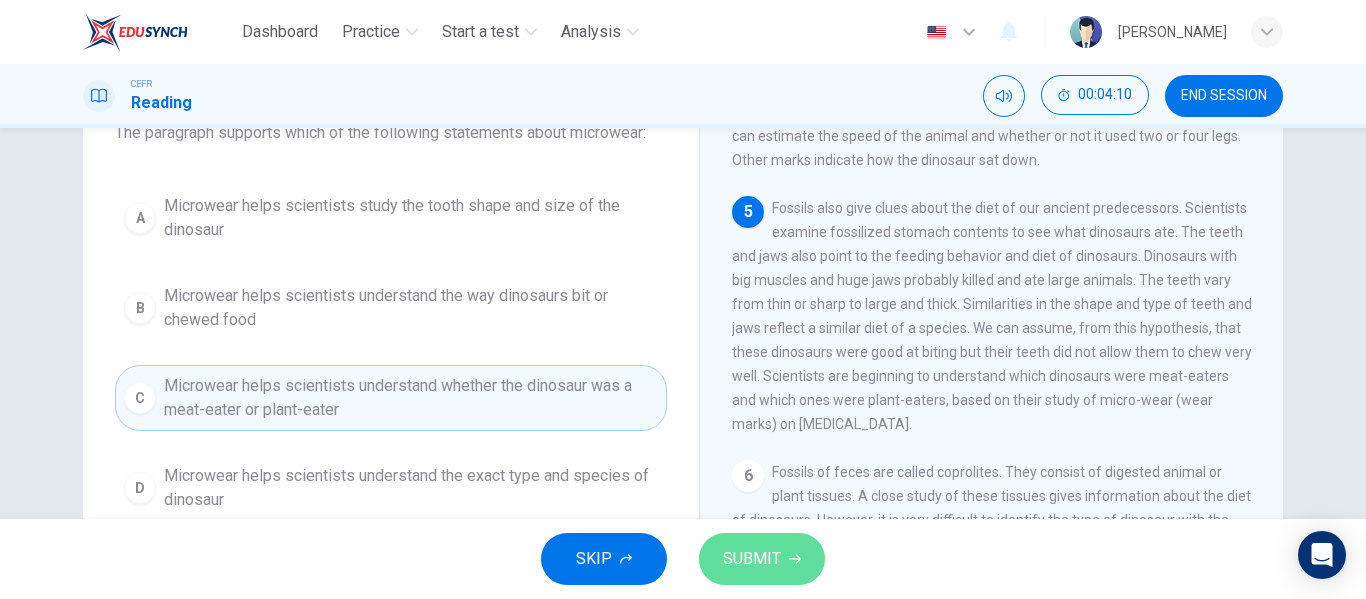 click 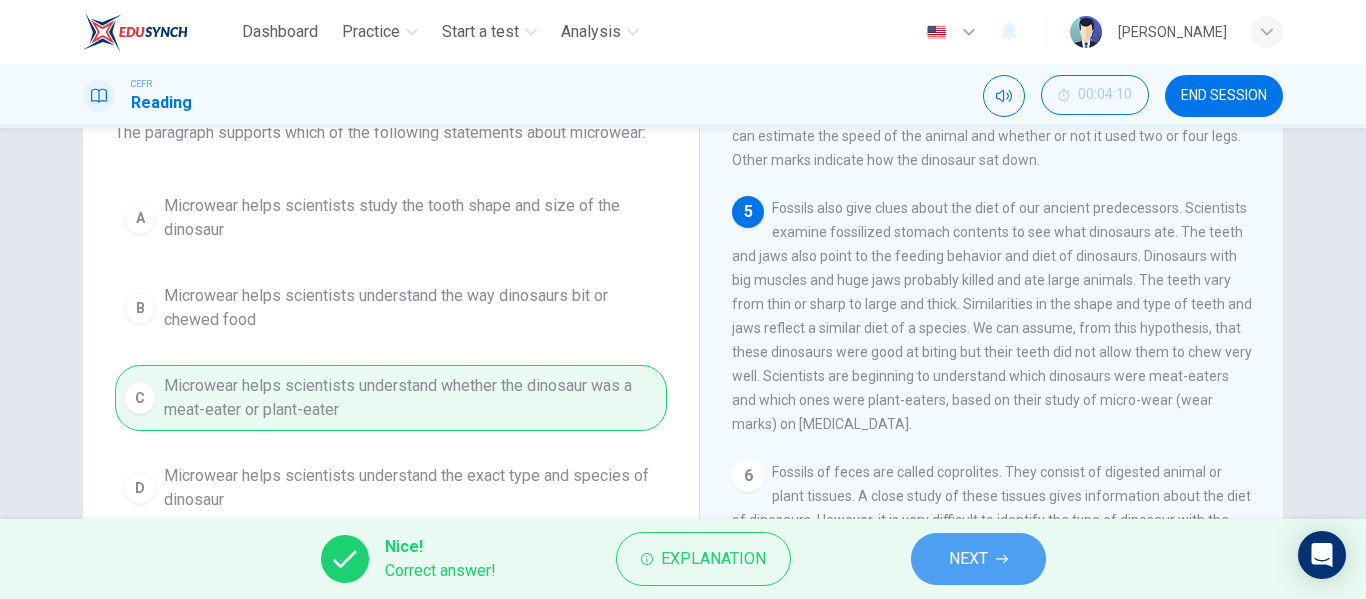 click on "NEXT" at bounding box center (968, 559) 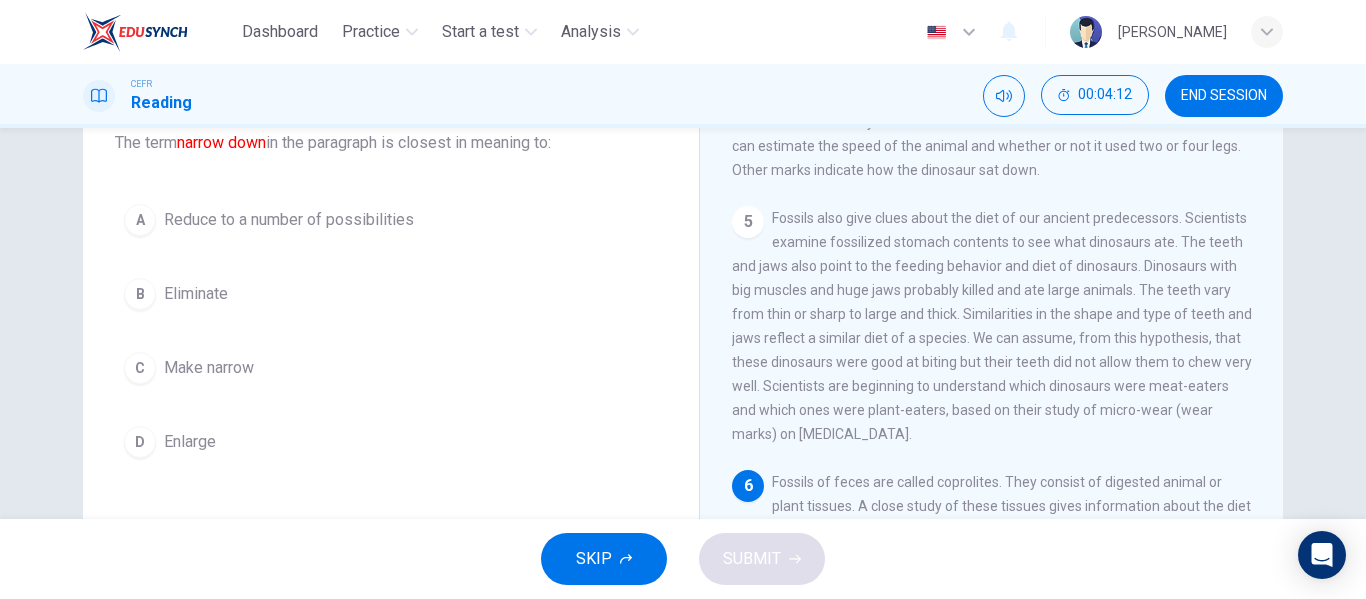 scroll, scrollTop: 135, scrollLeft: 0, axis: vertical 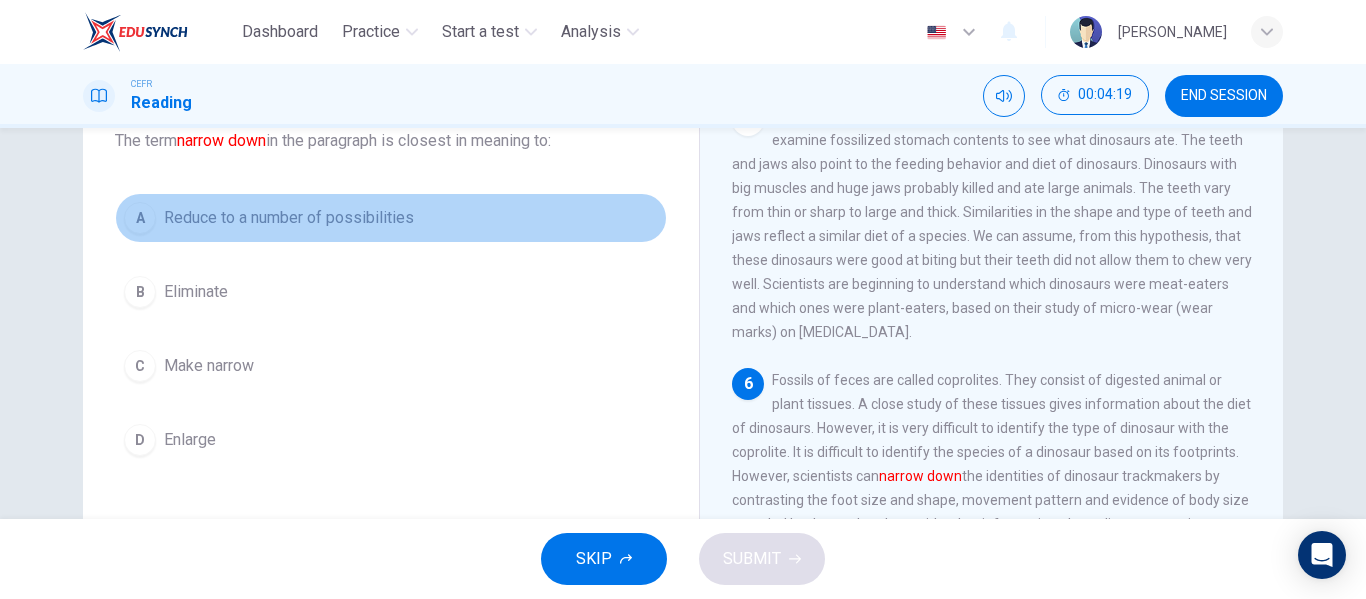 click on "A Reduce to a number of possibilities" at bounding box center (391, 218) 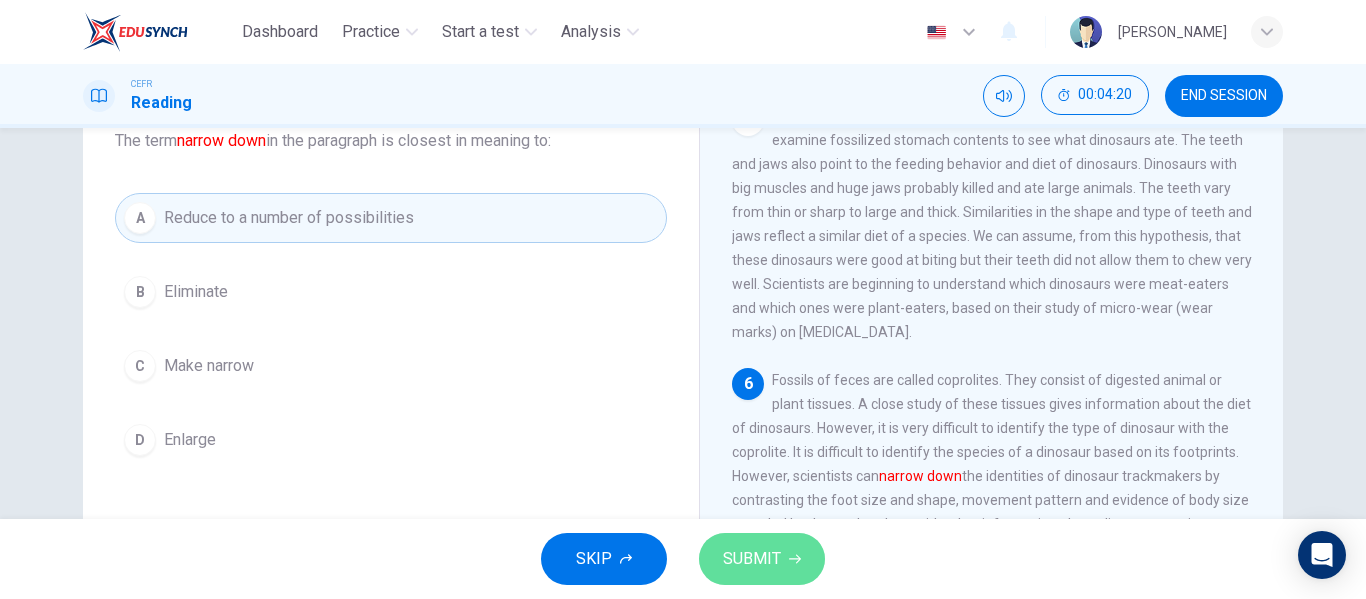 click on "SUBMIT" at bounding box center [752, 559] 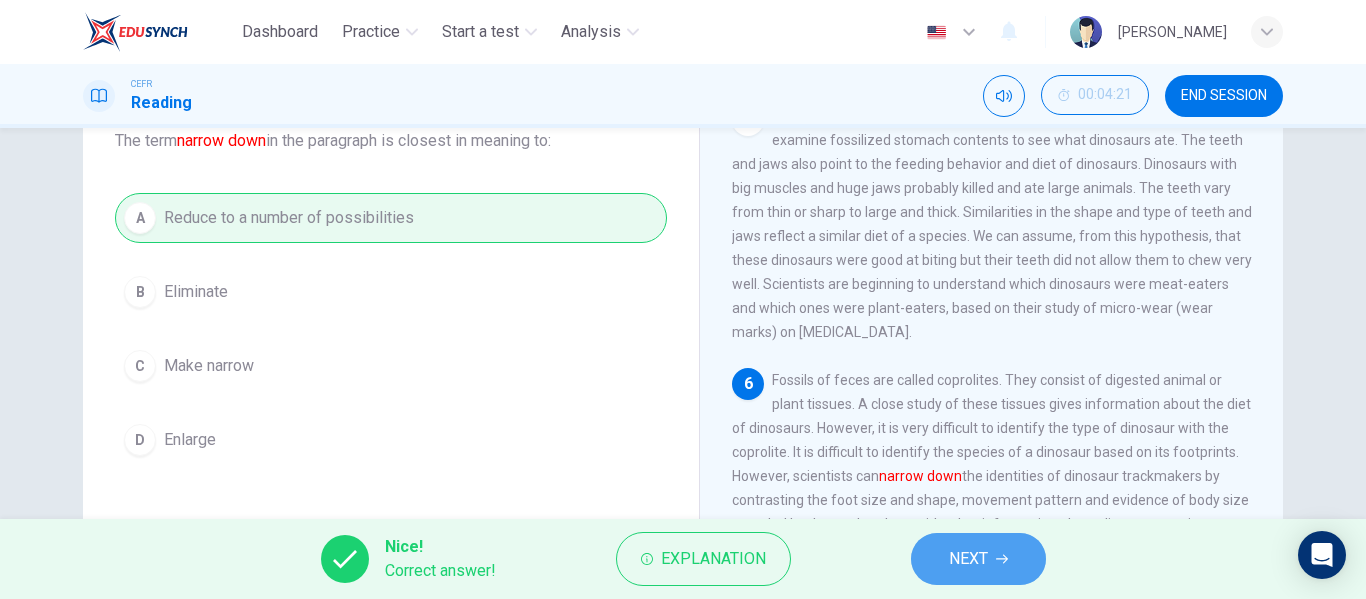 click on "NEXT" at bounding box center (978, 559) 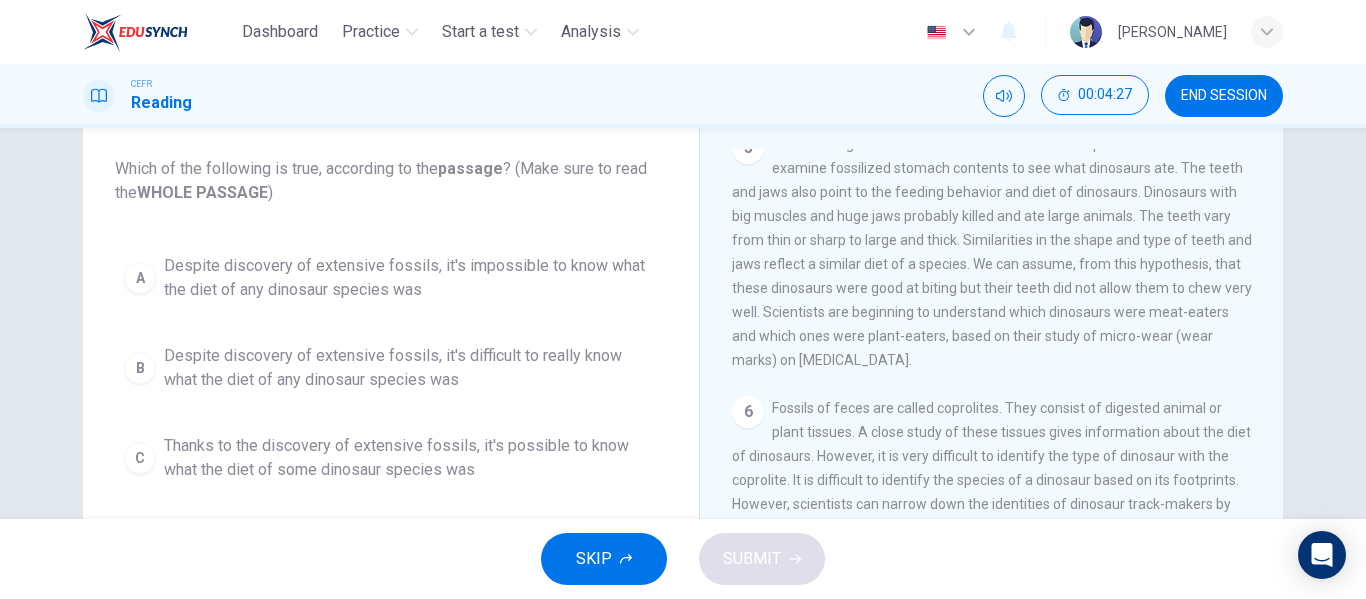 scroll, scrollTop: 108, scrollLeft: 0, axis: vertical 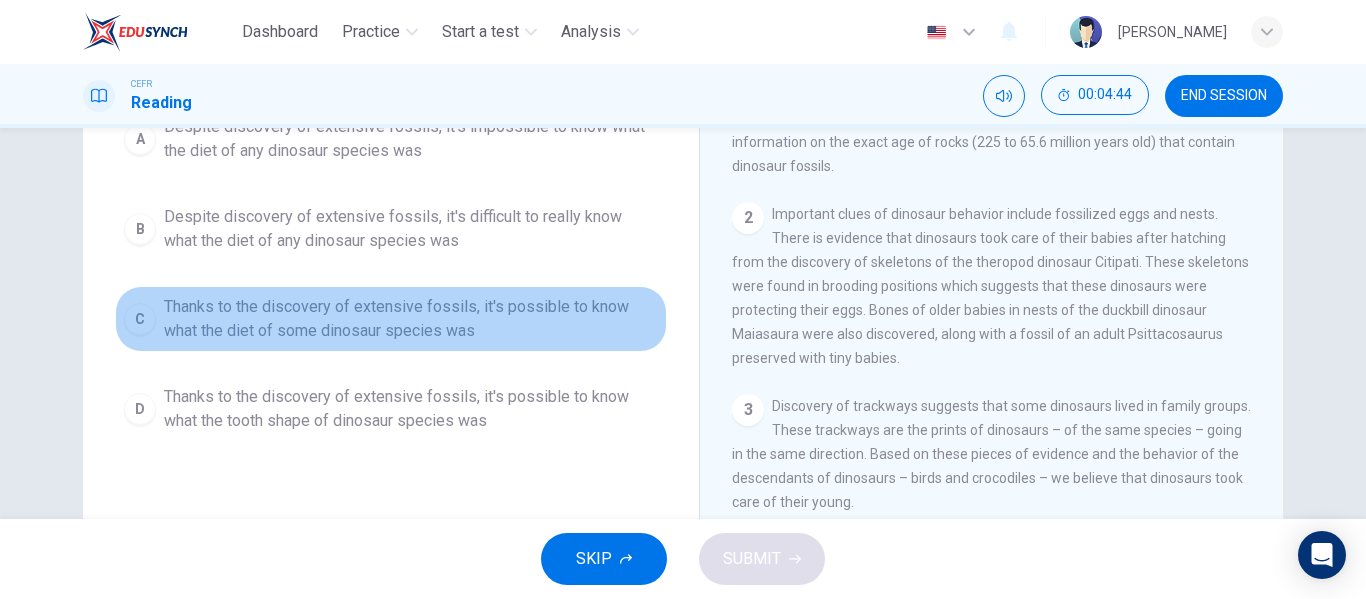 click on "Thanks to the discovery of extensive fossils, it's possible to know what the diet of some dinosaur species was" at bounding box center (411, 319) 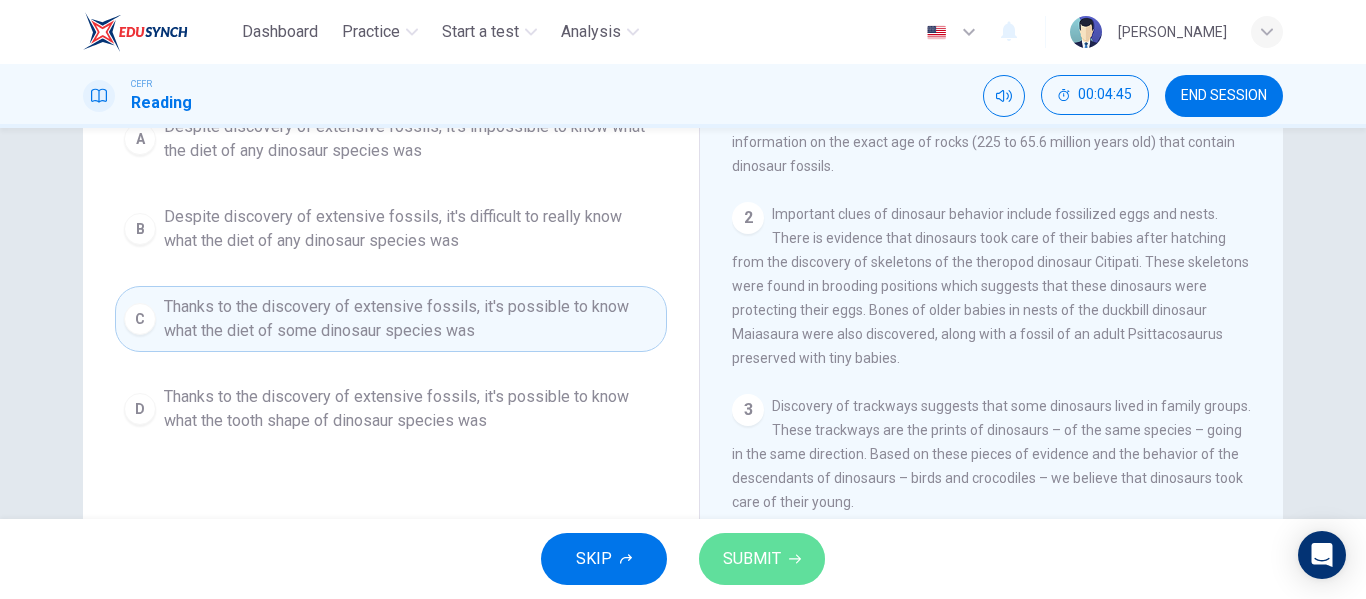 click on "SUBMIT" at bounding box center [762, 559] 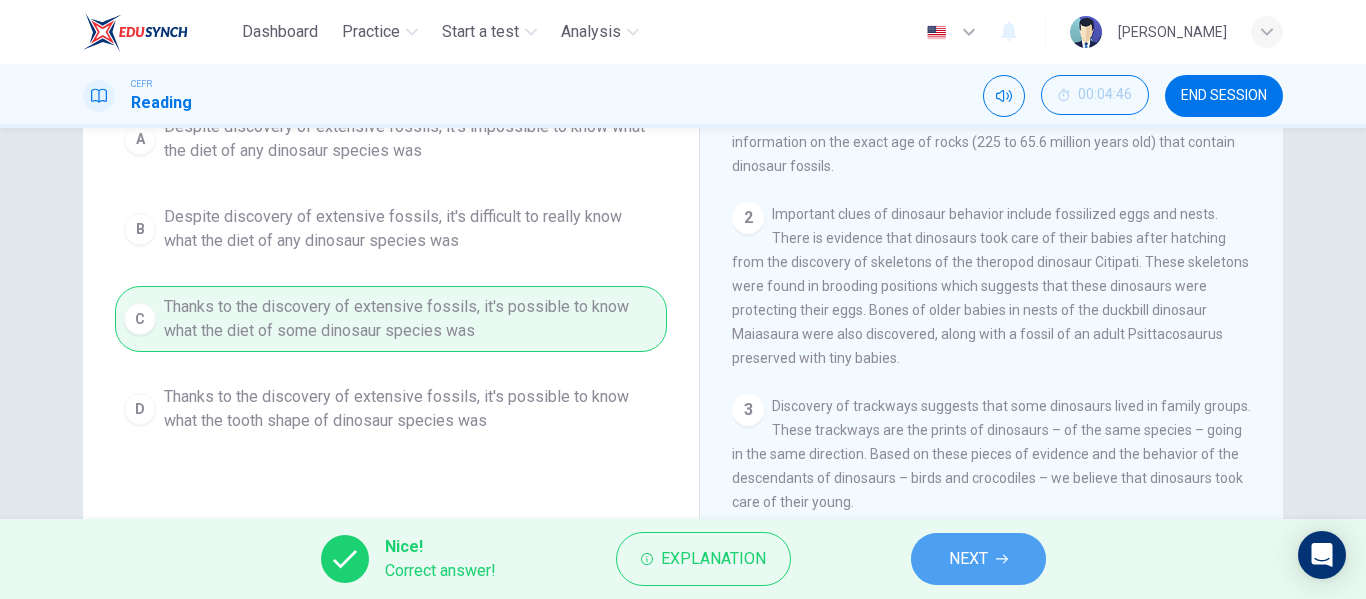 click on "NEXT" at bounding box center (968, 559) 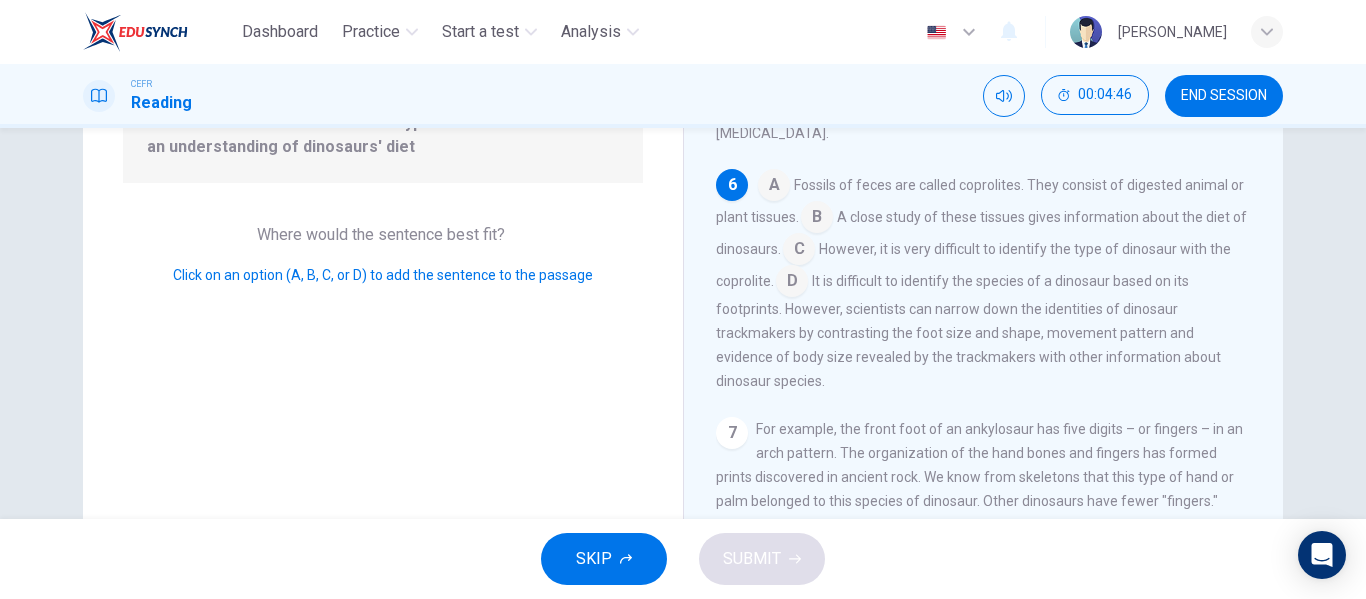 scroll, scrollTop: 867, scrollLeft: 0, axis: vertical 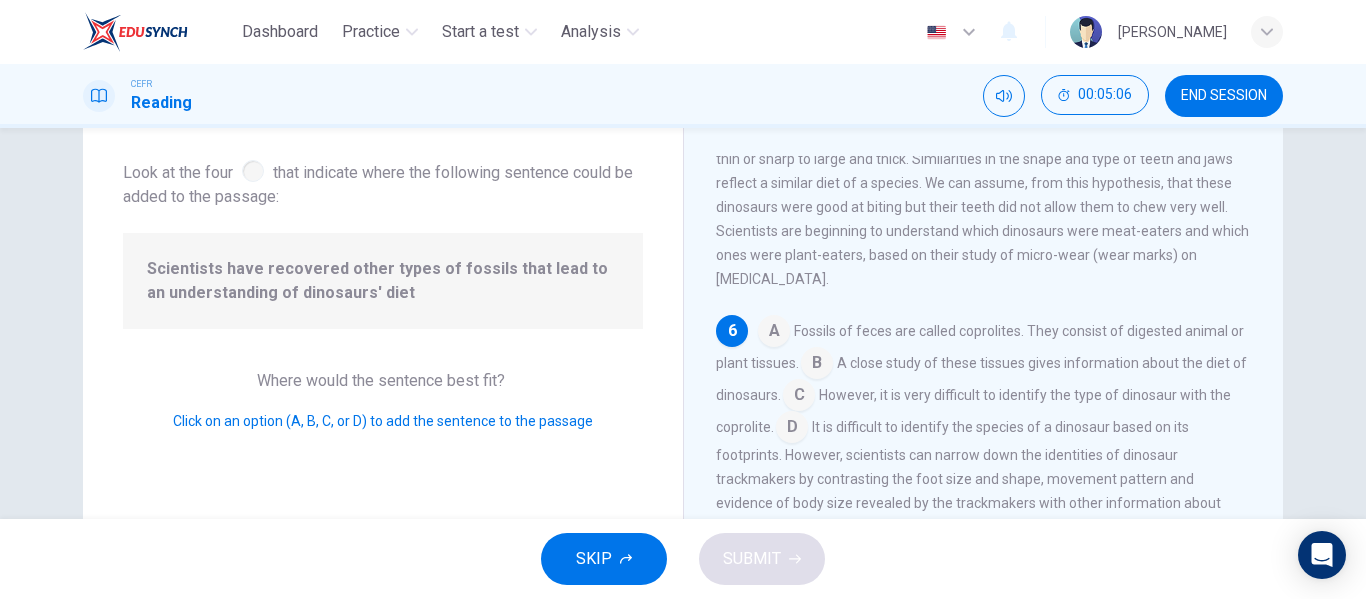 click at bounding box center [799, 397] 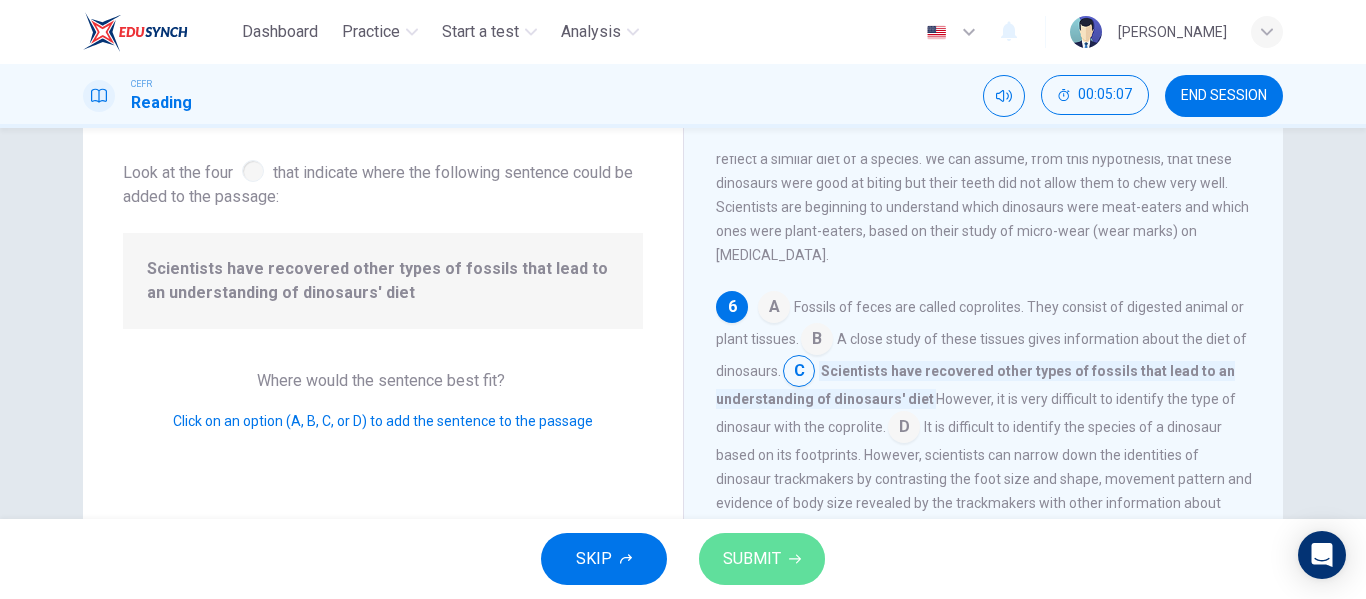 click on "SUBMIT" at bounding box center (752, 559) 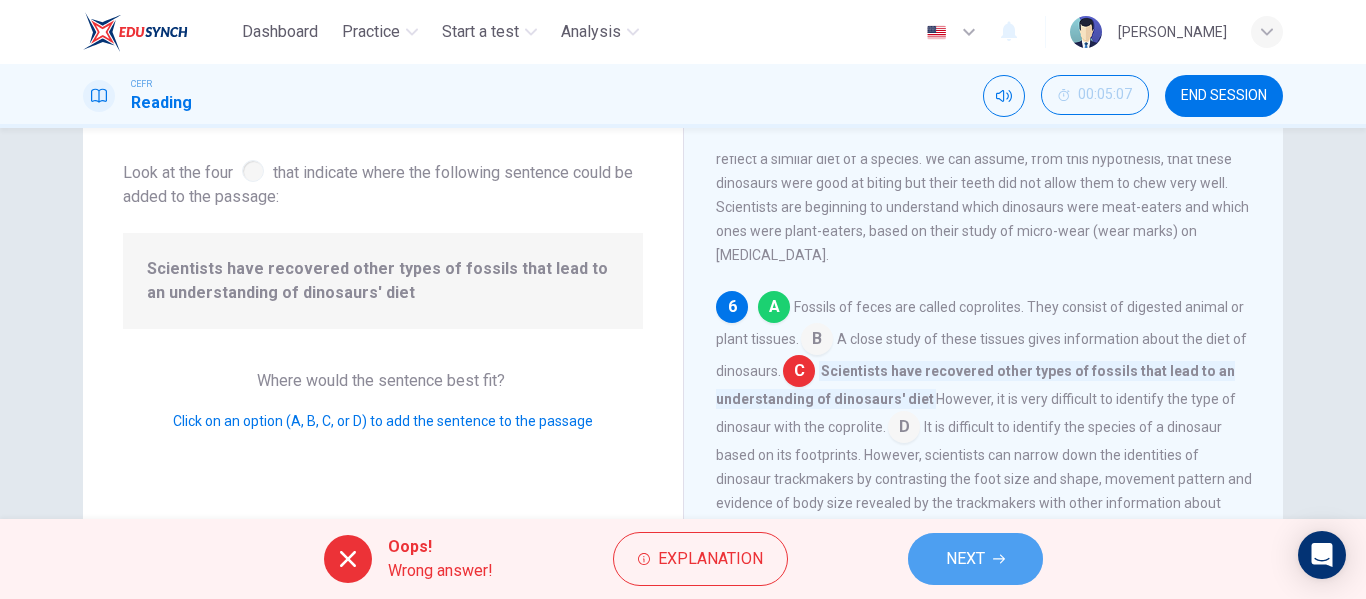 click on "NEXT" at bounding box center [965, 559] 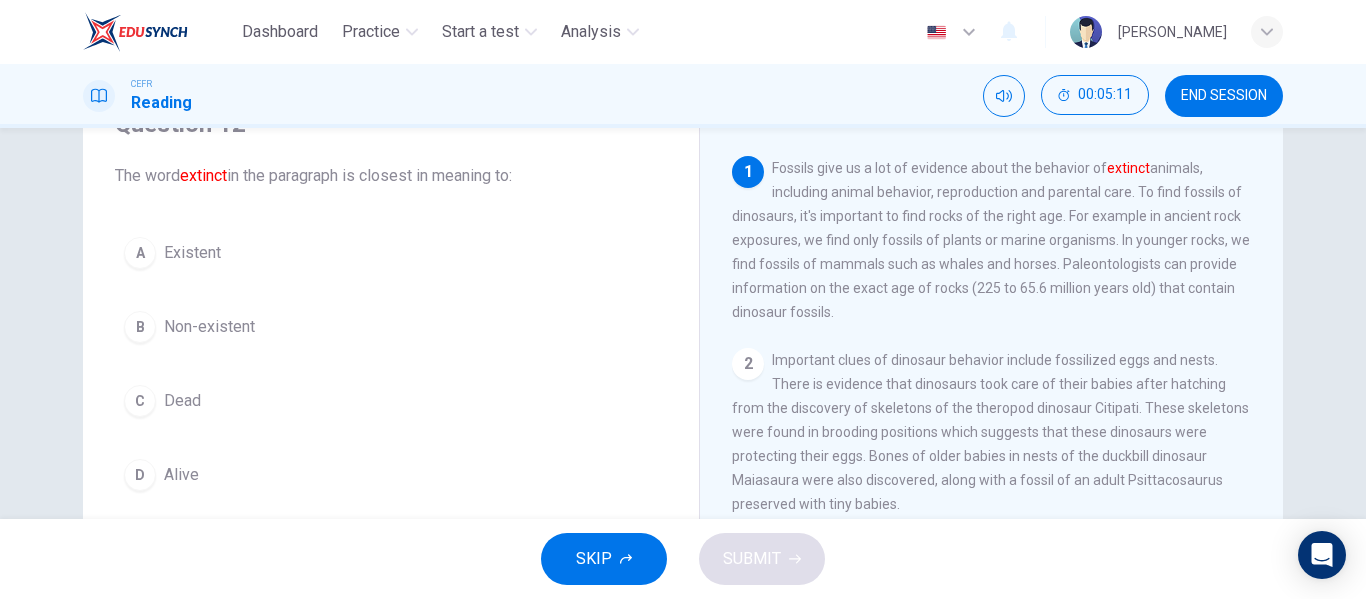 scroll, scrollTop: 130, scrollLeft: 0, axis: vertical 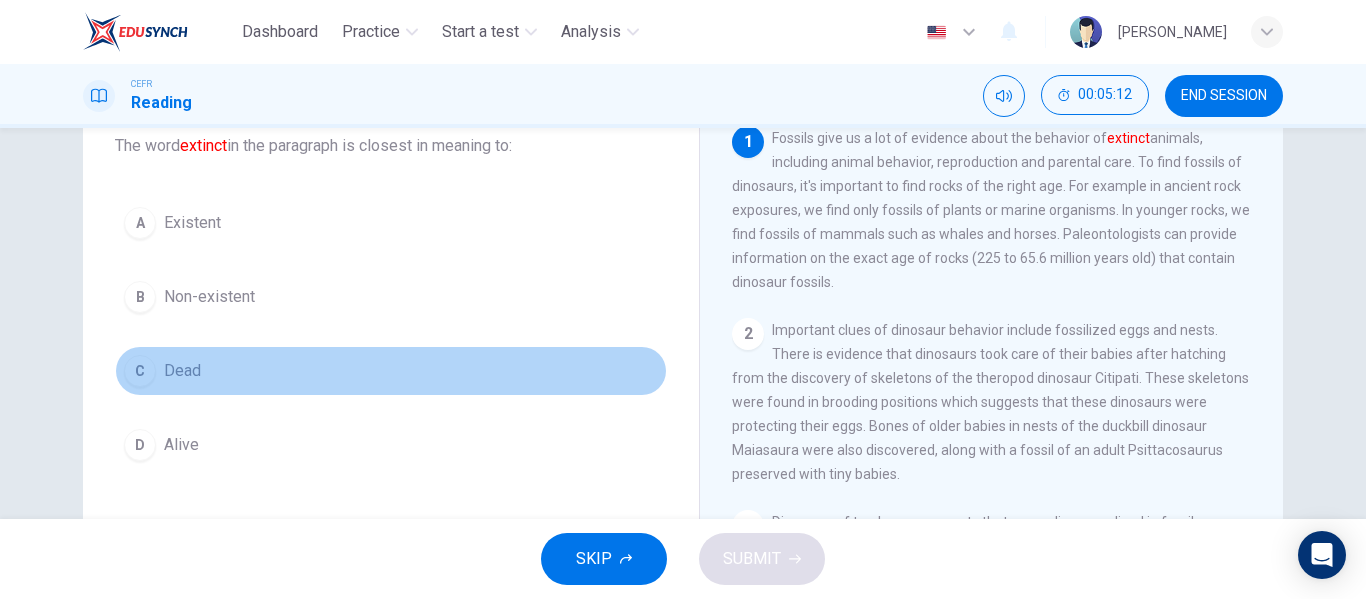 click on "C" at bounding box center (140, 371) 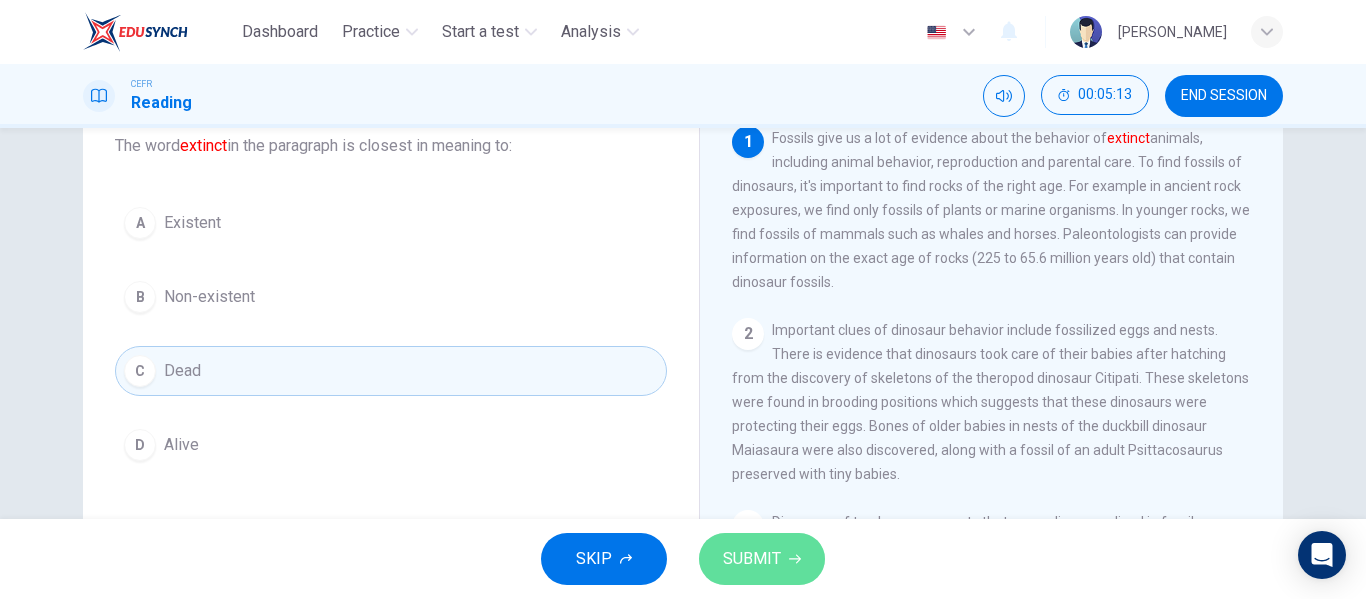 click on "SUBMIT" at bounding box center (752, 559) 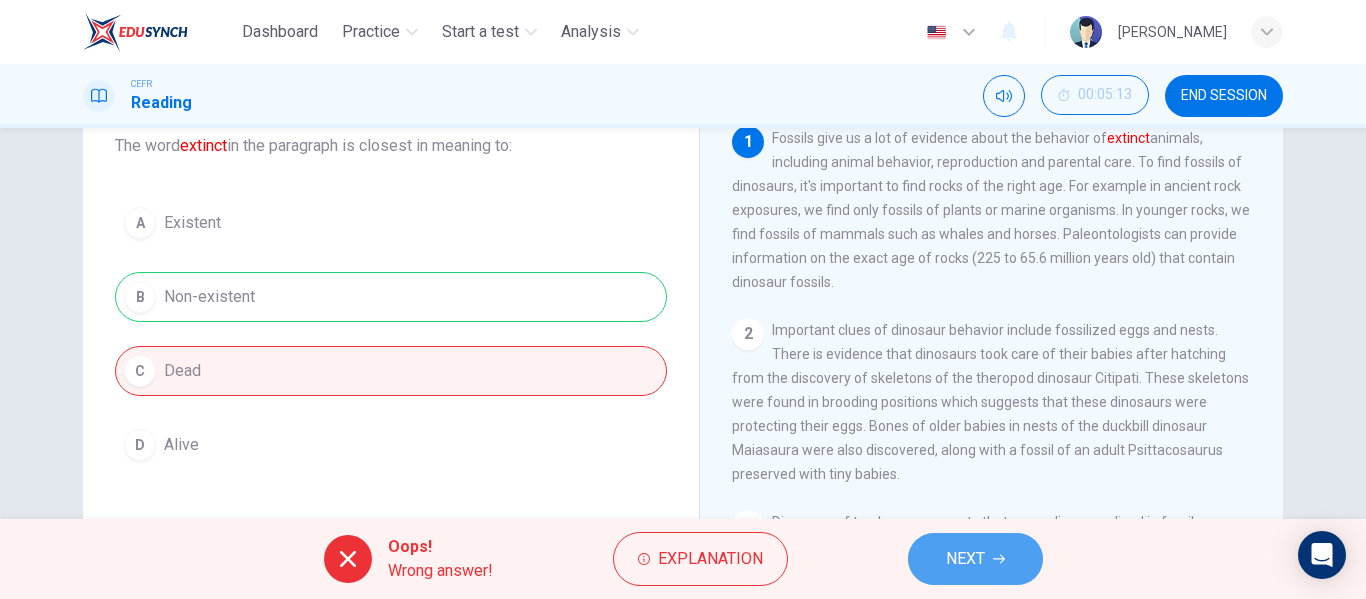 click on "NEXT" at bounding box center (975, 559) 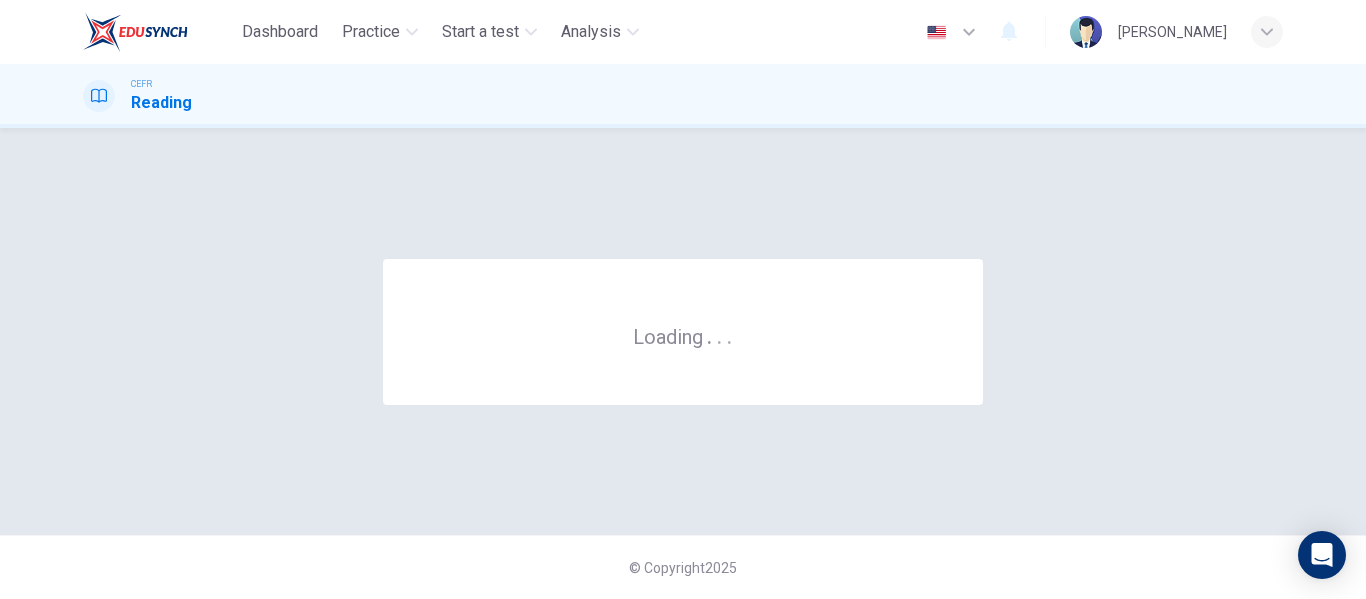 scroll, scrollTop: 0, scrollLeft: 0, axis: both 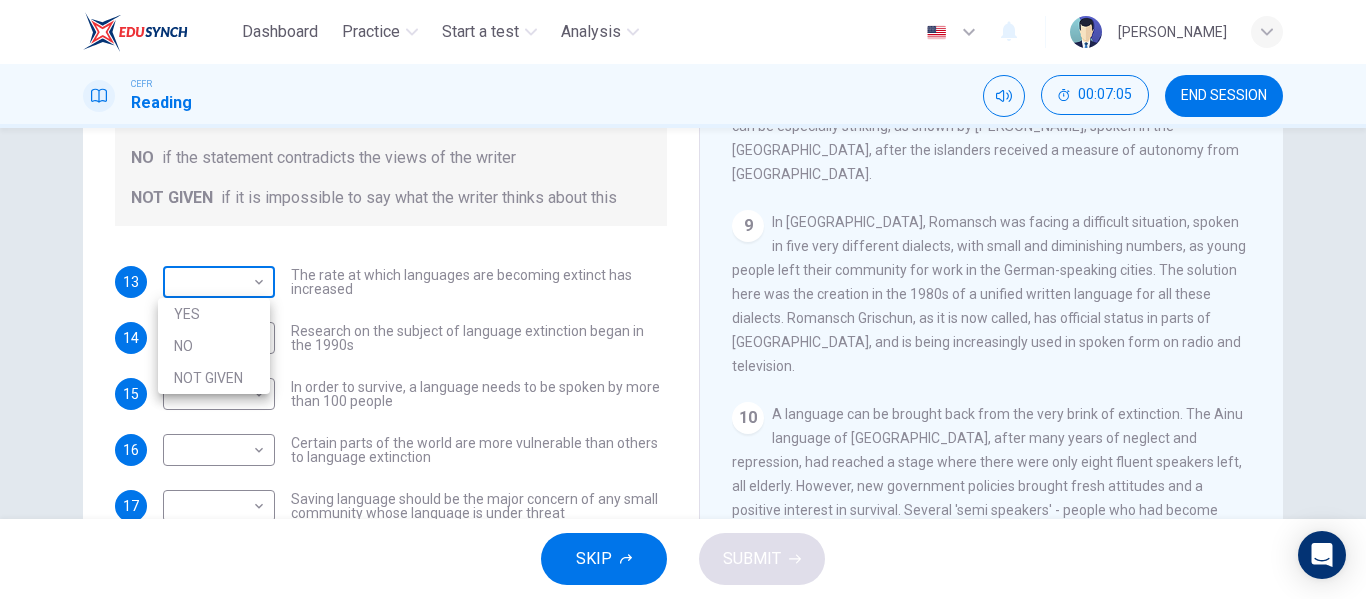 click on "Dashboard Practice Start a test Analysis English en ​ [PERSON_NAME] CEFR Reading 00:07:05 END SESSION Questions 13 - 17 Do the following statements agree with the views of the writer in the Passage?  In the boxes below, write YES if the statement agrees with the views of the writer NO if the statement contradicts the views of the writer NOT GIVEN if it is impossible to say what the writer thinks about this 13 ​ ​ The rate at which languages are becoming extinct has increased 14 ​ ​ Research on the subject of language extinction began in the 1990s 15 ​ ​ In order to survive, a language needs to be spoken by more than 100 people 16 ​ ​ Certain parts of the world are more vulnerable than others to language extinction 17 ​ ​ Saving language should be the major concern of any small community whose language is under threat Saving Language CLICK TO ZOOM Click to Zoom 1 2 3 4 5 6 7 8 9 10 11 12 SKIP SUBMIT EduSynch - Online Language Proficiency Testing
Dashboard" at bounding box center [683, 299] 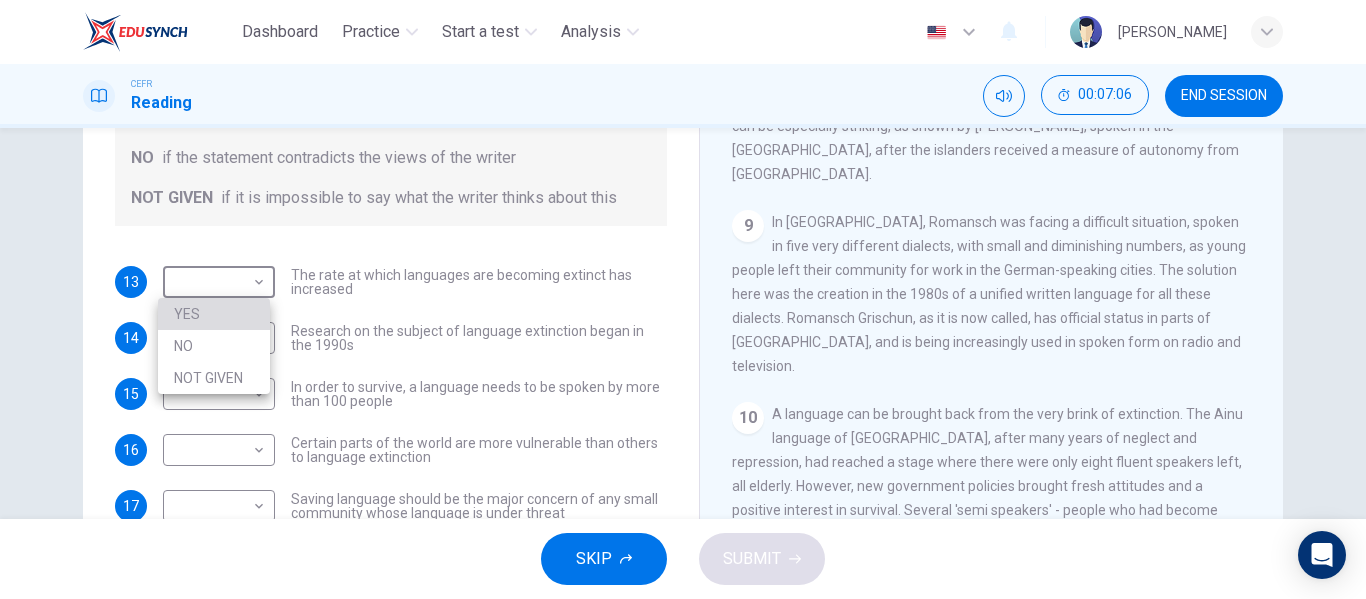 click on "YES" at bounding box center (214, 314) 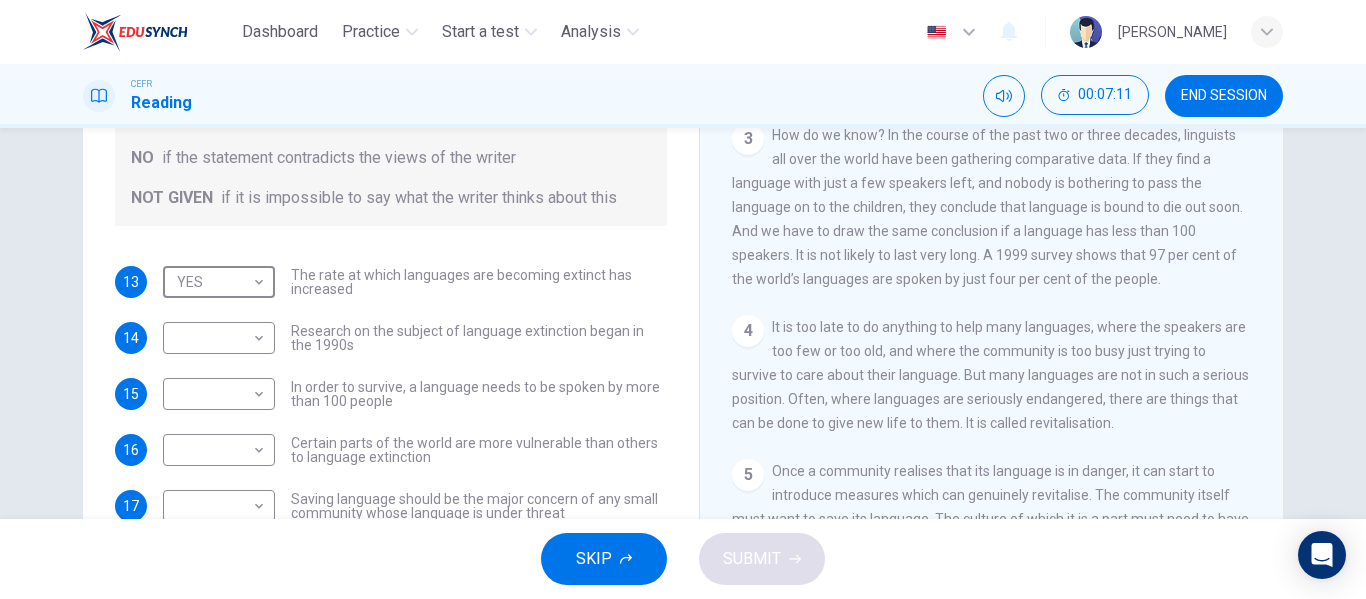 scroll, scrollTop: 515, scrollLeft: 0, axis: vertical 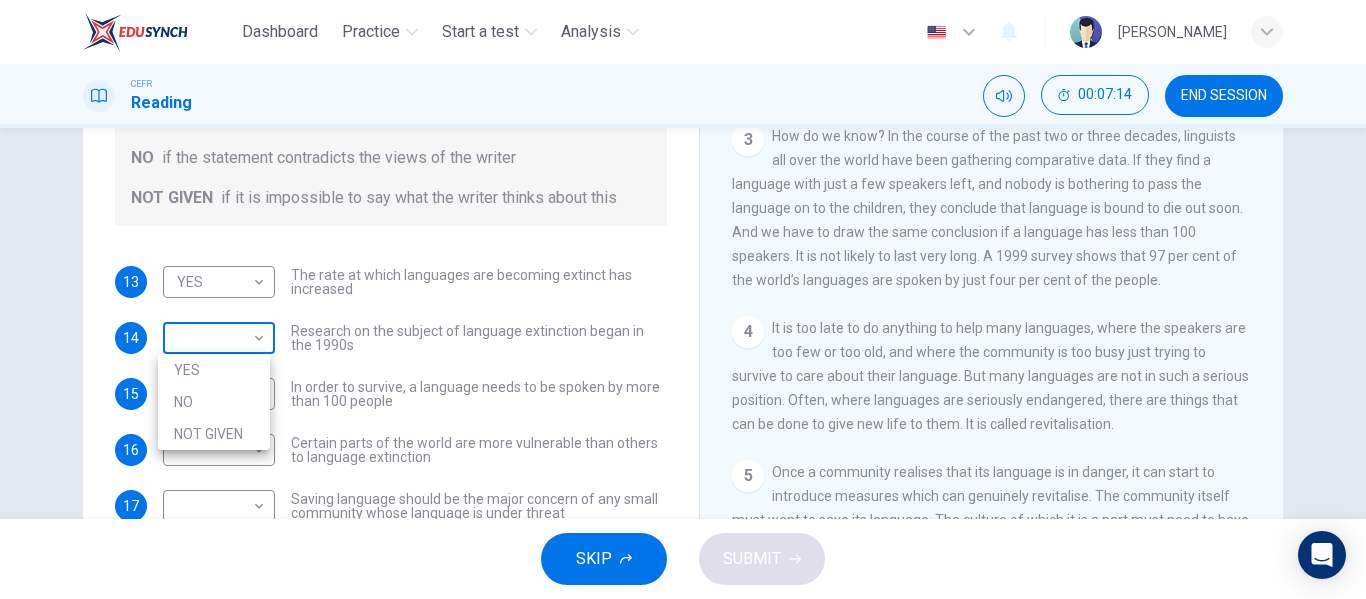 click on "Dashboard Practice Start a test Analysis English en ​ [PERSON_NAME] CEFR Reading 00:07:14 END SESSION Questions 13 - 17 Do the following statements agree with the views of the writer in the Passage?  In the boxes below, write YES if the statement agrees with the views of the writer NO if the statement contradicts the views of the writer NOT GIVEN if it is impossible to say what the writer thinks about this 13 YES YES ​ The rate at which languages are becoming extinct has increased 14 ​ ​ Research on the subject of language extinction began in the 1990s 15 ​ ​ In order to survive, a language needs to be spoken by more than 100 people 16 ​ ​ Certain parts of the world are more vulnerable than others to language extinction 17 ​ ​ Saving language should be the major concern of any small community whose language is under threat Saving Language CLICK TO ZOOM Click to Zoom 1 2 3 4 5 6 7 8 9 10 11 12 SKIP SUBMIT EduSynch - Online Language Proficiency Testing
2025 NO" at bounding box center [683, 299] 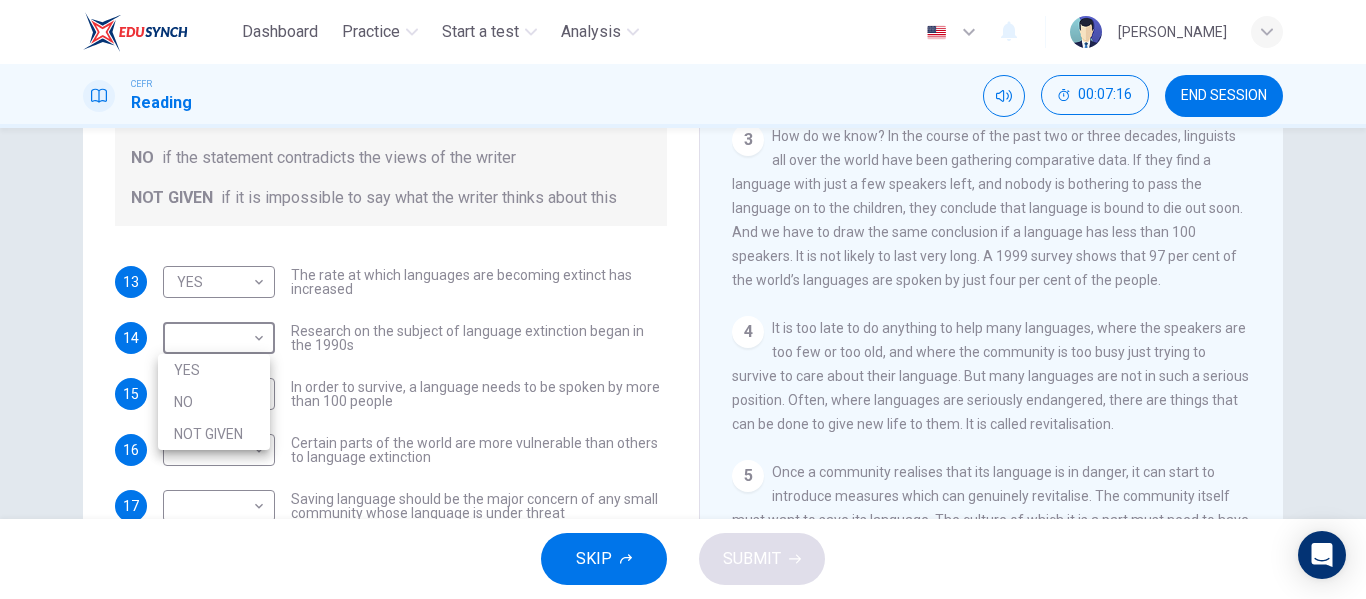 click on "YES" at bounding box center (214, 370) 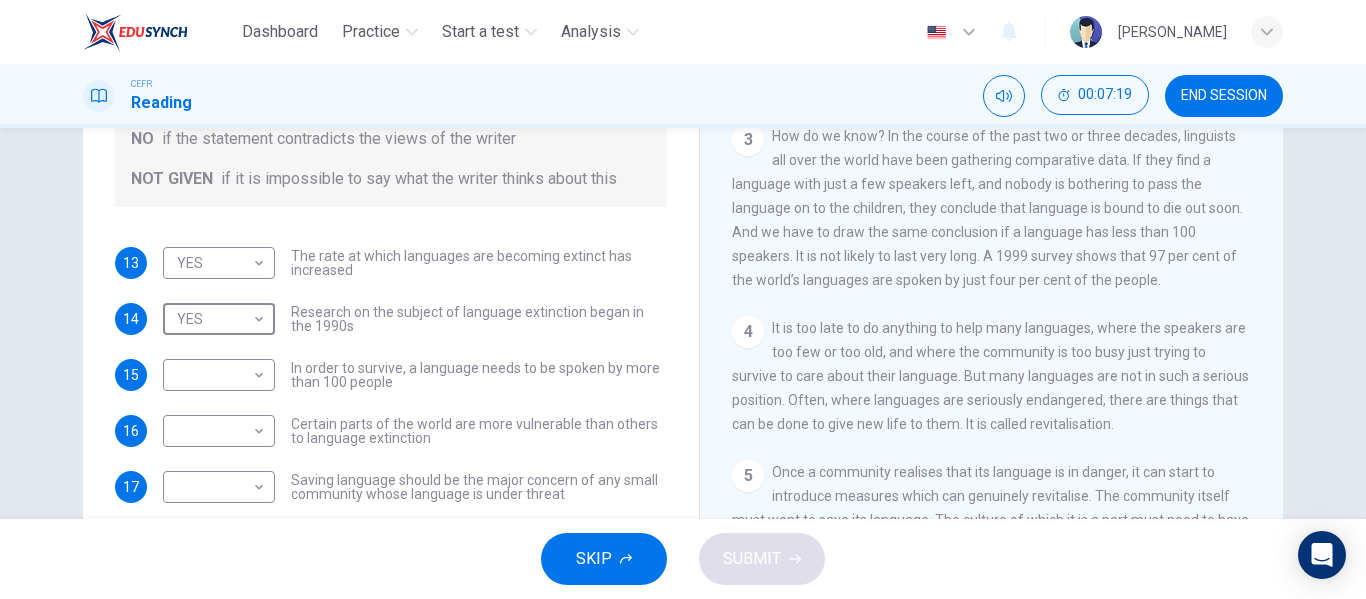 scroll, scrollTop: 25, scrollLeft: 0, axis: vertical 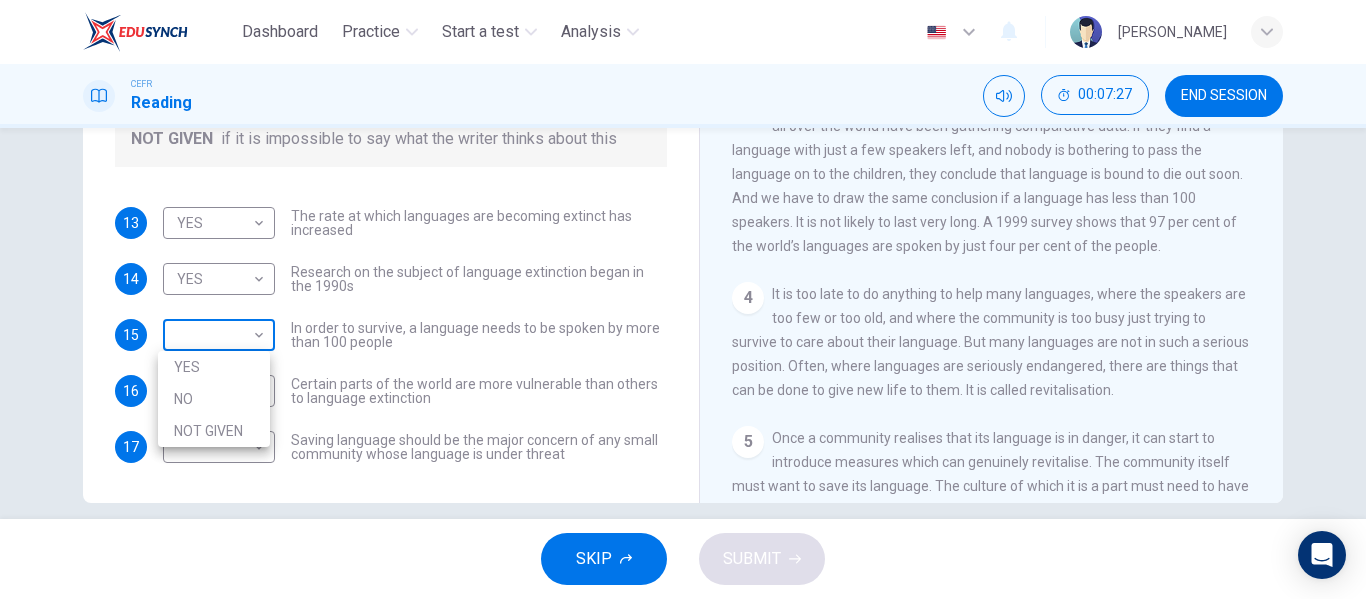 click on "Dashboard Practice Start a test Analysis English en ​ [PERSON_NAME] CEFR Reading 00:07:27 END SESSION Questions 13 - 17 Do the following statements agree with the views of the writer in the Passage?  In the boxes below, write YES if the statement agrees with the views of the writer NO if the statement contradicts the views of the writer NOT GIVEN if it is impossible to say what the writer thinks about this 13 YES YES ​ The rate at which languages are becoming extinct has increased 14 YES YES ​ Research on the subject of language extinction began in the 1990s 15 ​ ​ In order to survive, a language needs to be spoken by more than 100 people 16 ​ ​ Certain parts of the world are more vulnerable than others to language extinction 17 ​ ​ Saving language should be the major concern of any small community whose language is under threat Saving Language CLICK TO ZOOM Click to Zoom 1 2 3 4 5 6 7 8 9 10 11 12 SKIP SUBMIT EduSynch - Online Language Proficiency Testing
YES" at bounding box center [683, 299] 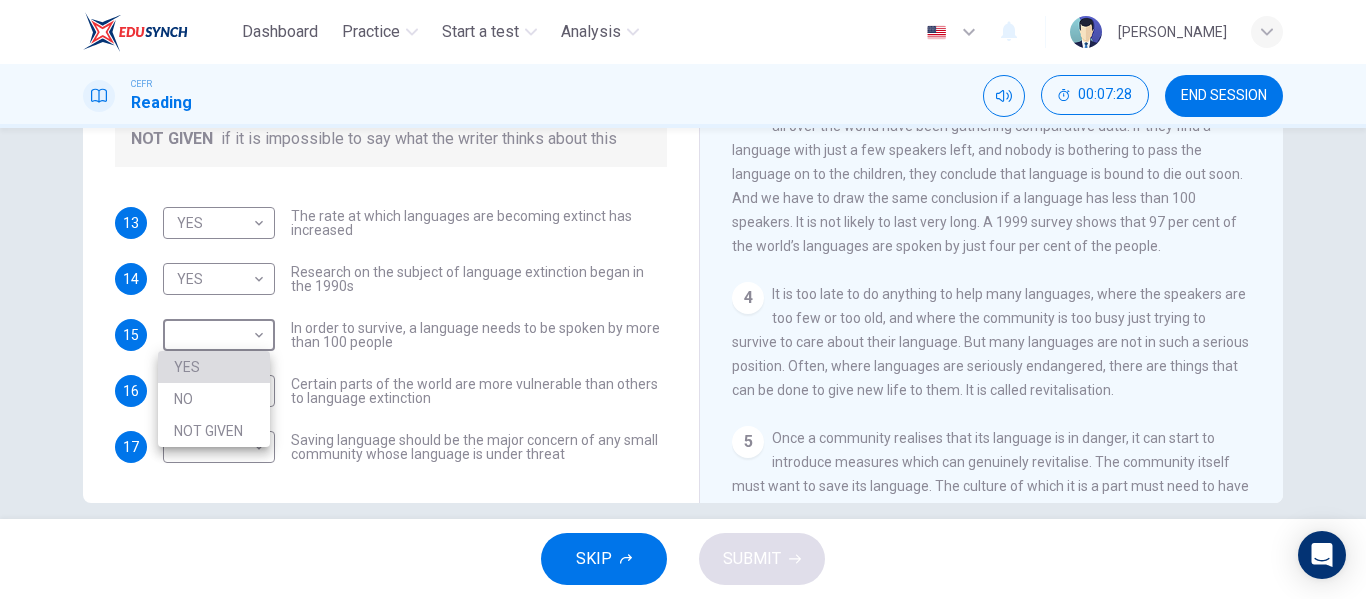 click on "YES" at bounding box center [214, 367] 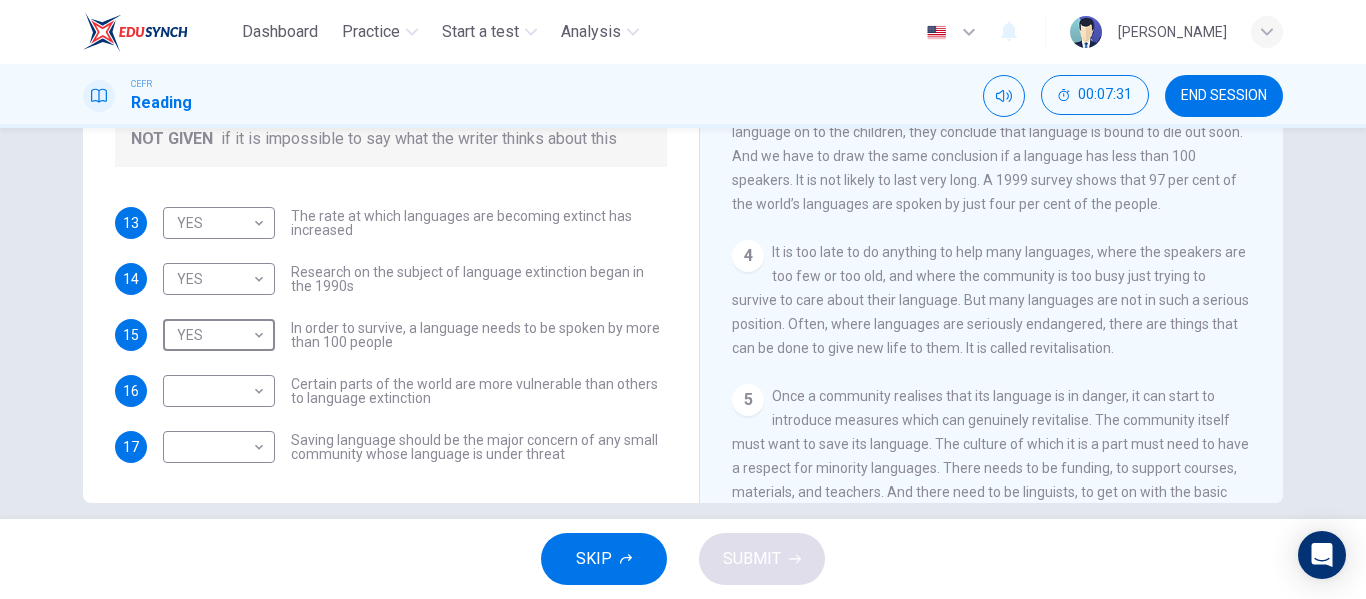 scroll, scrollTop: 565, scrollLeft: 0, axis: vertical 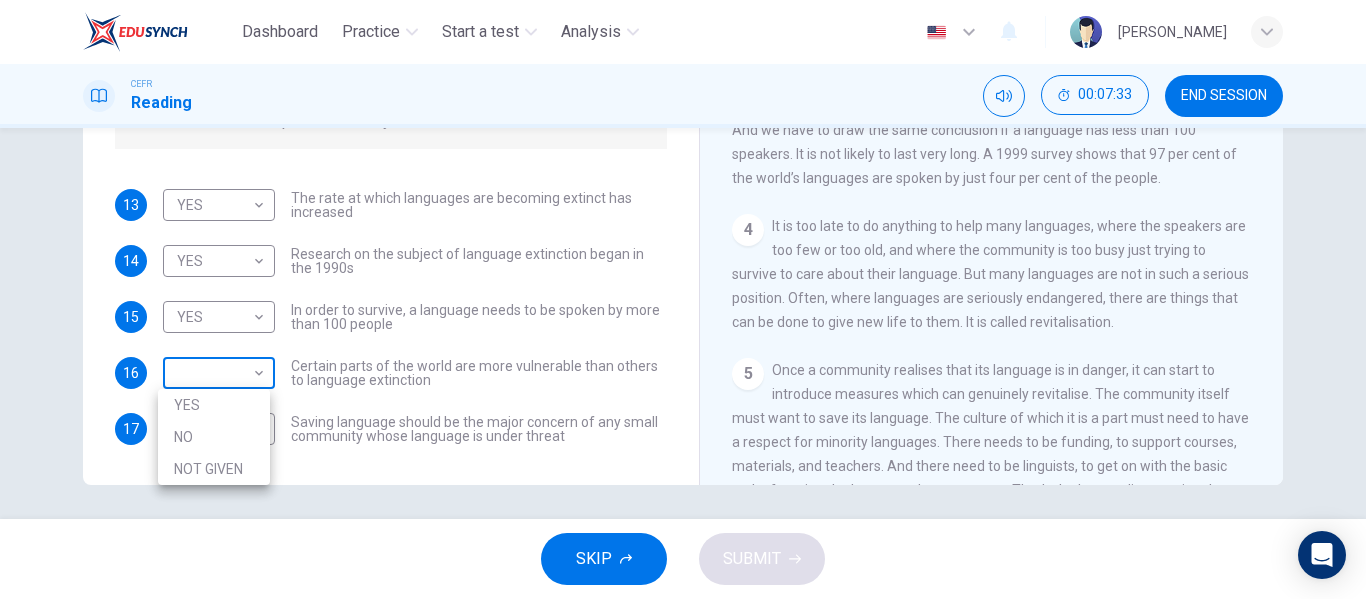 click on "Dashboard Practice Start a test Analysis English en ​ [PERSON_NAME] CEFR Reading 00:07:33 END SESSION Questions 13 - 17 Do the following statements agree with the views of the writer in the Passage?  In the boxes below, write YES if the statement agrees with the views of the writer NO if the statement contradicts the views of the writer NOT GIVEN if it is impossible to say what the writer thinks about this 13 YES YES ​ The rate at which languages are becoming extinct has increased 14 YES YES ​ Research on the subject of language extinction began in the 1990s 15 YES YES ​ In order to survive, a language needs to be spoken by more than 100 people 16 ​ ​ Certain parts of the world are more vulnerable than others to language extinction 17 ​ ​ Saving language should be the major concern of any small community whose language is under threat Saving Language CLICK TO ZOOM Click to Zoom 1 2 3 4 5 6 7 8 9 10 11 12 SKIP SUBMIT EduSynch - Online Language Proficiency Testing" at bounding box center (683, 299) 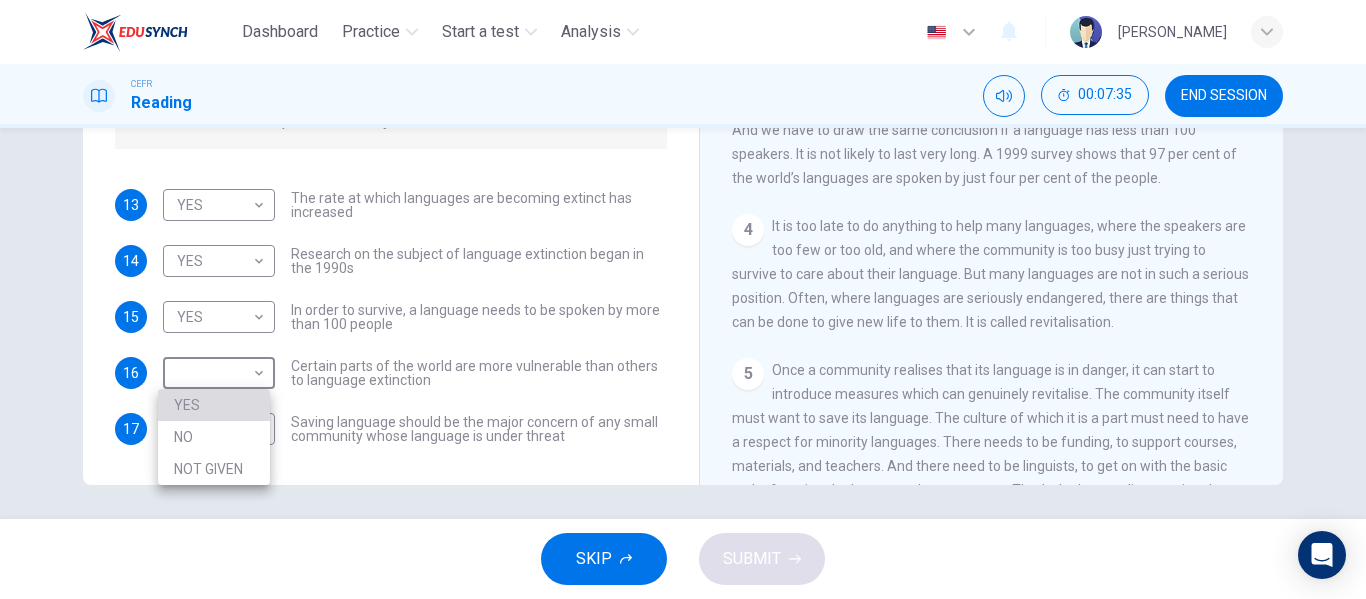 click on "YES" at bounding box center (214, 405) 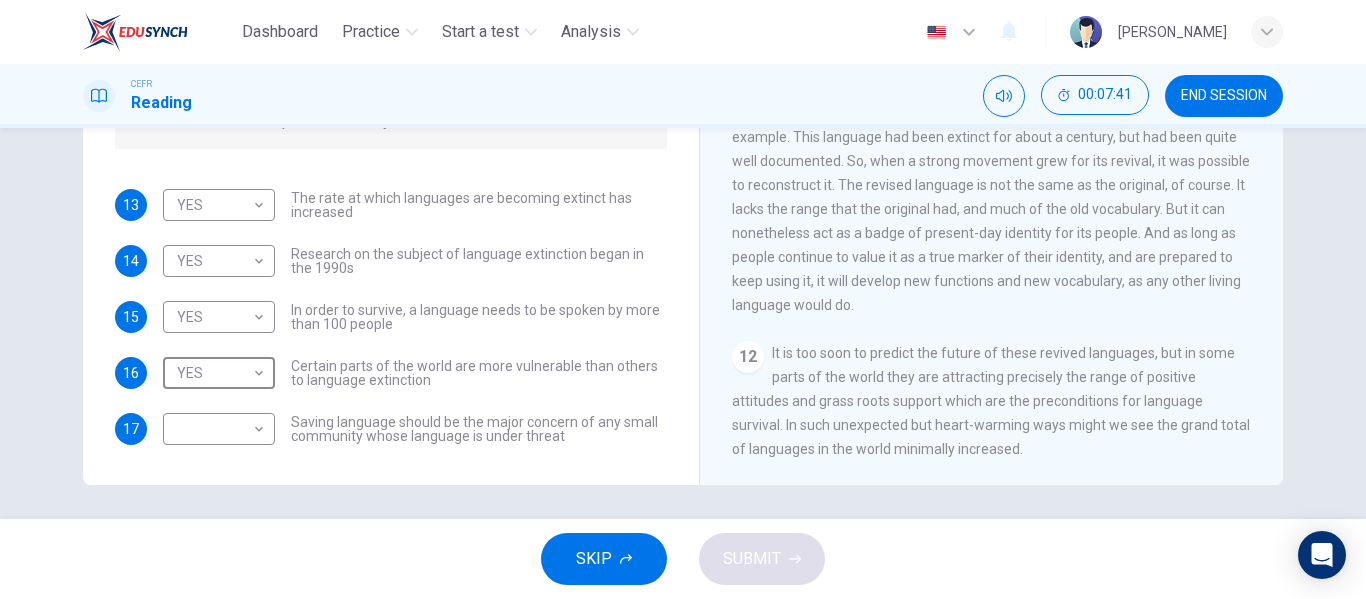 scroll, scrollTop: 2192, scrollLeft: 0, axis: vertical 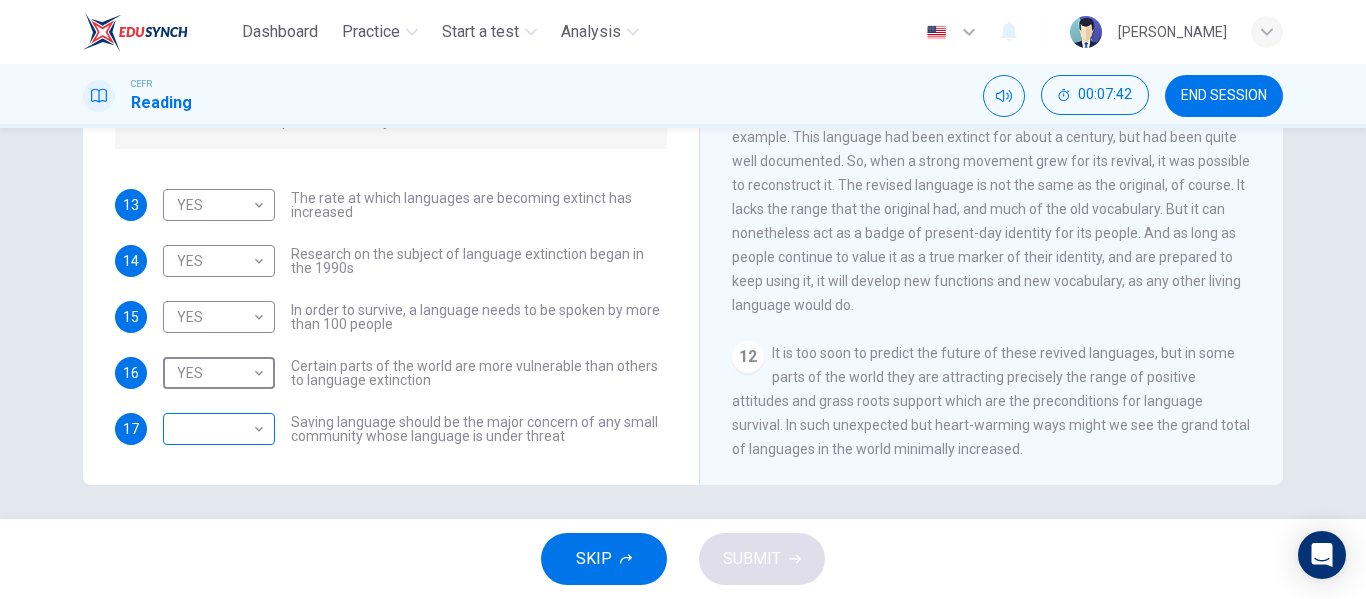 click on "Dashboard Practice Start a test Analysis English en ​ [PERSON_NAME] CEFR Reading 00:07:42 END SESSION Questions 13 - 17 Do the following statements agree with the views of the writer in the Passage?  In the boxes below, write YES if the statement agrees with the views of the writer NO if the statement contradicts the views of the writer NOT GIVEN if it is impossible to say what the writer thinks about this 13 YES YES ​ The rate at which languages are becoming extinct has increased 14 YES YES ​ Research on the subject of language extinction began in the 1990s 15 YES YES ​ In order to survive, a language needs to be spoken by more than 100 people 16 YES YES ​ Certain parts of the world are more vulnerable than others to language extinction 17 ​ ​ Saving language should be the major concern of any small community whose language is under threat Saving Language CLICK TO ZOOM Click to Zoom 1 2 3 4 5 6 7 8 9 10 11 12 SKIP SUBMIT EduSynch - Online Language Proficiency Testing" at bounding box center [683, 299] 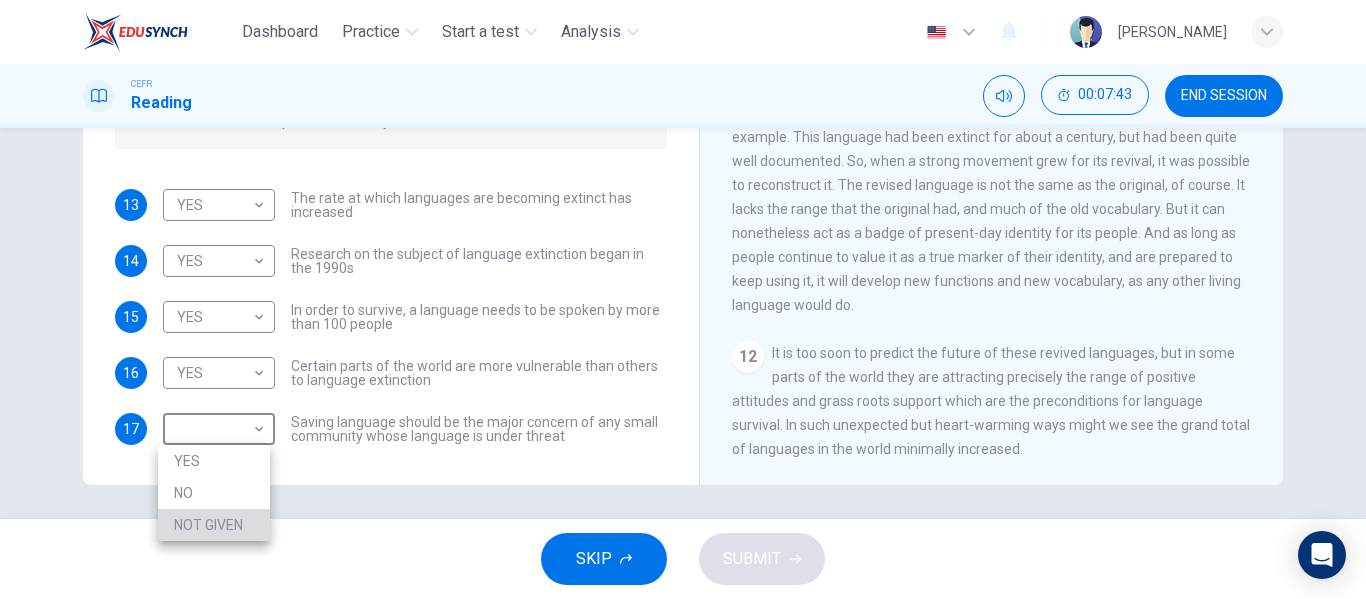 click on "NOT GIVEN" at bounding box center [214, 525] 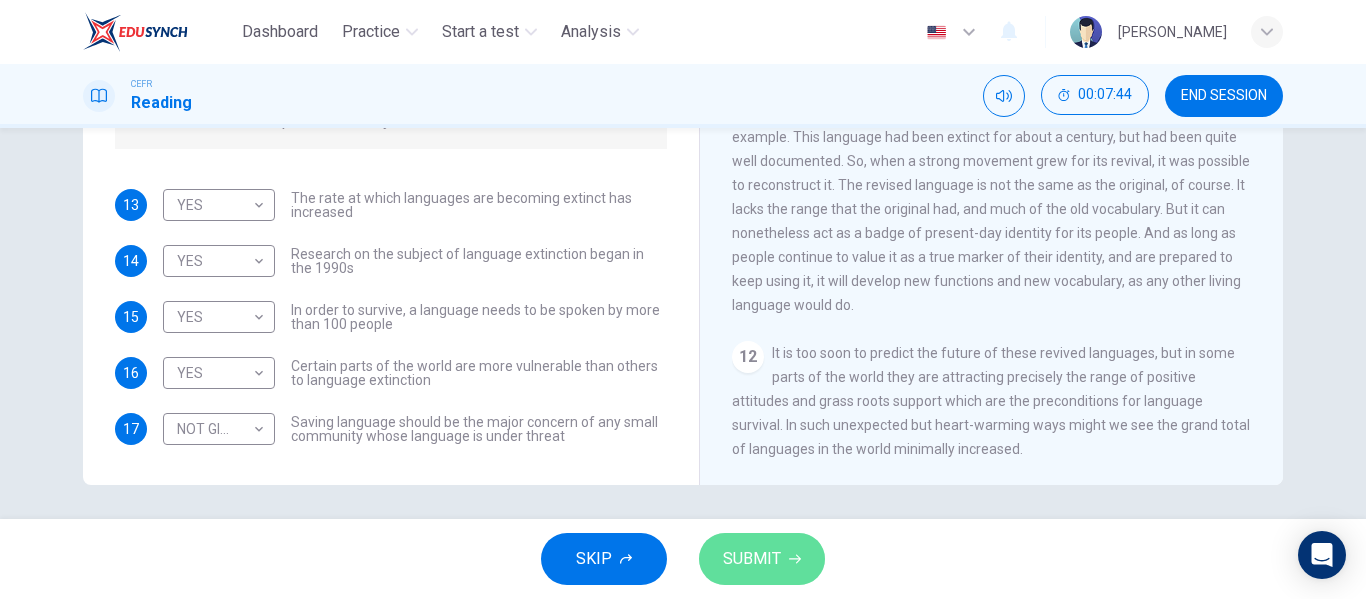click on "SUBMIT" at bounding box center (752, 559) 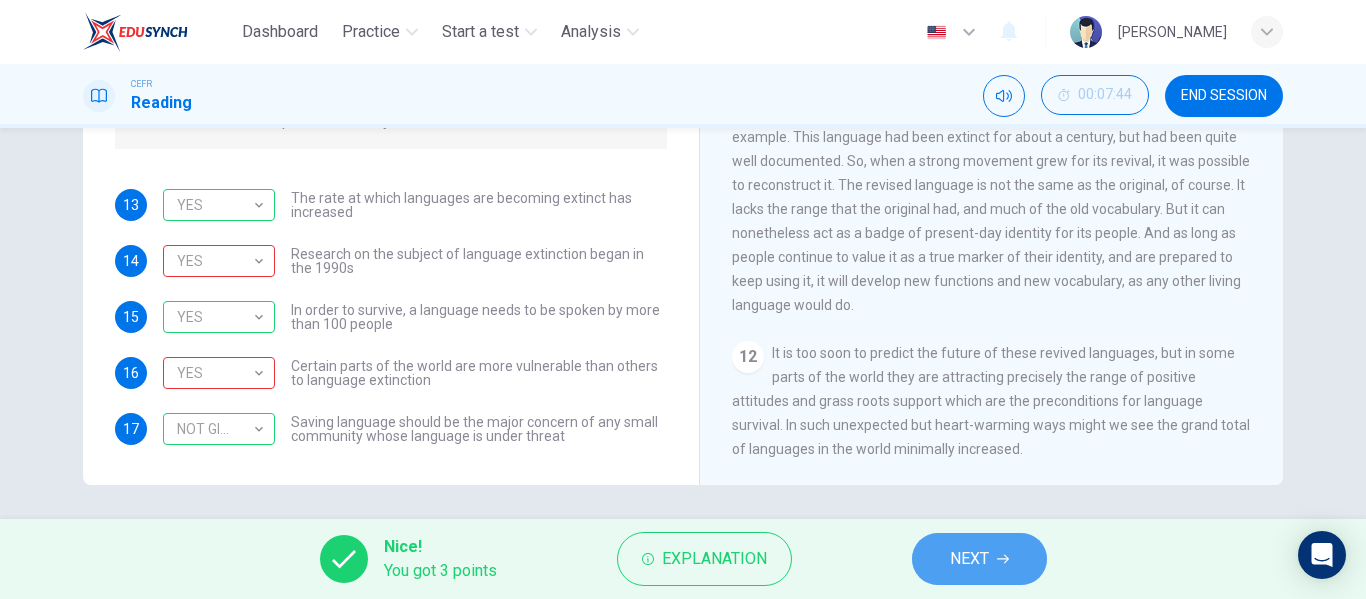 click on "NEXT" at bounding box center [979, 559] 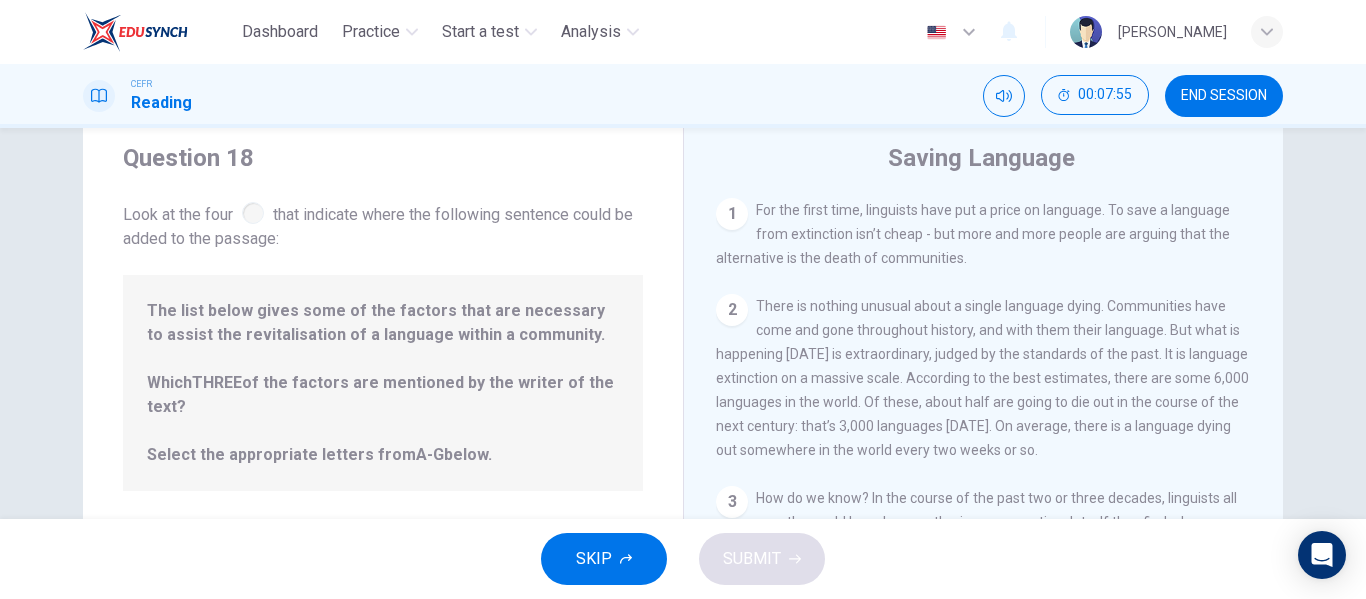scroll, scrollTop: 57, scrollLeft: 0, axis: vertical 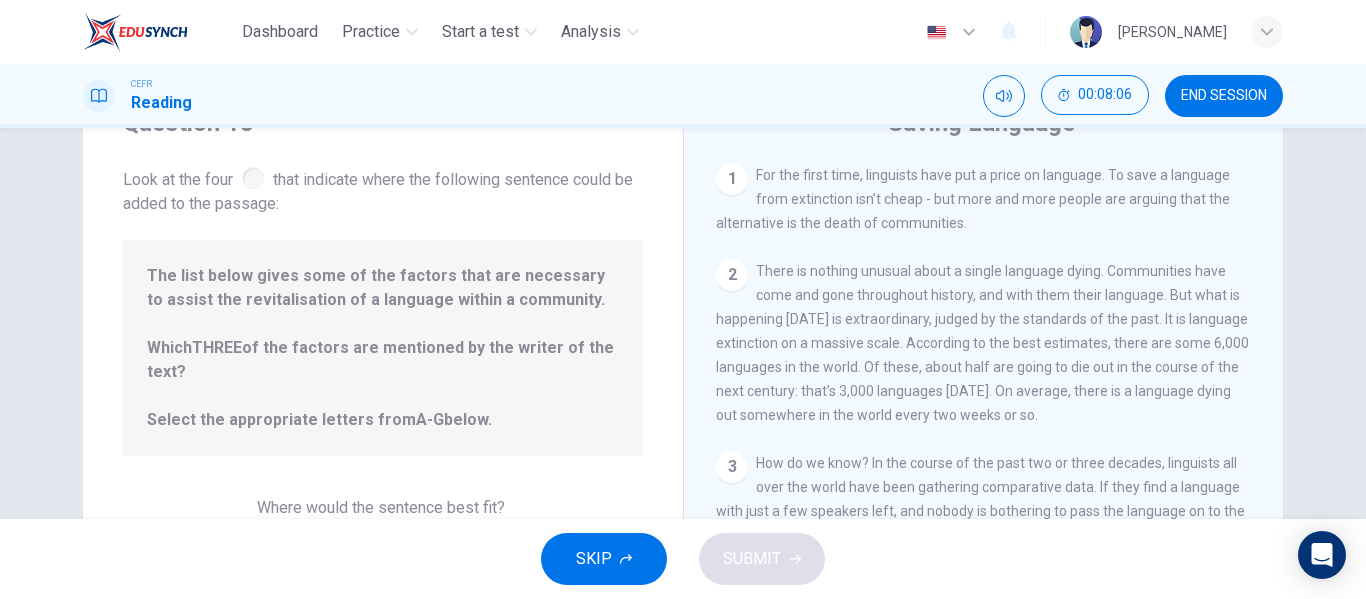 click at bounding box center (253, 178) 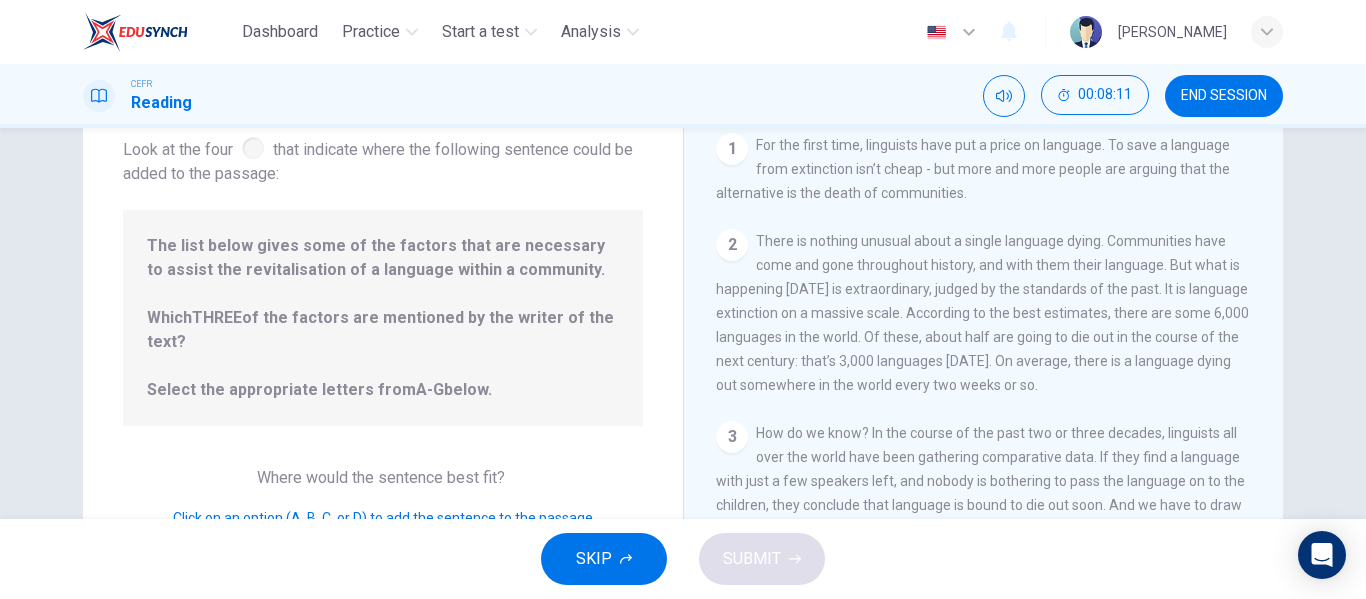 scroll, scrollTop: 132, scrollLeft: 0, axis: vertical 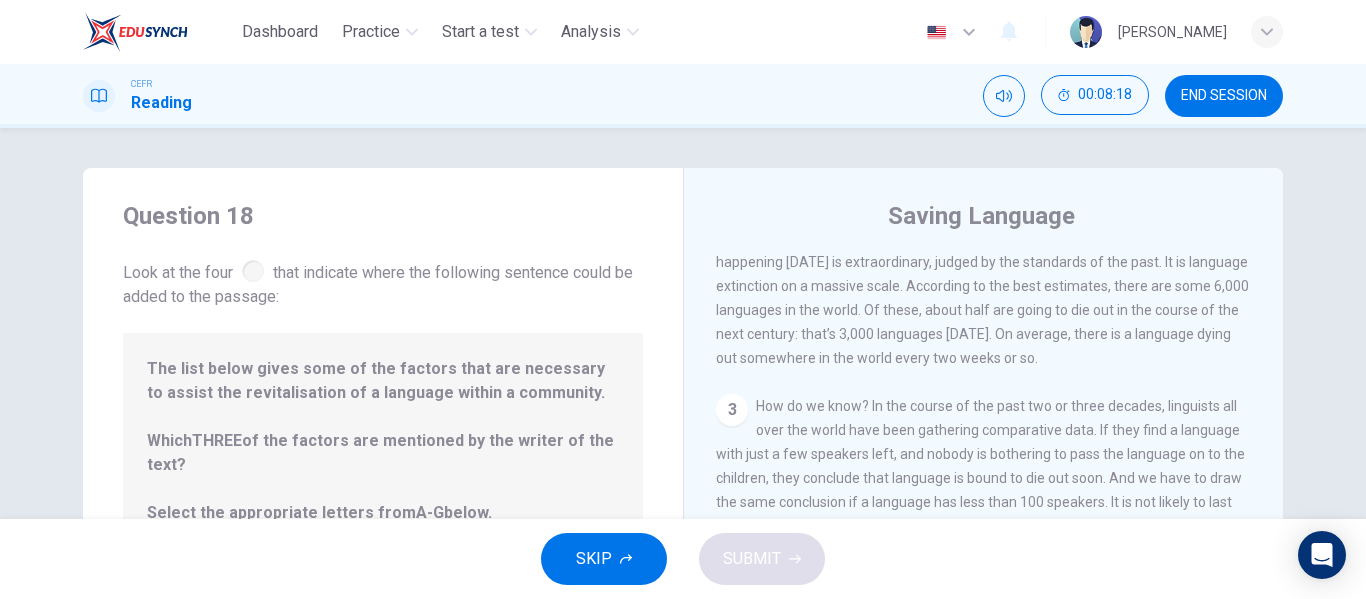 click on "3" at bounding box center [732, 410] 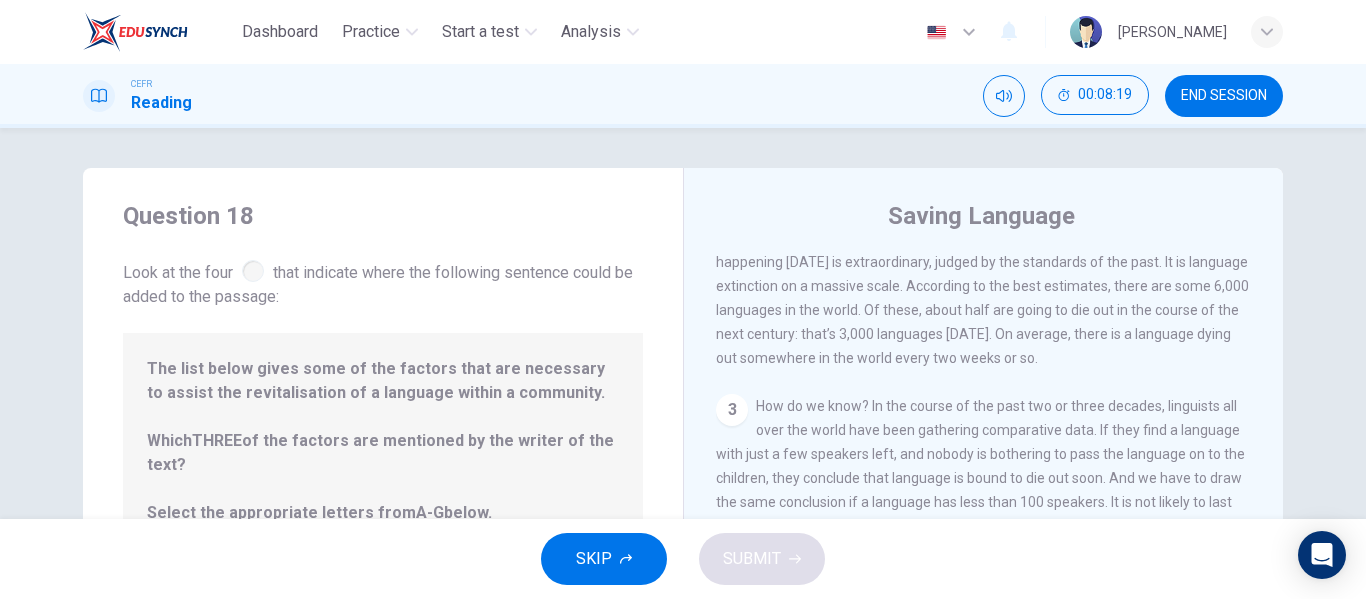 click on "3" at bounding box center (732, 410) 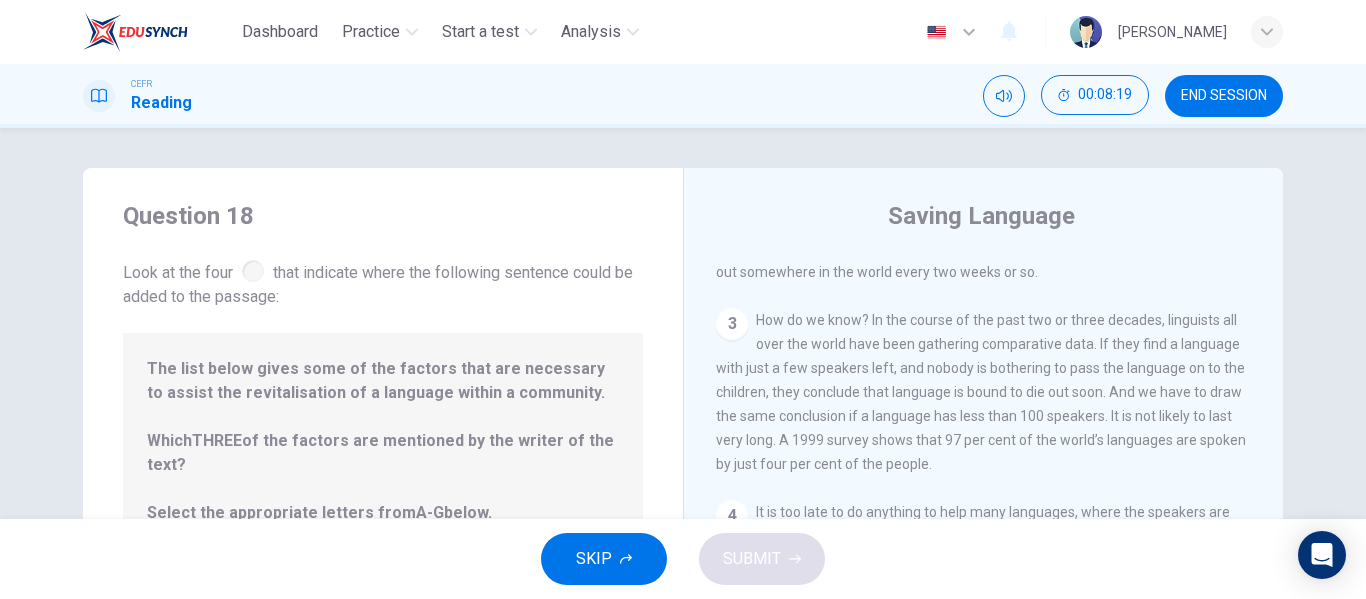 scroll, scrollTop: 257, scrollLeft: 0, axis: vertical 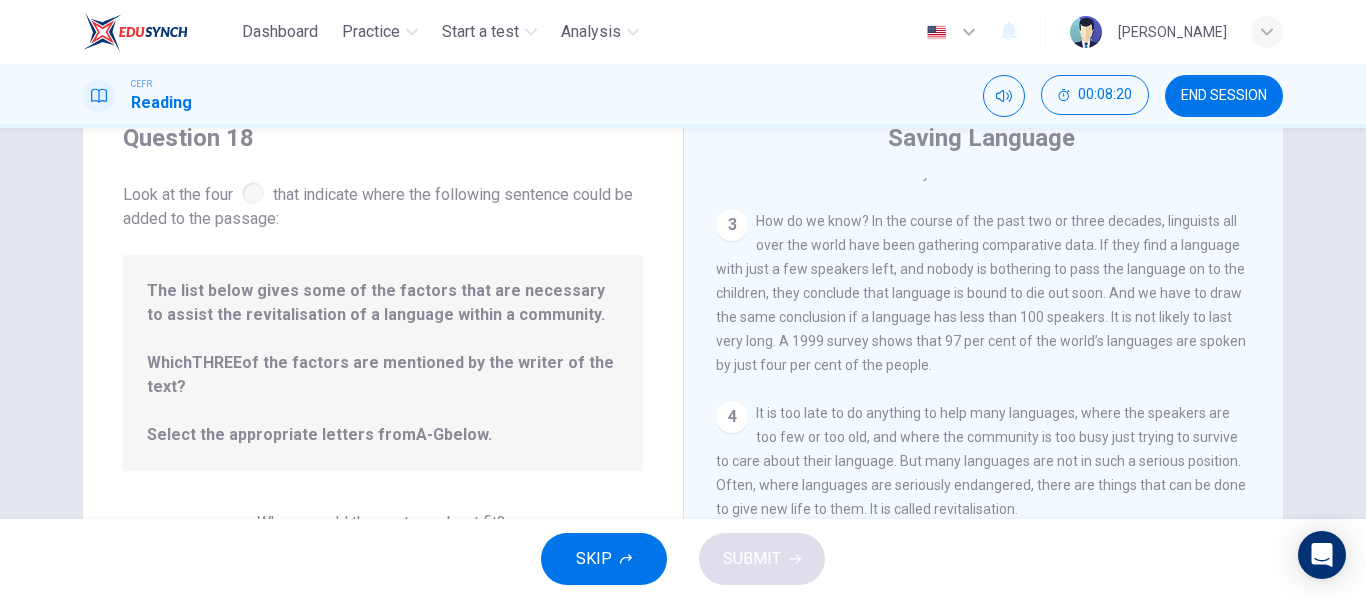 click on "A-G" at bounding box center (430, 434) 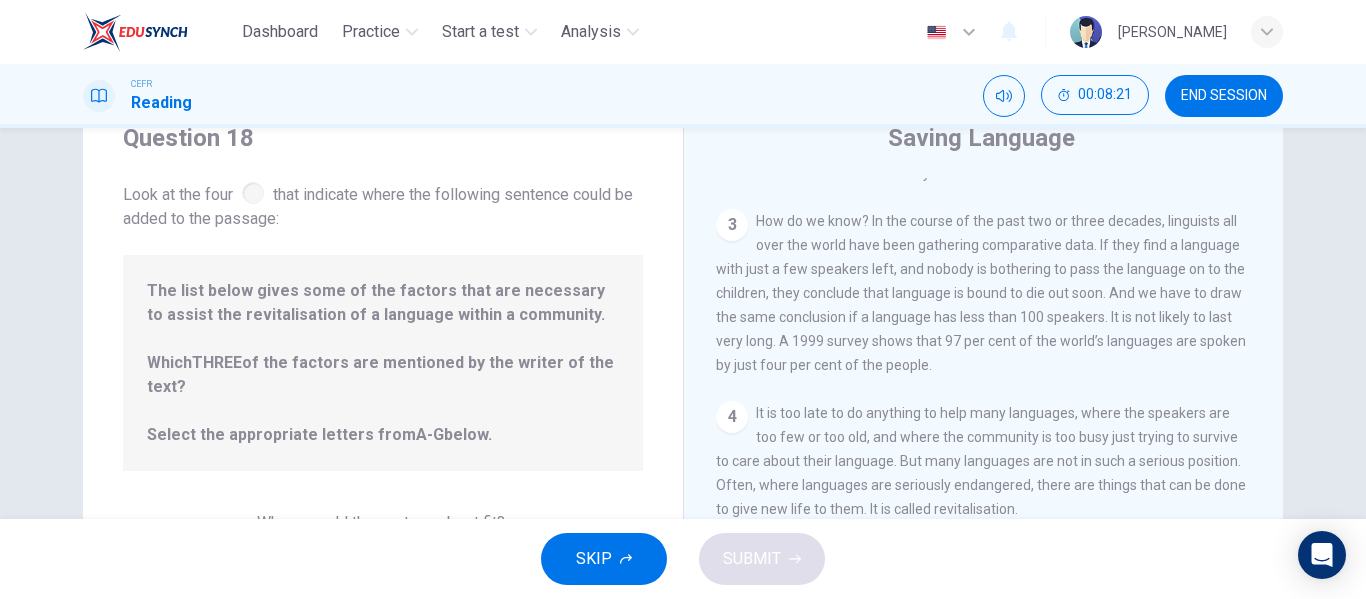 click on "The list below gives some of the factors that are necessary to assist the revitalisation of a language within a community.
Which  THREE  of the factors are mentioned by the writer of the text?
Select the appropriate letters from  A-G  below." at bounding box center (383, 363) 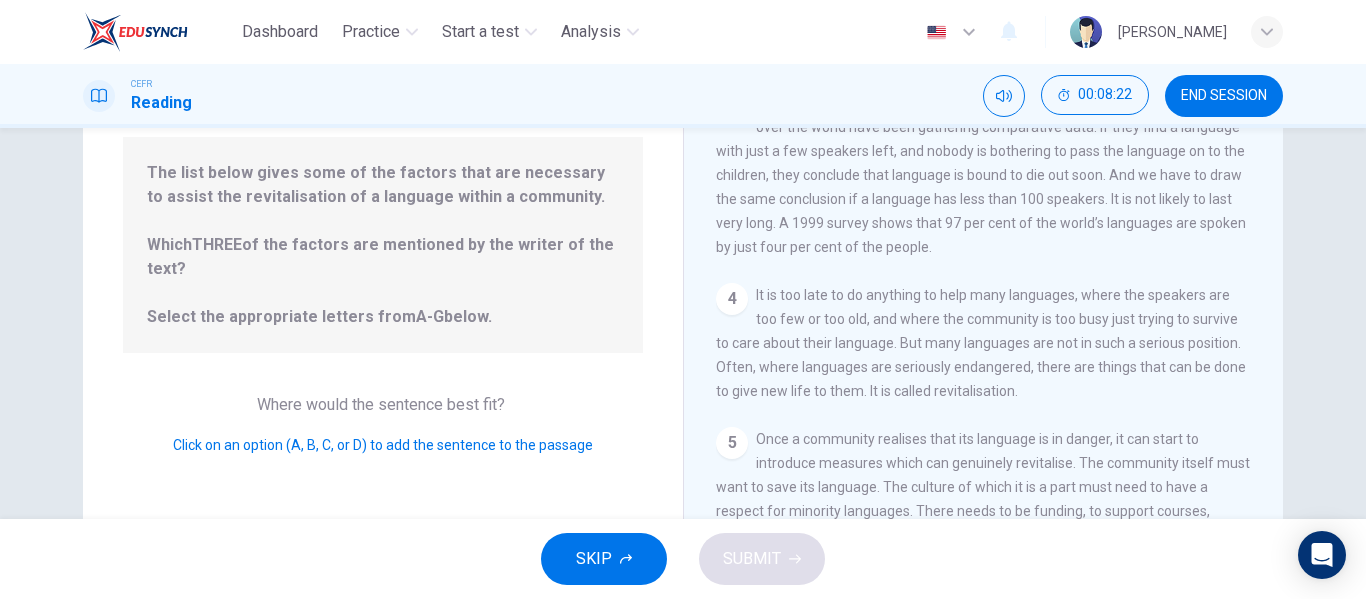 scroll, scrollTop: 195, scrollLeft: 0, axis: vertical 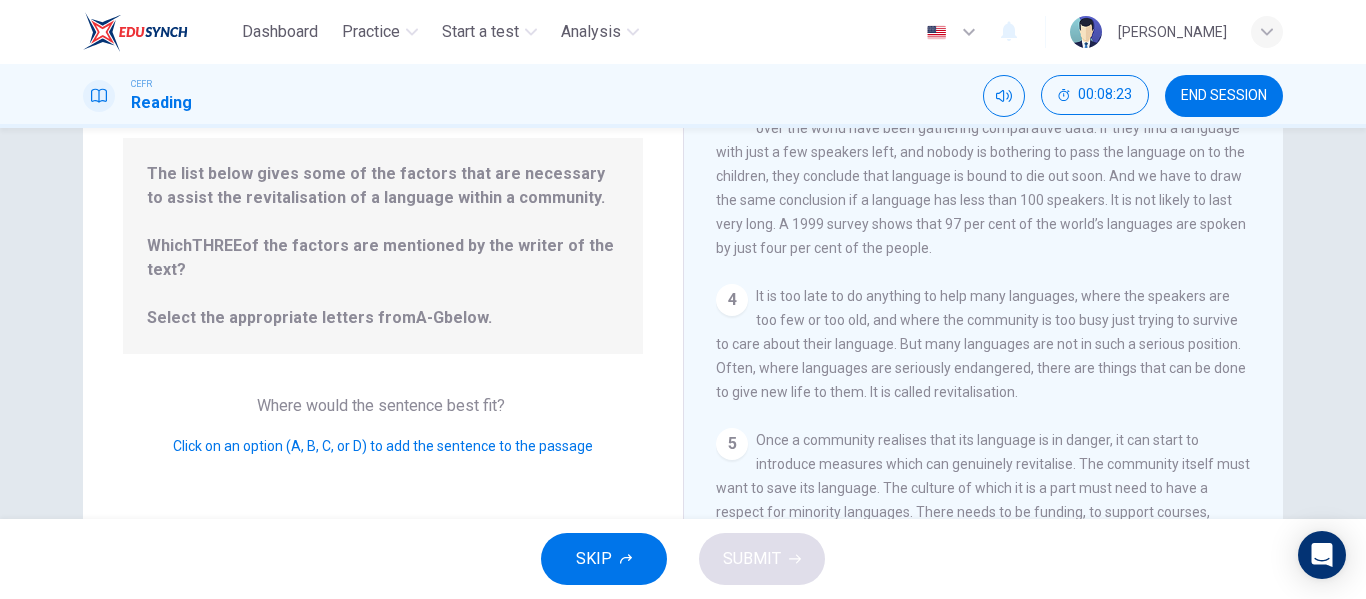 click on "Click on an option (A, B, C, or D) to add the sentence to the passage" at bounding box center (383, 446) 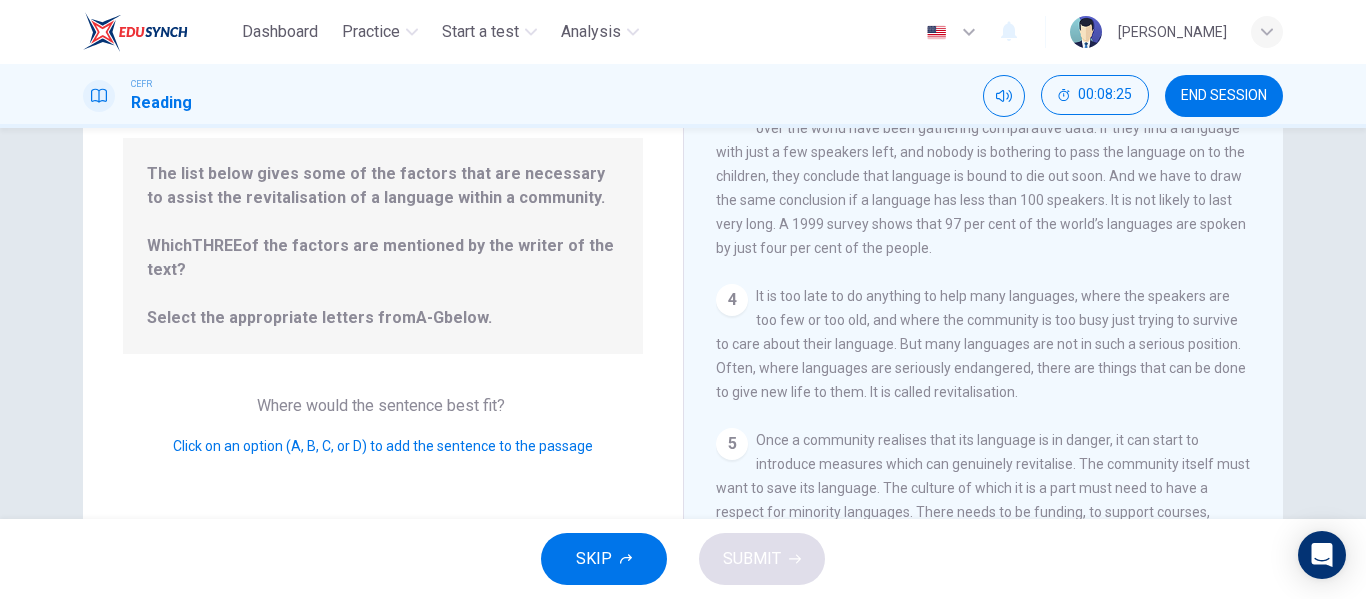 click on "Click on an option (A, B, C, or D) to add the sentence to the passage" at bounding box center [383, 446] 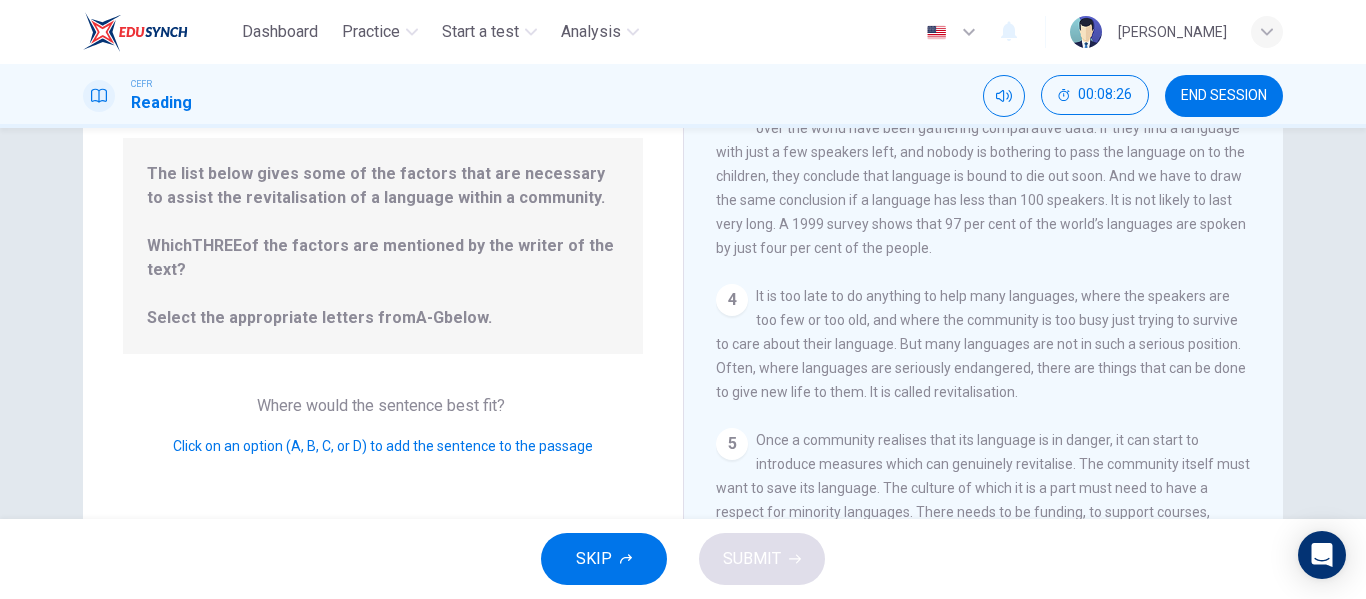 click on "Question 18 Look at the four     that indicate where the following sentence could be added to the passage: The list below gives some of the factors that are necessary to assist the revitalisation of a language within a community.
Which  THREE  of the factors are mentioned by the writer of the text?
Select the appropriate letters from  A-G  below. Where would the sentence best fit?   Click on an option (A, B, C, or D) to add the sentence to the passage" at bounding box center [383, 320] 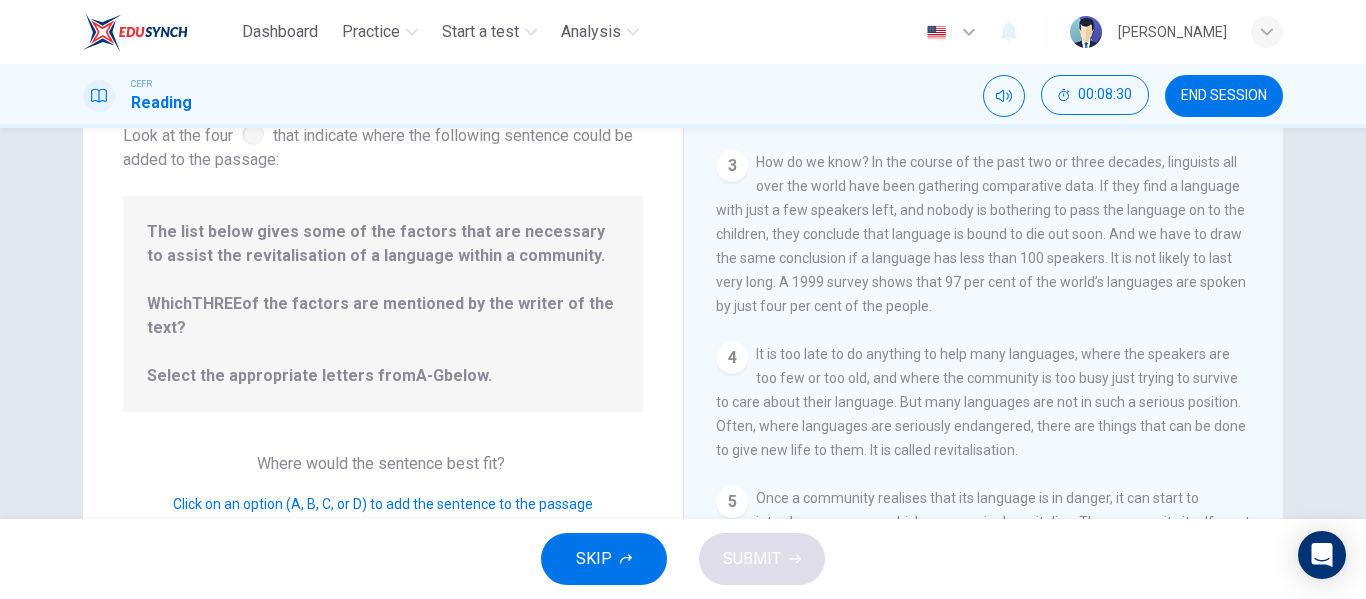 scroll, scrollTop: 143, scrollLeft: 0, axis: vertical 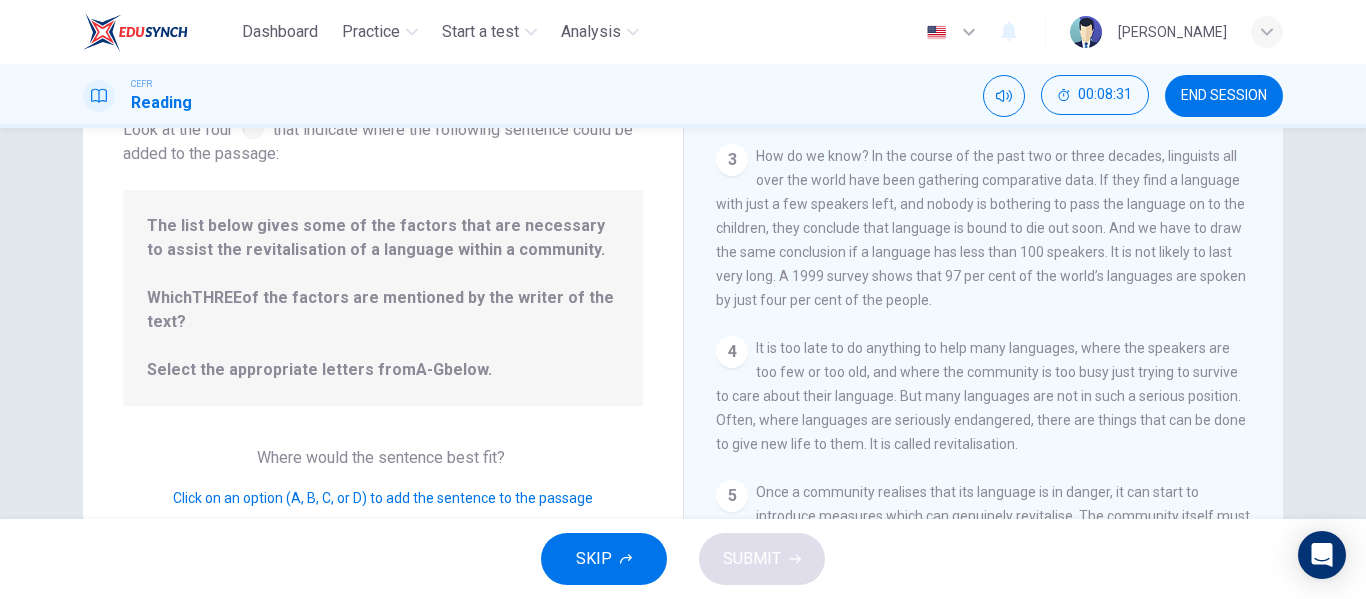 click on "SKIP" at bounding box center [604, 559] 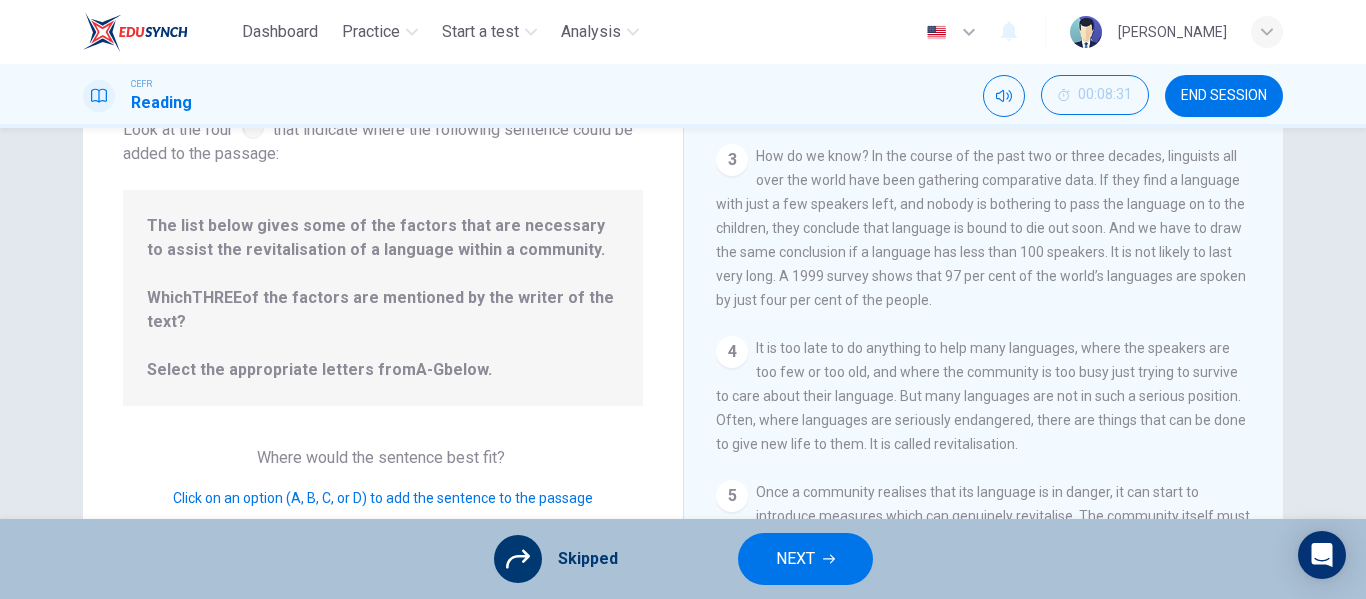 scroll, scrollTop: 0, scrollLeft: 0, axis: both 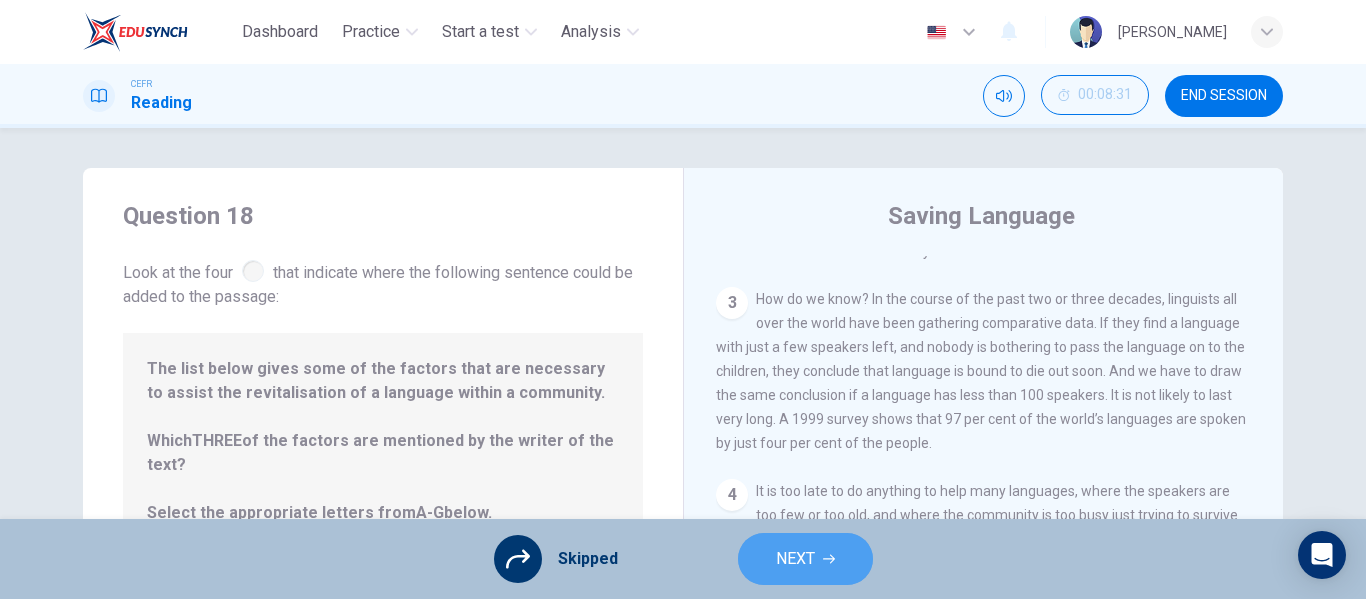 click on "NEXT" at bounding box center (795, 559) 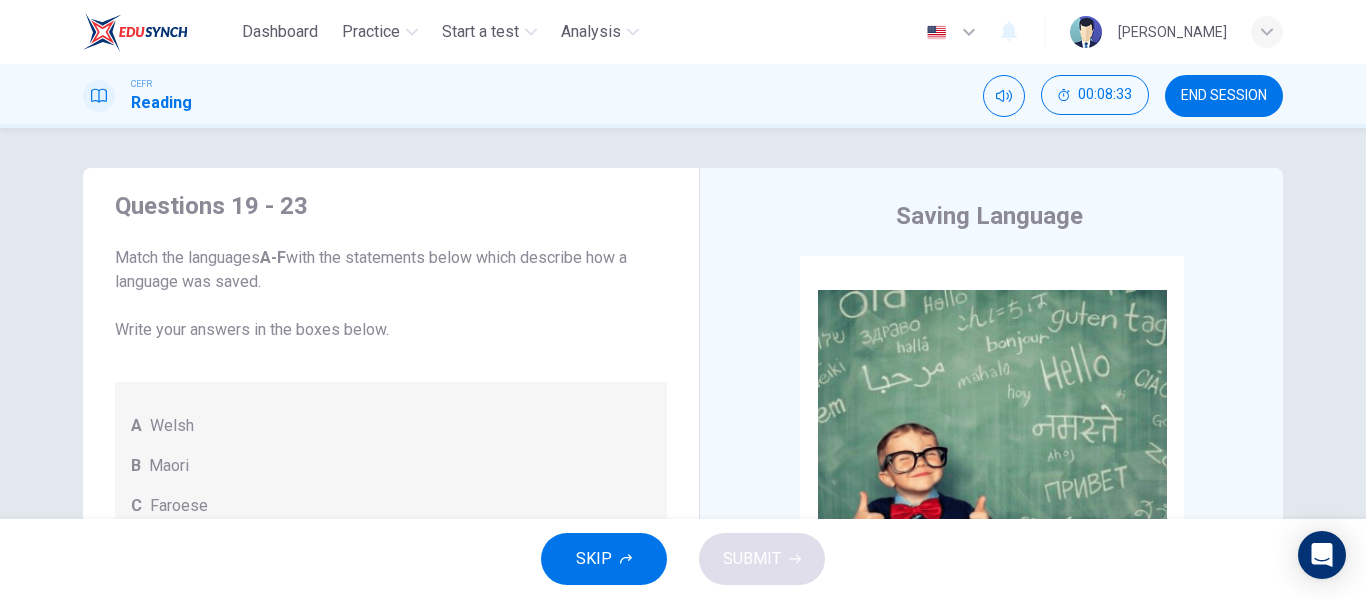 scroll, scrollTop: 19, scrollLeft: 0, axis: vertical 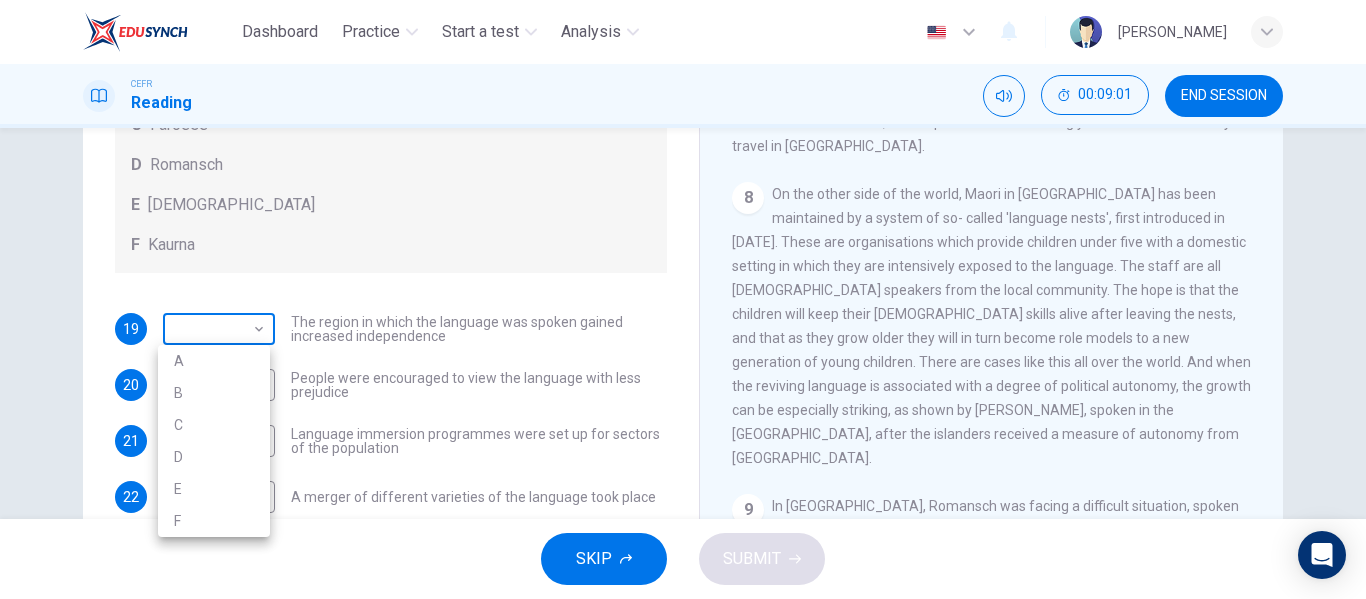 click on "Dashboard Practice Start a test Analysis English en ​ [PERSON_NAME] CEFR Reading 00:09:01 END SESSION Questions 19 - 23 Match the languages  A-F  with the statements below which describe how a language was saved.
Write your answers in the boxes below. A Welsh B Maori C Faroese D Romansch E Ainu F Kaurna 19 ​ ​ The region in which the language was spoken gained increased independence 20 ​ ​ People were encouraged to view the language with less prejudice 21 ​ ​ Language immersion programmes were set up for sectors of the population 22 ​ ​ A merger of different varieties of the language took place 23 ​ ​ Written samples of the language permitted its revitalisation Saving Language CLICK TO ZOOM Click to Zoom 1 For the first time, linguists have put a price on language. To save a language from extinction isn’t cheap - but more and more people are arguing that the alternative is the death of communities. 2 3 4 5 6 7 8 9 10 11 12 SKIP SUBMIT
Dashboard Practice" at bounding box center [683, 299] 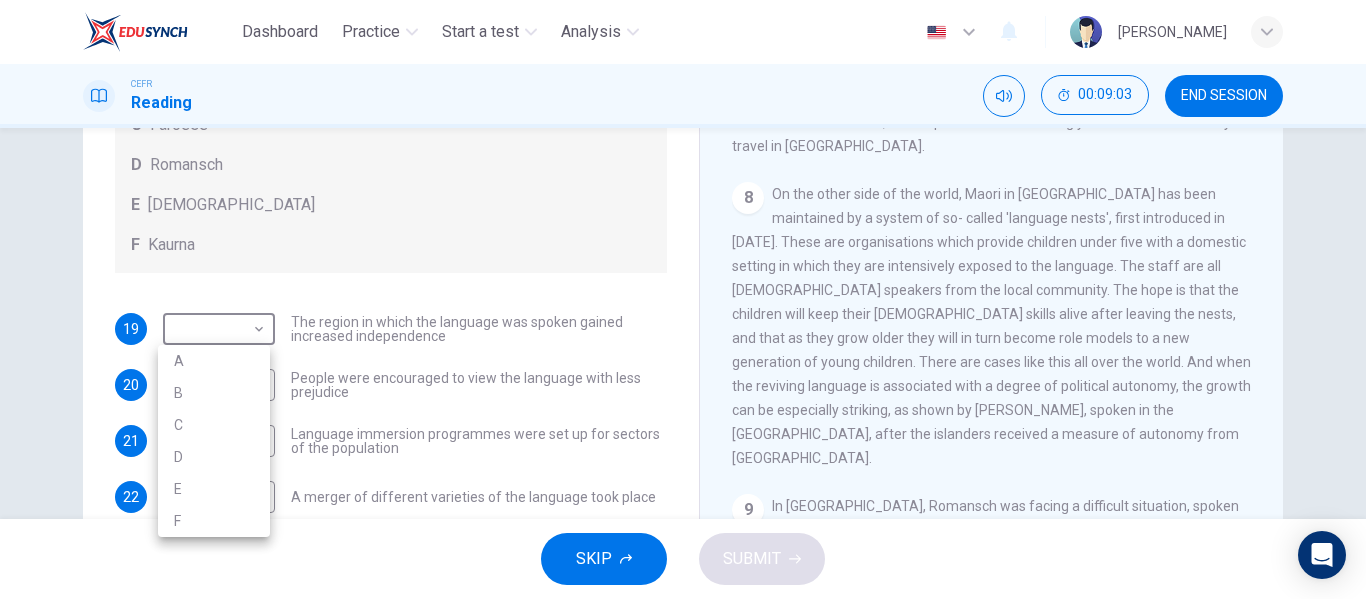 click at bounding box center (683, 299) 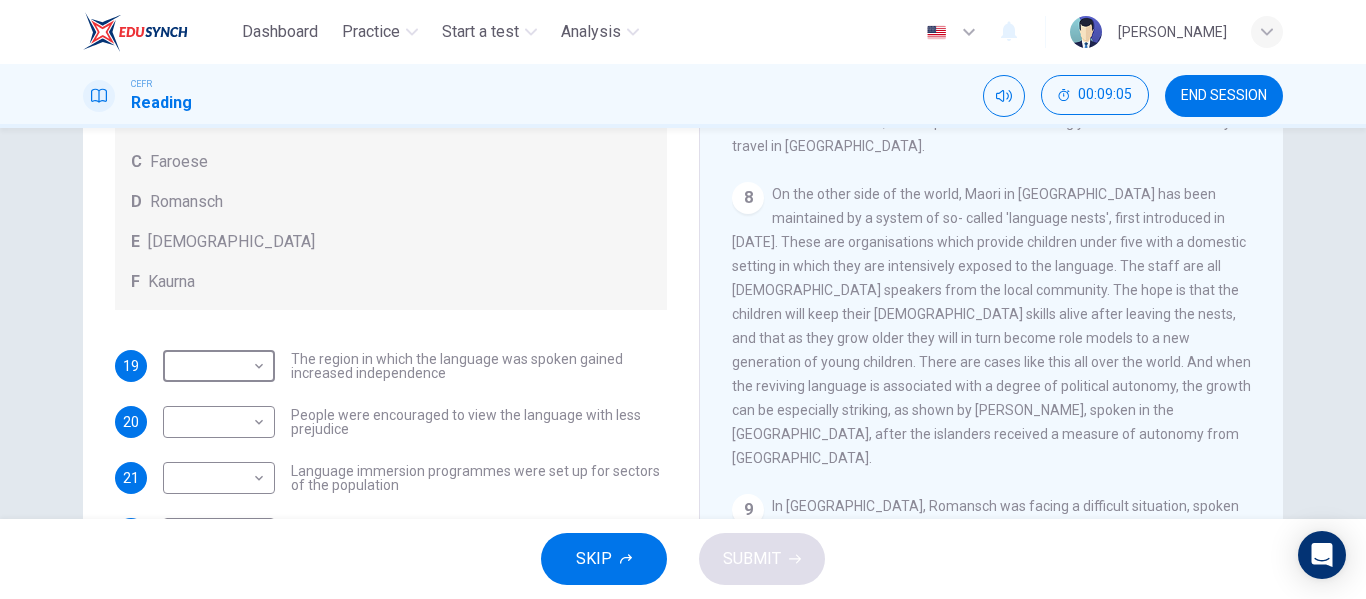 scroll, scrollTop: 115, scrollLeft: 0, axis: vertical 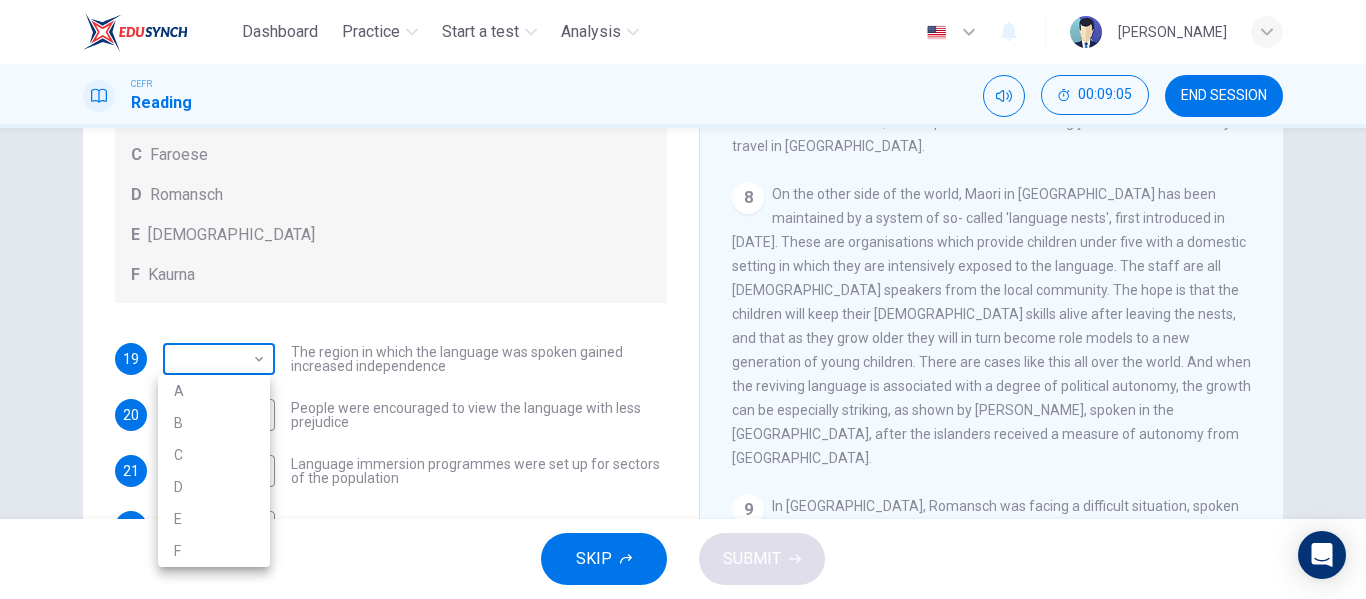 click on "Dashboard Practice Start a test Analysis English en ​ [PERSON_NAME] CEFR Reading 00:09:05 END SESSION Questions 19 - 23 Match the languages  A-F  with the statements below which describe how a language was saved.
Write your answers in the boxes below. A Welsh B Maori C Faroese D Romansch E Ainu F Kaurna 19 ​ ​ The region in which the language was spoken gained increased independence 20 ​ ​ People were encouraged to view the language with less prejudice 21 ​ ​ Language immersion programmes were set up for sectors of the population 22 ​ ​ A merger of different varieties of the language took place 23 ​ ​ Written samples of the language permitted its revitalisation Saving Language CLICK TO ZOOM Click to Zoom 1 For the first time, linguists have put a price on language. To save a language from extinction isn’t cheap - but more and more people are arguing that the alternative is the death of communities. 2 3 4 5 6 7 8 9 10 11 12 SKIP SUBMIT
Dashboard Practice" at bounding box center [683, 299] 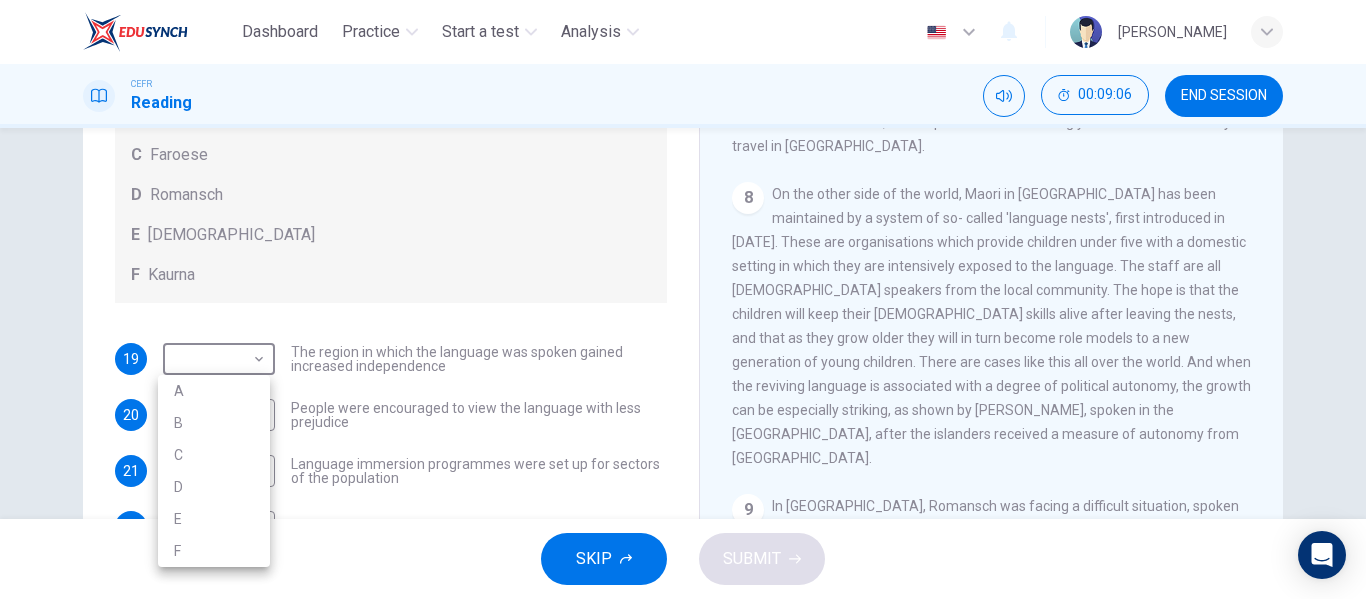 click on "A" at bounding box center [214, 391] 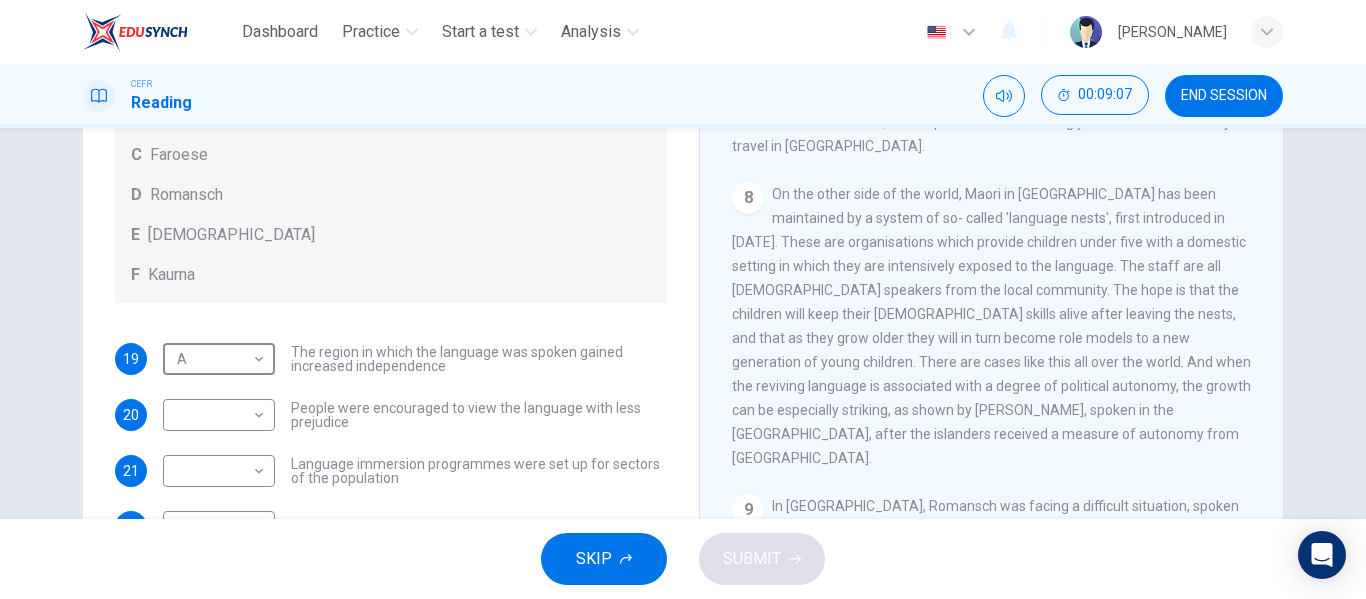 type on "A" 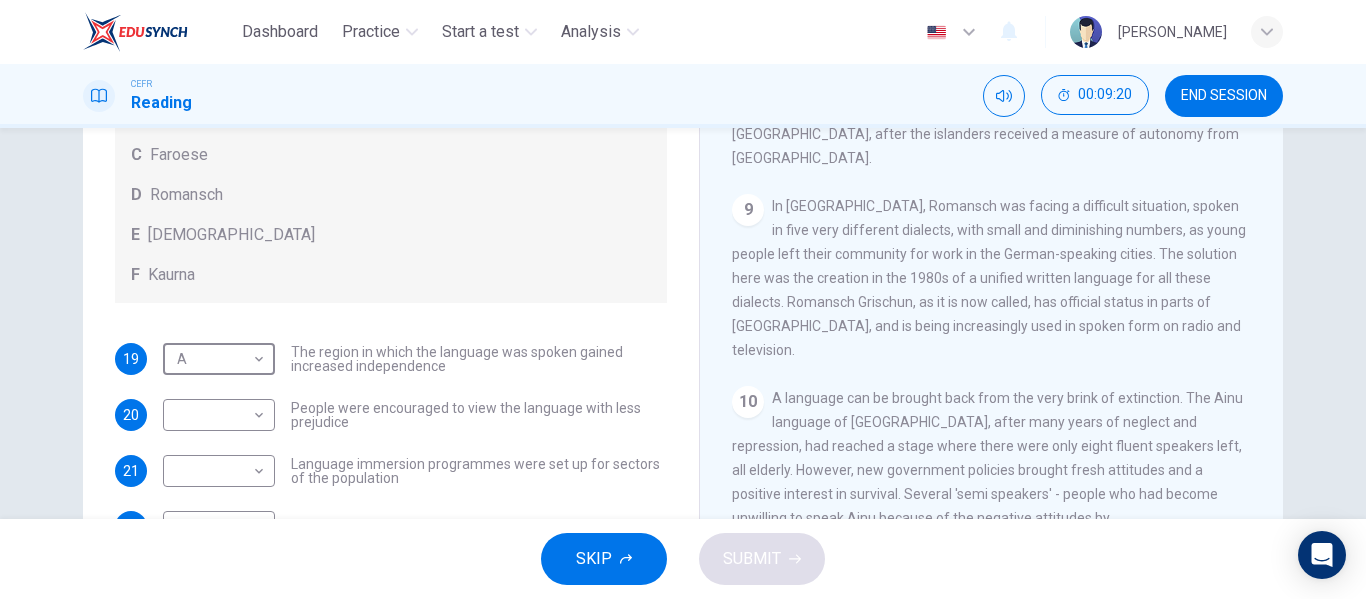 scroll, scrollTop: 1766, scrollLeft: 0, axis: vertical 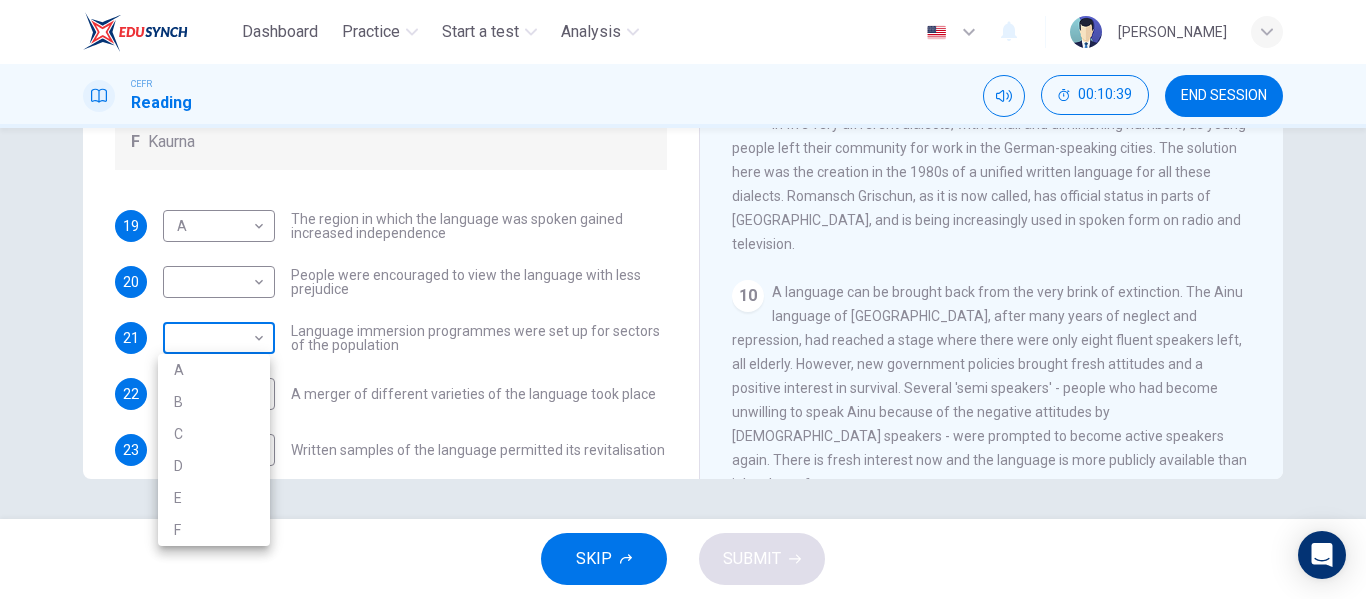 click on "Dashboard Practice Start a test Analysis English en ​ [PERSON_NAME] CEFR Reading 00:10:39 END SESSION Questions 19 - 23 Match the languages  A-F  with the statements below which describe how a language was saved.
Write your answers in the boxes below. A Welsh B Maori C Faroese D Romansch E Ainu F Kaurna 19 A A ​ The region in which the language was spoken gained increased independence 20 ​ ​ People were encouraged to view the language with less prejudice 21 ​ ​ Language immersion programmes were set up for sectors of the population 22 ​ ​ A merger of different varieties of the language took place 23 ​ ​ Written samples of the language permitted its revitalisation Saving Language CLICK TO ZOOM Click to Zoom 1 For the first time, linguists have put a price on language. To save a language from extinction isn’t cheap - but more and more people are arguing that the alternative is the death of communities. 2 3 4 5 6 7 8 9 10 11 12 SKIP SUBMIT
Dashboard Practice" at bounding box center [683, 299] 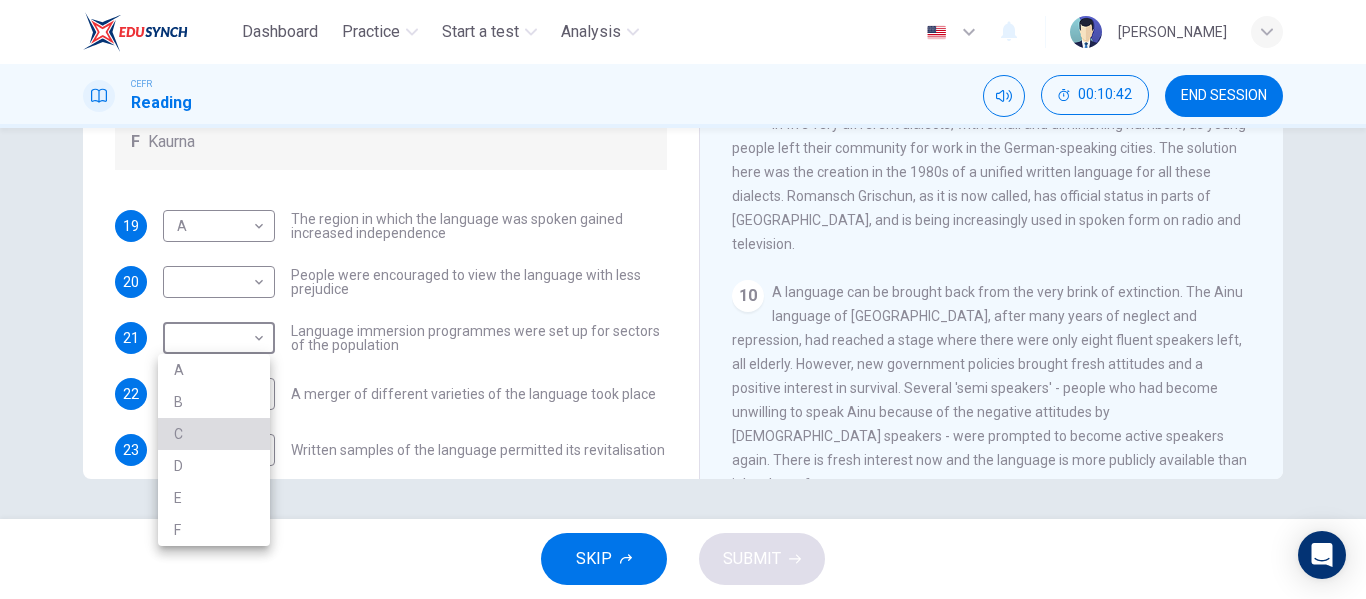 click on "C" at bounding box center (214, 434) 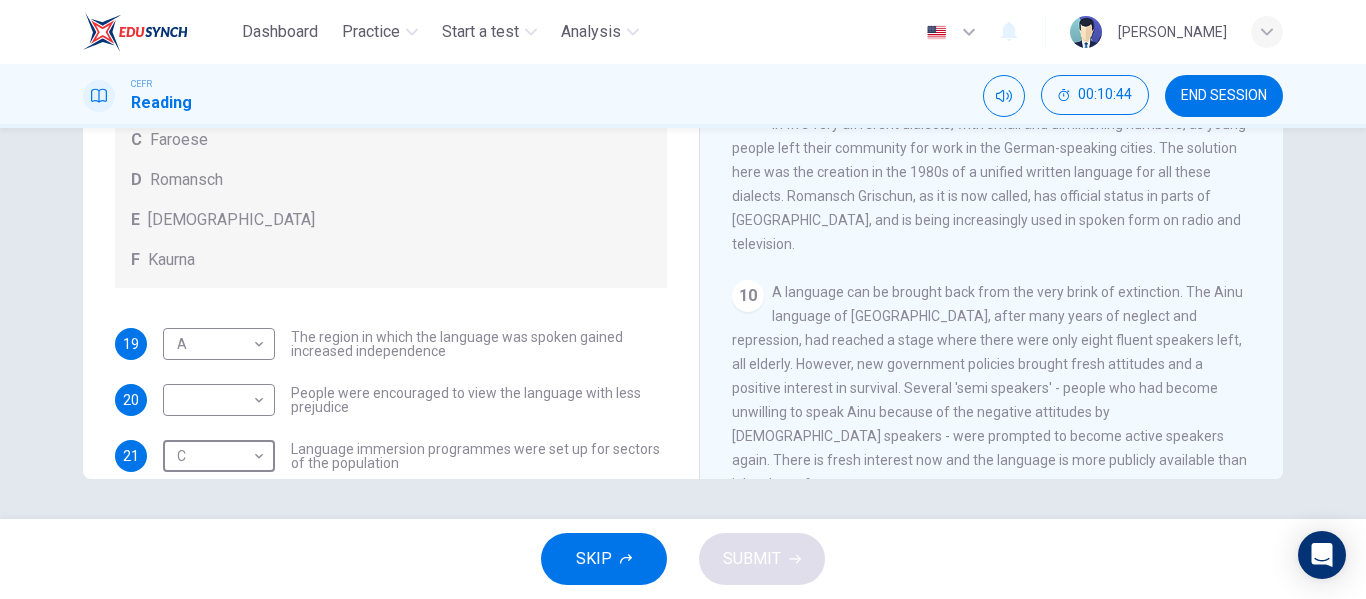 scroll, scrollTop: 1, scrollLeft: 0, axis: vertical 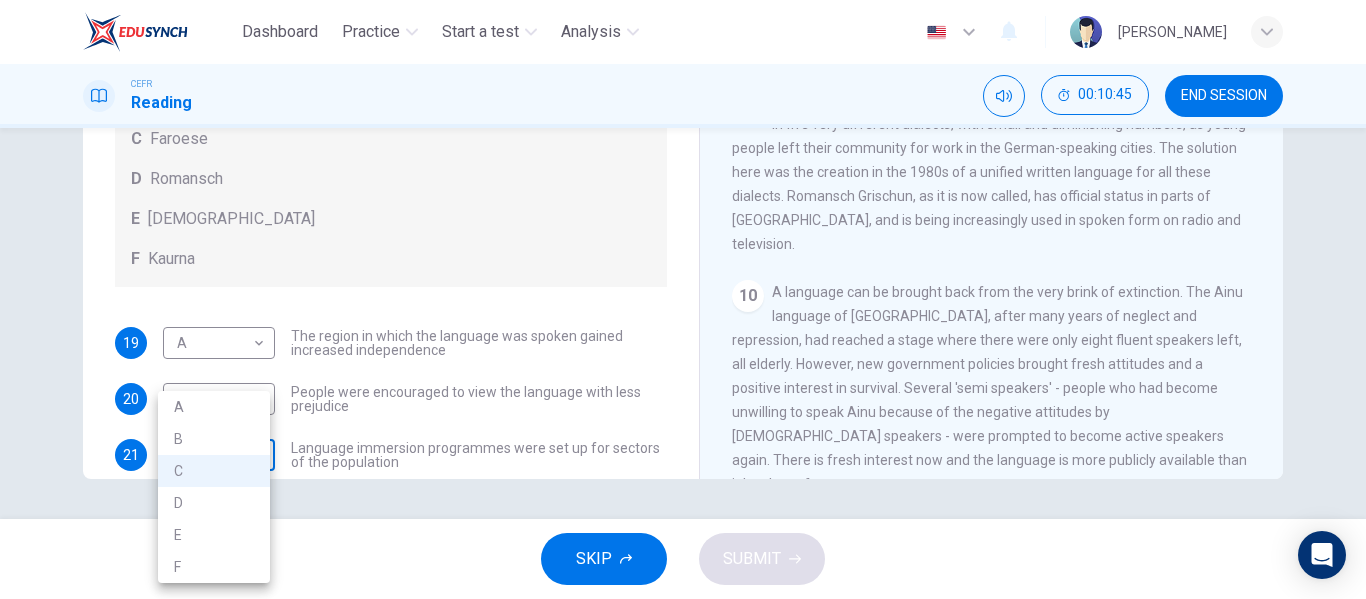 click on "Dashboard Practice Start a test Analysis English en ​ [PERSON_NAME] CEFR Reading 00:10:45 END SESSION Questions 19 - 23 Match the languages  A-F  with the statements below which describe how a language was saved.
Write your answers in the boxes below. A Welsh B Maori C Faroese D Romansch E Ainu F Kaurna 19 A A ​ The region in which the language was spoken gained increased independence 20 ​ ​ People were encouraged to view the language with less prejudice 21 C C ​ Language immersion programmes were set up for sectors of the population 22 ​ ​ A merger of different varieties of the language took place 23 ​ ​ Written samples of the language permitted its revitalisation Saving Language CLICK TO ZOOM Click to Zoom 1 For the first time, linguists have put a price on language. To save a language from extinction isn’t cheap - but more and more people are arguing that the alternative is the death of communities. 2 3 4 5 6 7 8 9 10 11 12 SKIP SUBMIT
Dashboard Practice" at bounding box center [683, 299] 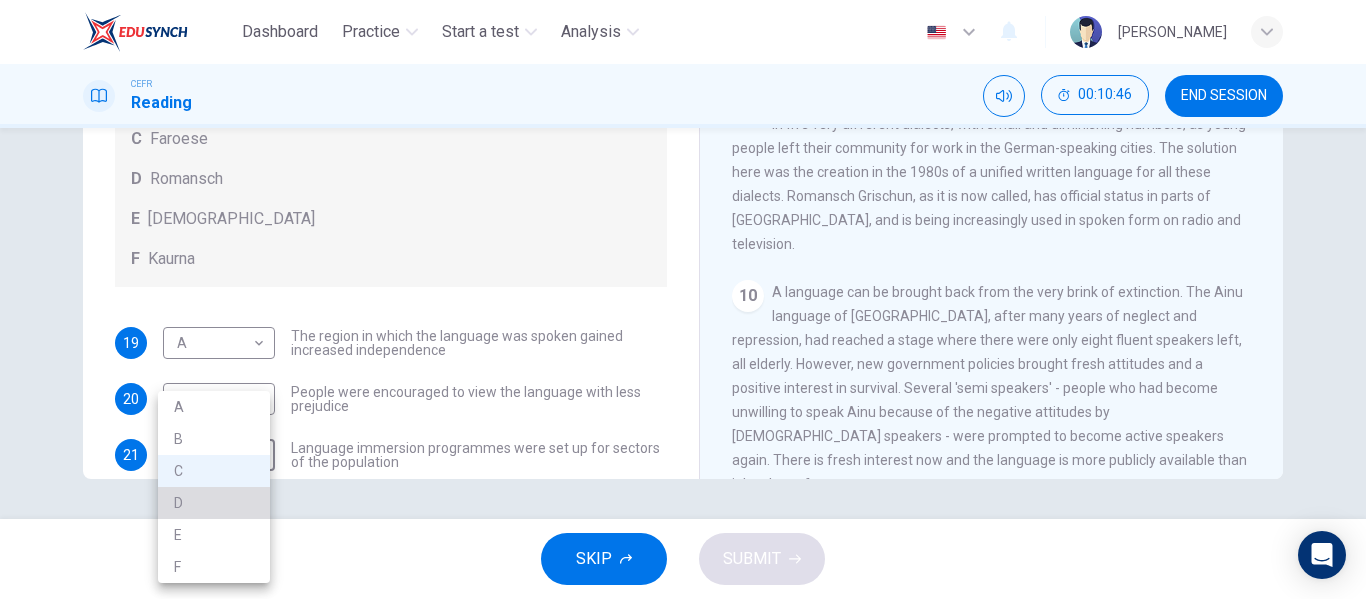 click on "D" at bounding box center [214, 503] 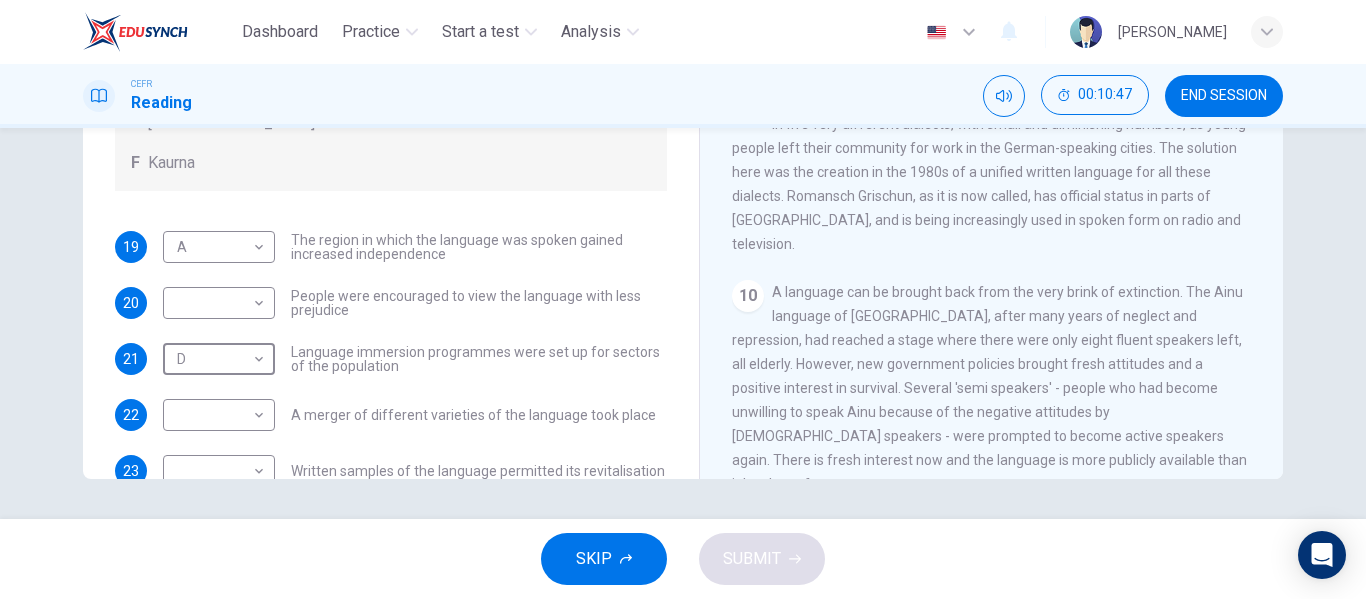 scroll, scrollTop: 97, scrollLeft: 0, axis: vertical 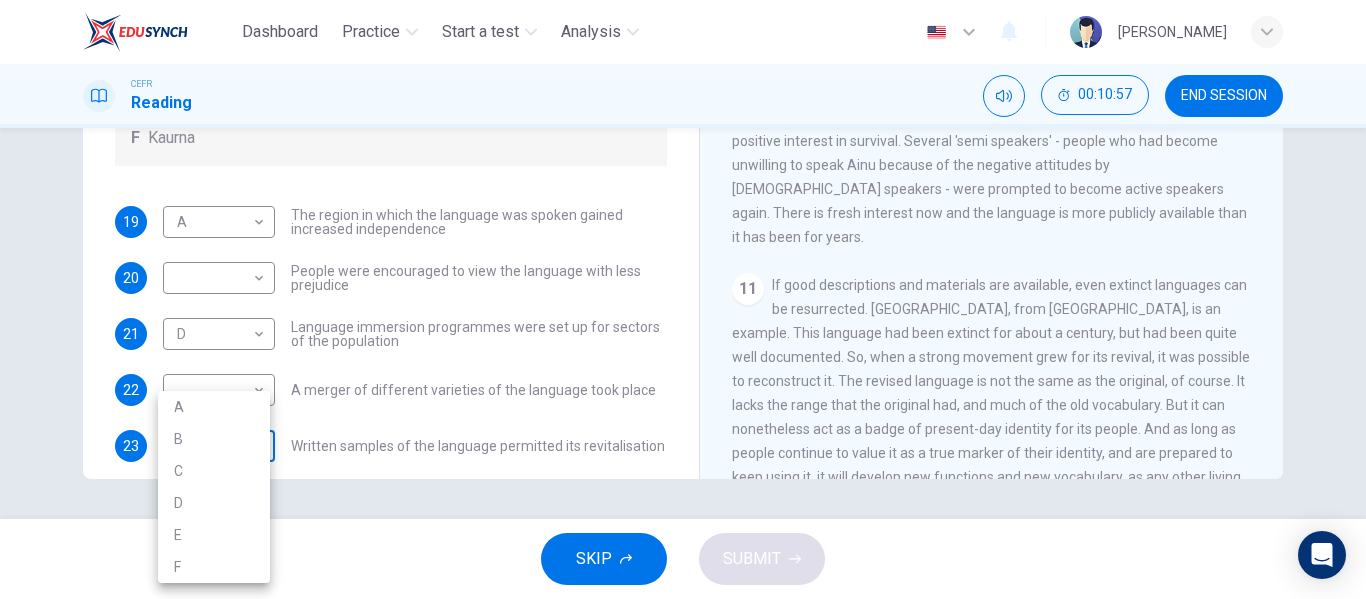 click on "Dashboard Practice Start a test Analysis English en ​ [PERSON_NAME] CEFR Reading 00:10:57 END SESSION Questions 19 - 23 Match the languages  A-F  with the statements below which describe how a language was saved.
Write your answers in the boxes below. A Welsh B Maori C Faroese D Romansch E Ainu F Kaurna 19 A A ​ The region in which the language was spoken gained increased independence 20 ​ ​ People were encouraged to view the language with less prejudice 21 D D ​ Language immersion programmes were set up for sectors of the population 22 ​ ​ A merger of different varieties of the language took place 23 ​ ​ Written samples of the language permitted its revitalisation Saving Language CLICK TO ZOOM Click to Zoom 1 For the first time, linguists have put a price on language. To save a language from extinction isn’t cheap - but more and more people are arguing that the alternative is the death of communities. 2 3 4 5 6 7 8 9 10 11 12 SKIP SUBMIT
Dashboard Practice" at bounding box center (683, 299) 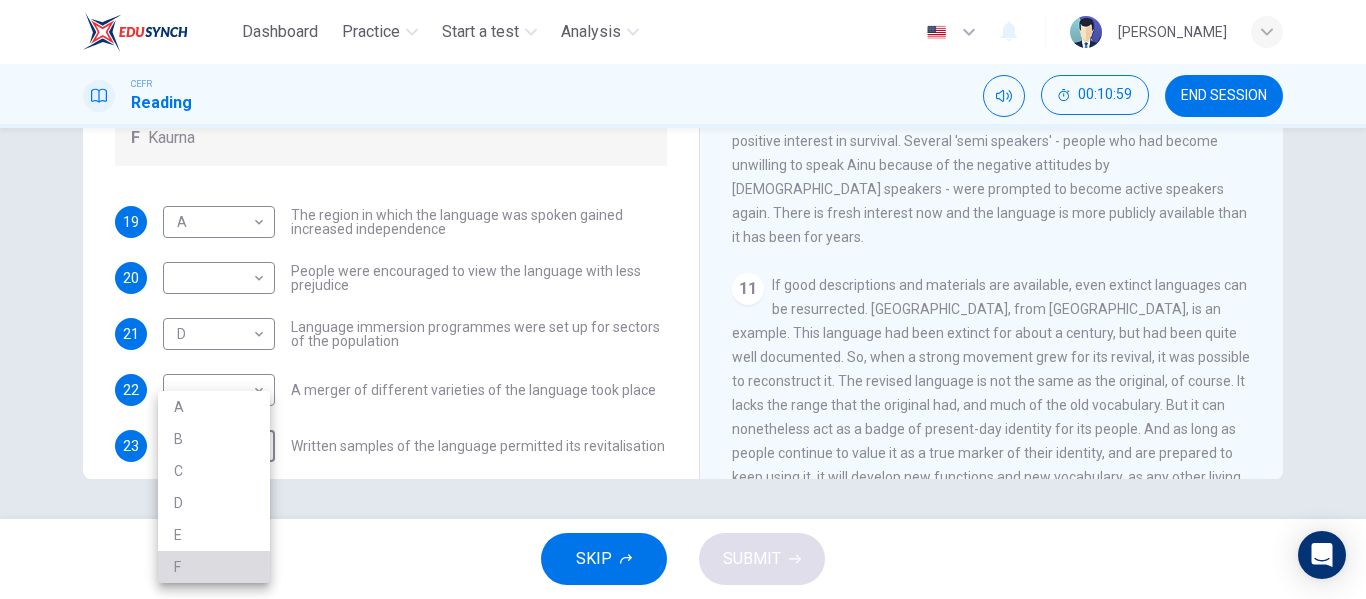 click on "F" at bounding box center [214, 567] 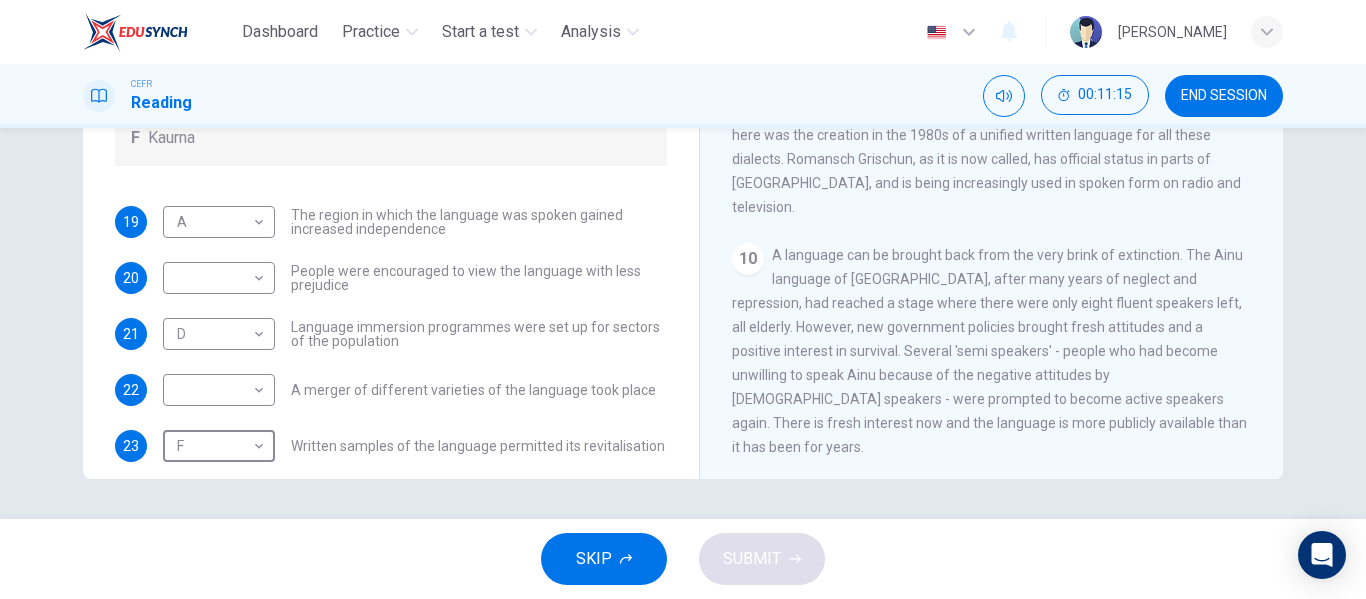 scroll, scrollTop: 1777, scrollLeft: 0, axis: vertical 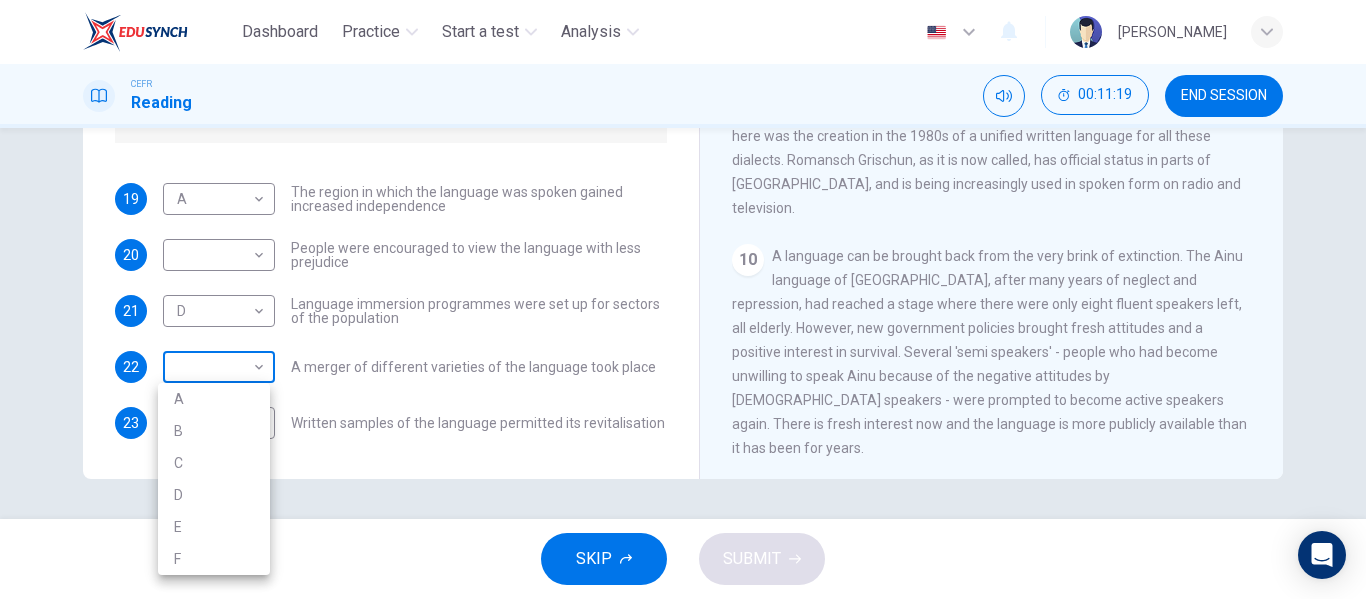 click on "Dashboard Practice Start a test Analysis English en ​ [PERSON_NAME] CEFR Reading 00:11:19 END SESSION Questions 19 - 23 Match the languages  A-F  with the statements below which describe how a language was saved.
Write your answers in the boxes below. A Welsh B Maori C Faroese D Romansch E Ainu F Kaurna 19 A A ​ The region in which the language was spoken gained increased independence 20 ​ ​ People were encouraged to view the language with less prejudice 21 D D ​ Language immersion programmes were set up for sectors of the population 22 ​ ​ A merger of different varieties of the language took place 23 F F ​ Written samples of the language permitted its revitalisation Saving Language CLICK TO ZOOM Click to Zoom 1 For the first time, linguists have put a price on language. To save a language from extinction isn’t cheap - but more and more people are arguing that the alternative is the death of communities. 2 3 4 5 6 7 8 9 10 11 12 SKIP SUBMIT
Dashboard Practice" at bounding box center (683, 299) 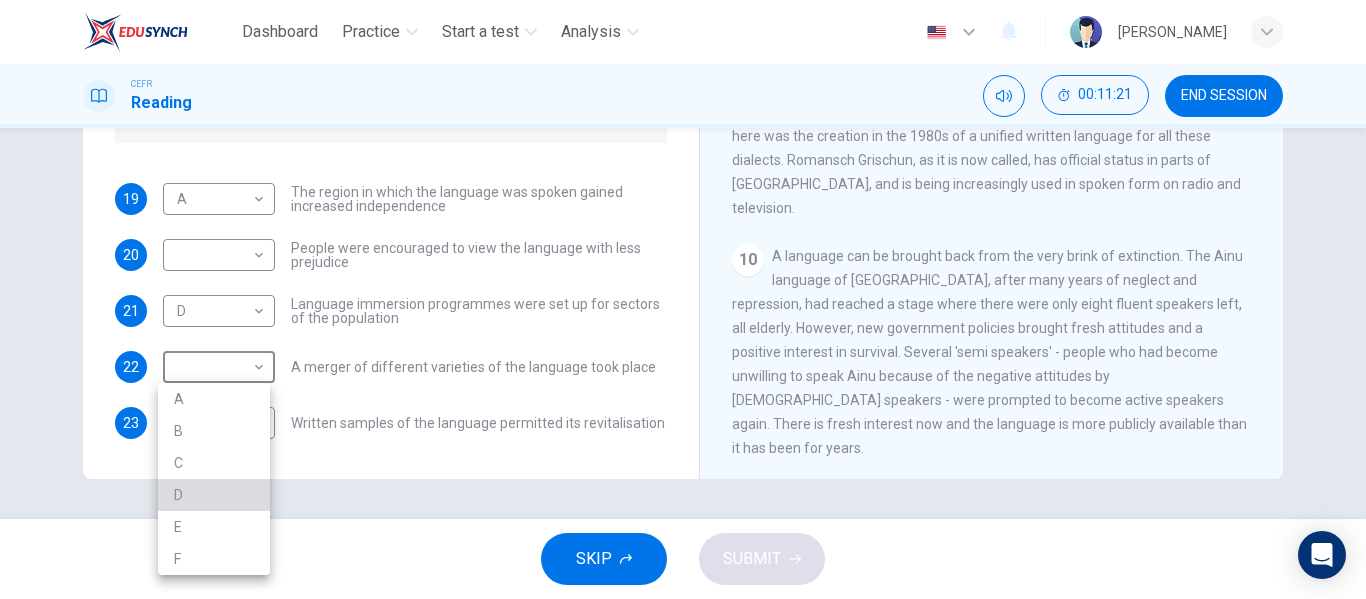 click on "D" at bounding box center [214, 495] 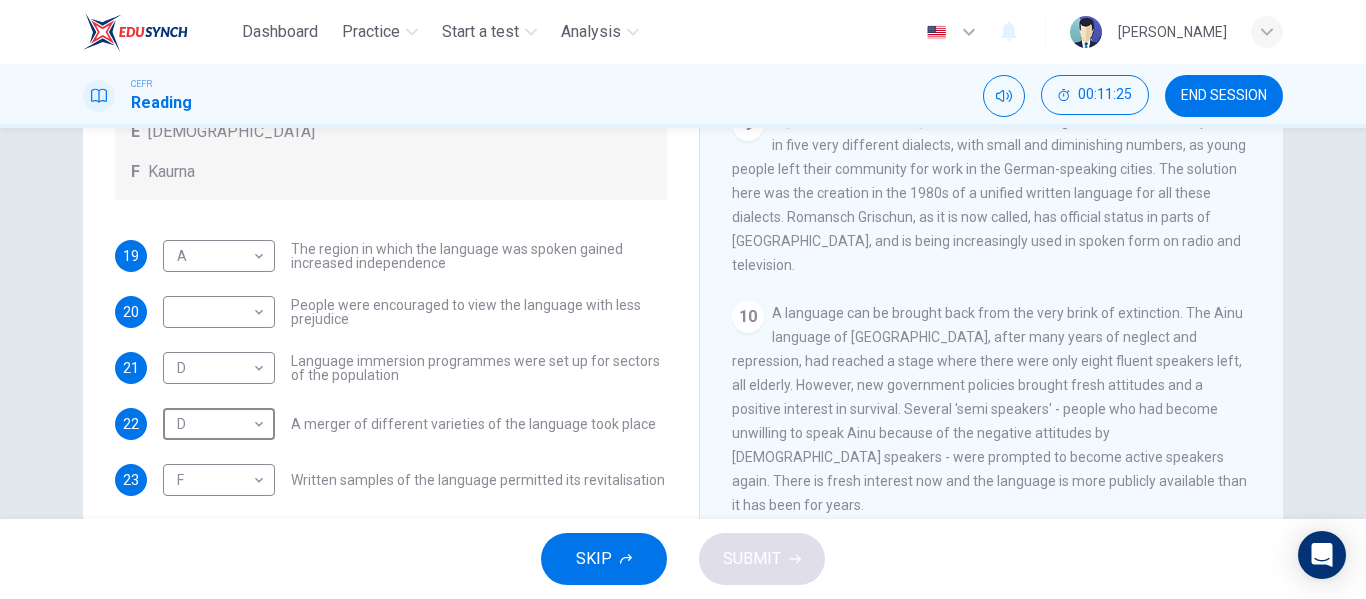 scroll, scrollTop: 343, scrollLeft: 0, axis: vertical 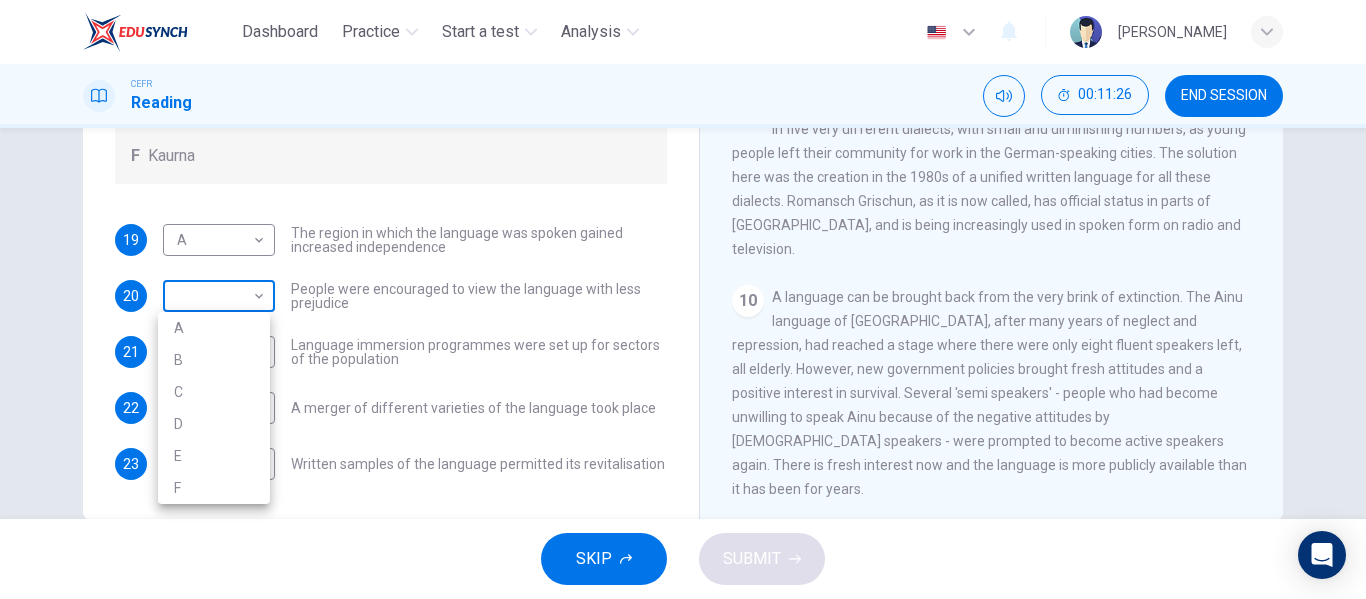 click on "Dashboard Practice Start a test Analysis English en ​ [PERSON_NAME] CEFR Reading 00:11:26 END SESSION Questions 19 - 23 Match the languages  A-F  with the statements below which describe how a language was saved.
Write your answers in the boxes below. A Welsh B Maori C Faroese D Romansch E Ainu F Kaurna 19 A A ​ The region in which the language was spoken gained increased independence 20 ​ ​ People were encouraged to view the language with less prejudice 21 D D ​ Language immersion programmes were set up for sectors of the population 22 D D ​ A merger of different varieties of the language took place 23 F F ​ Written samples of the language permitted its revitalisation Saving Language CLICK TO ZOOM Click to Zoom 1 For the first time, linguists have put a price on language. To save a language from extinction isn’t cheap - but more and more people are arguing that the alternative is the death of communities. 2 3 4 5 6 7 8 9 10 11 12 SKIP SUBMIT
Dashboard Practice" at bounding box center (683, 299) 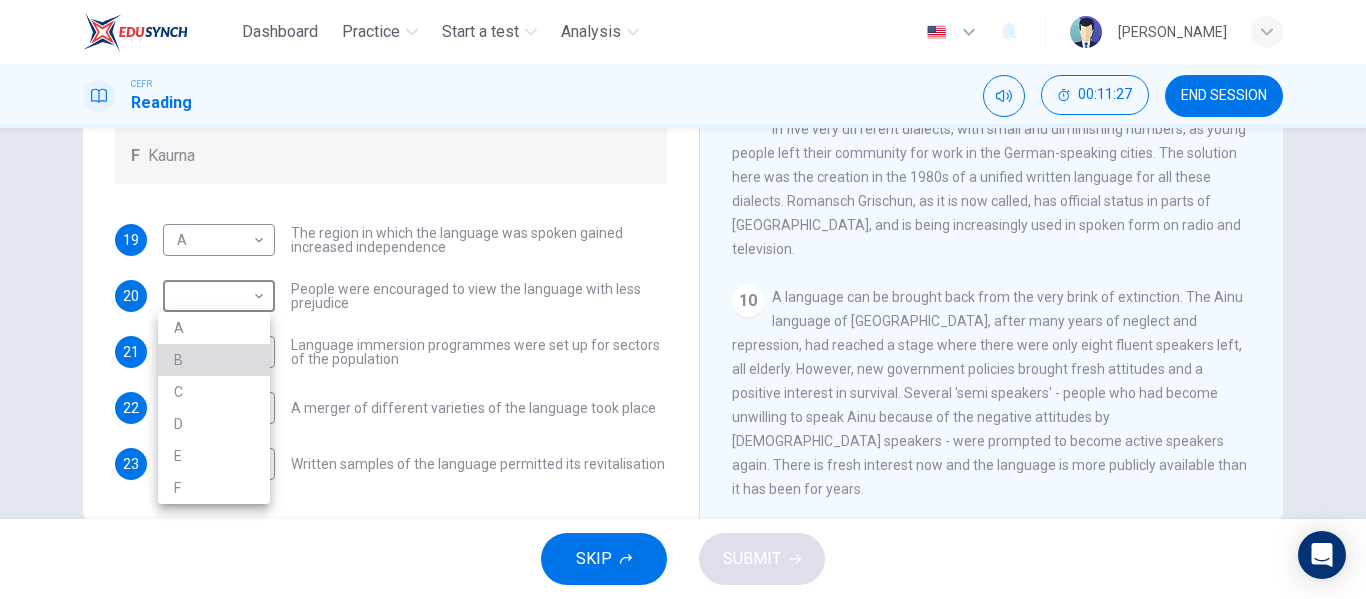 click on "B" at bounding box center [214, 360] 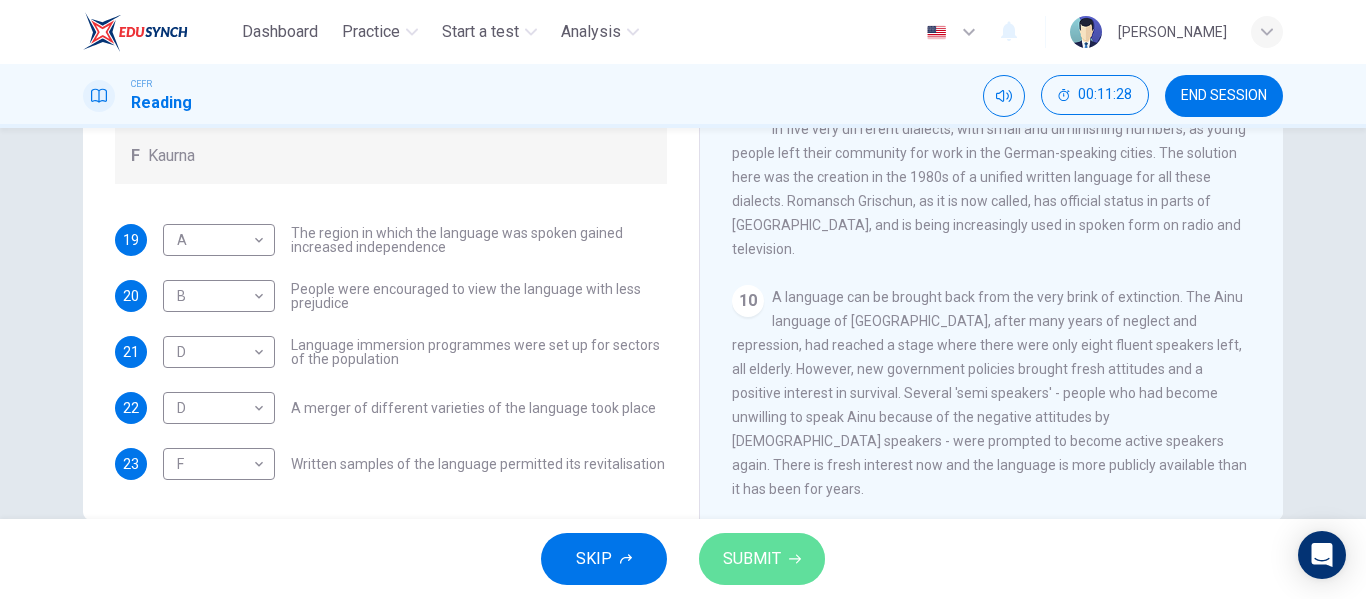 click on "SUBMIT" at bounding box center [752, 559] 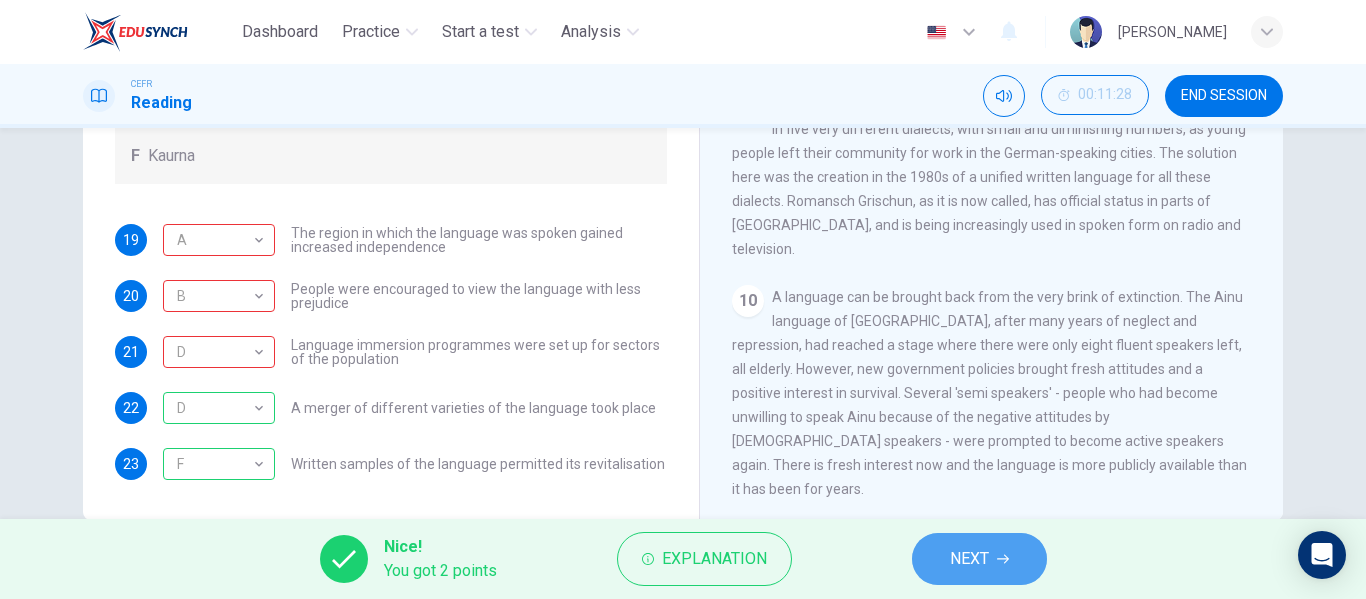 click on "NEXT" at bounding box center (979, 559) 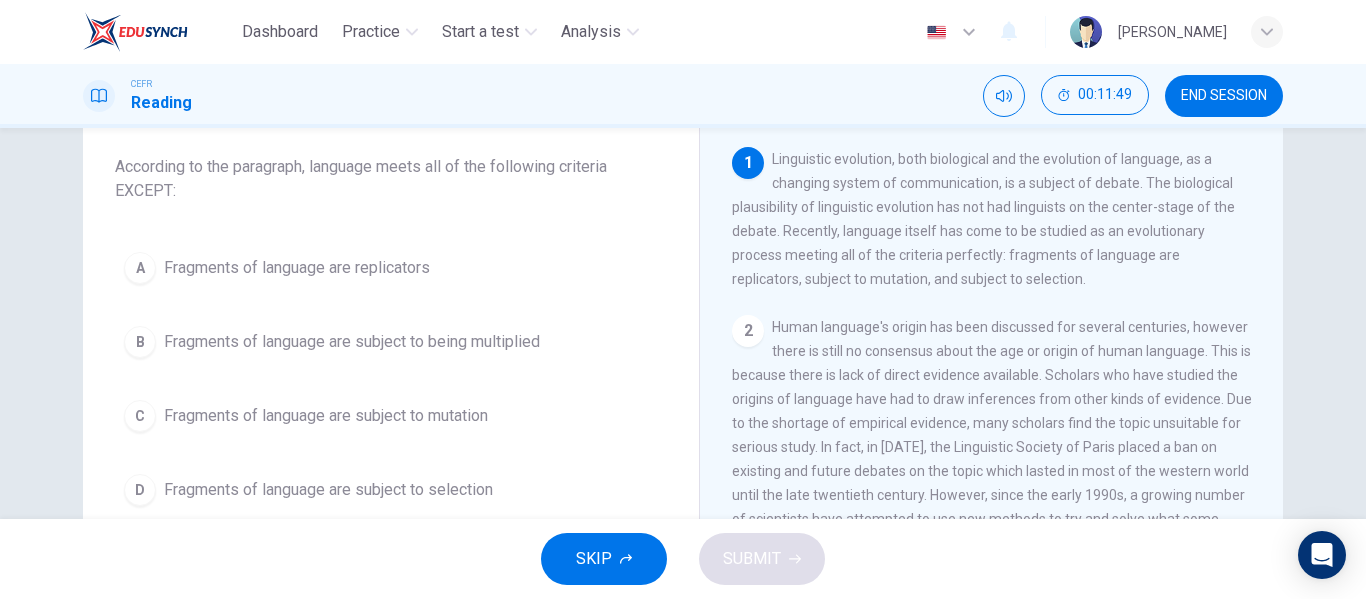 scroll, scrollTop: 129, scrollLeft: 0, axis: vertical 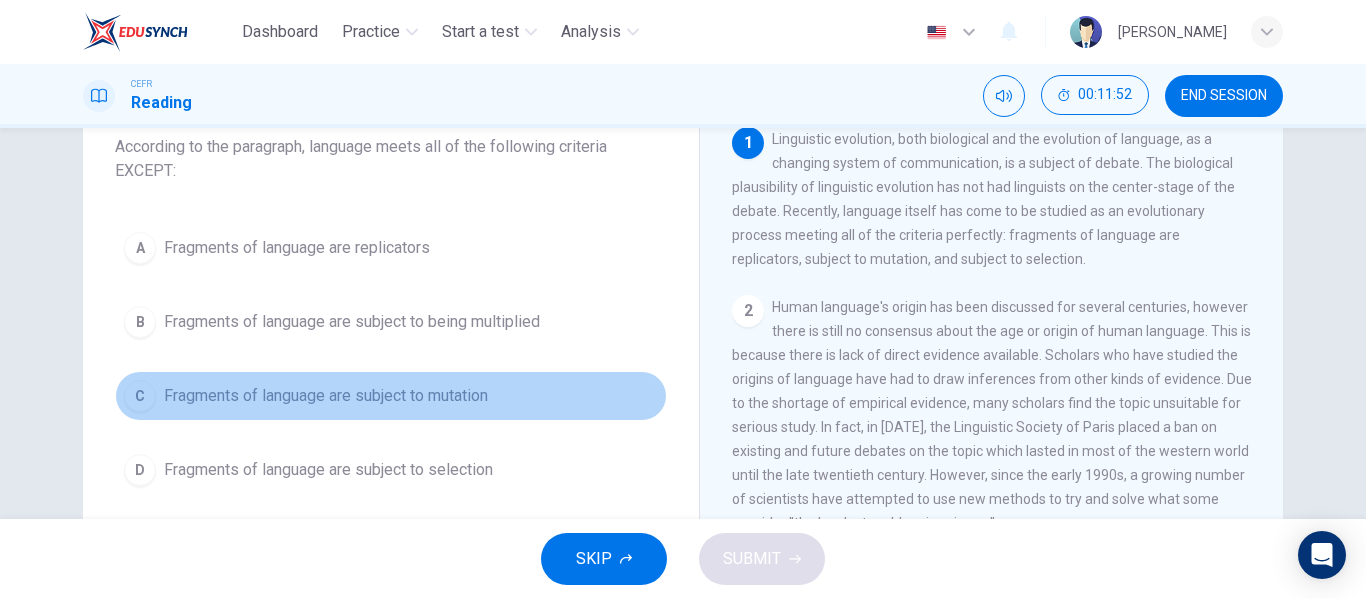click on "Fragments of language are subject to mutation" at bounding box center (326, 396) 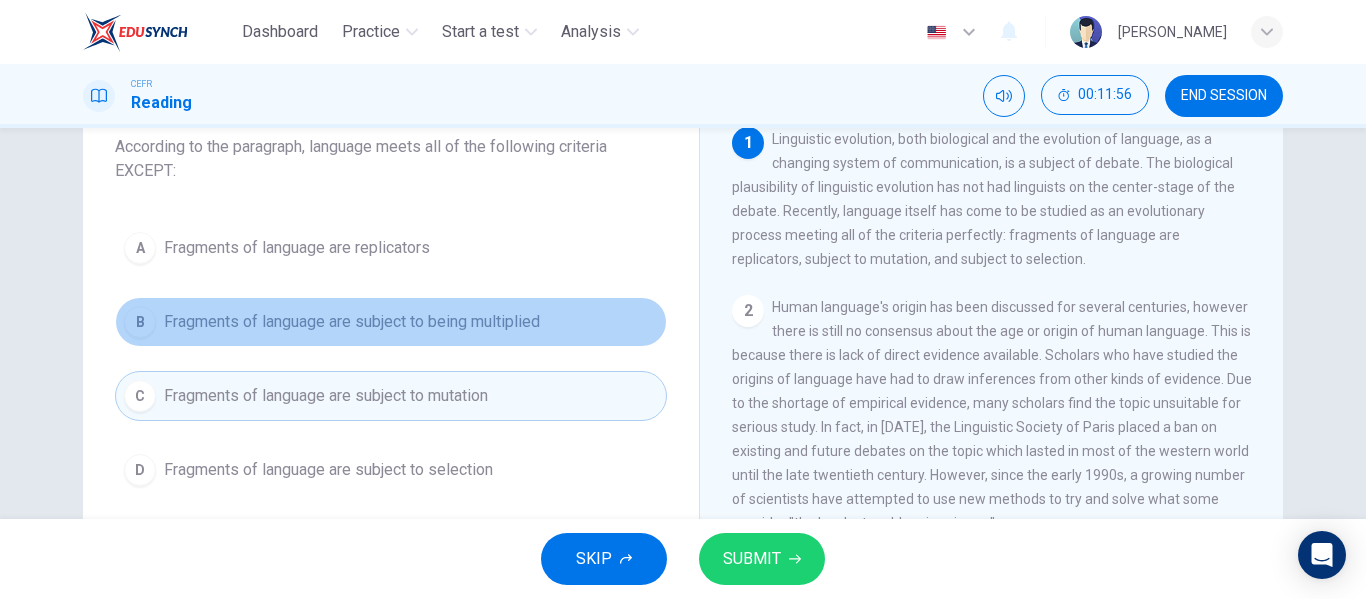 click on "Fragments of language are subject to being multiplied" at bounding box center [352, 322] 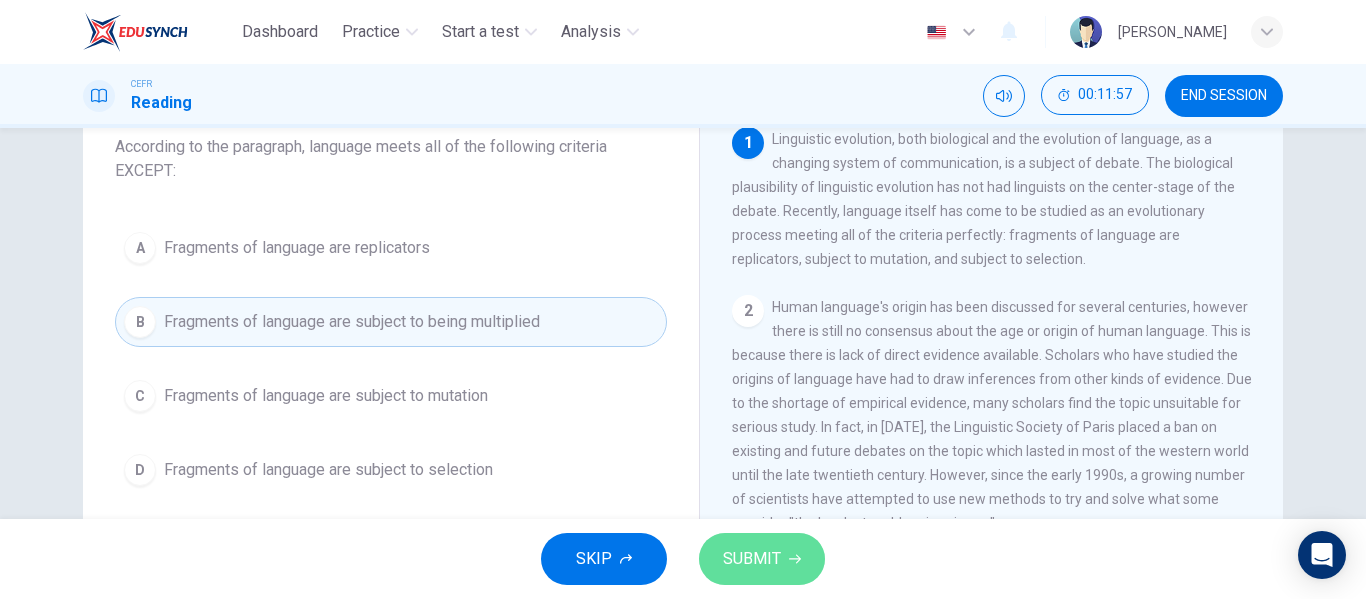 click on "SUBMIT" at bounding box center (752, 559) 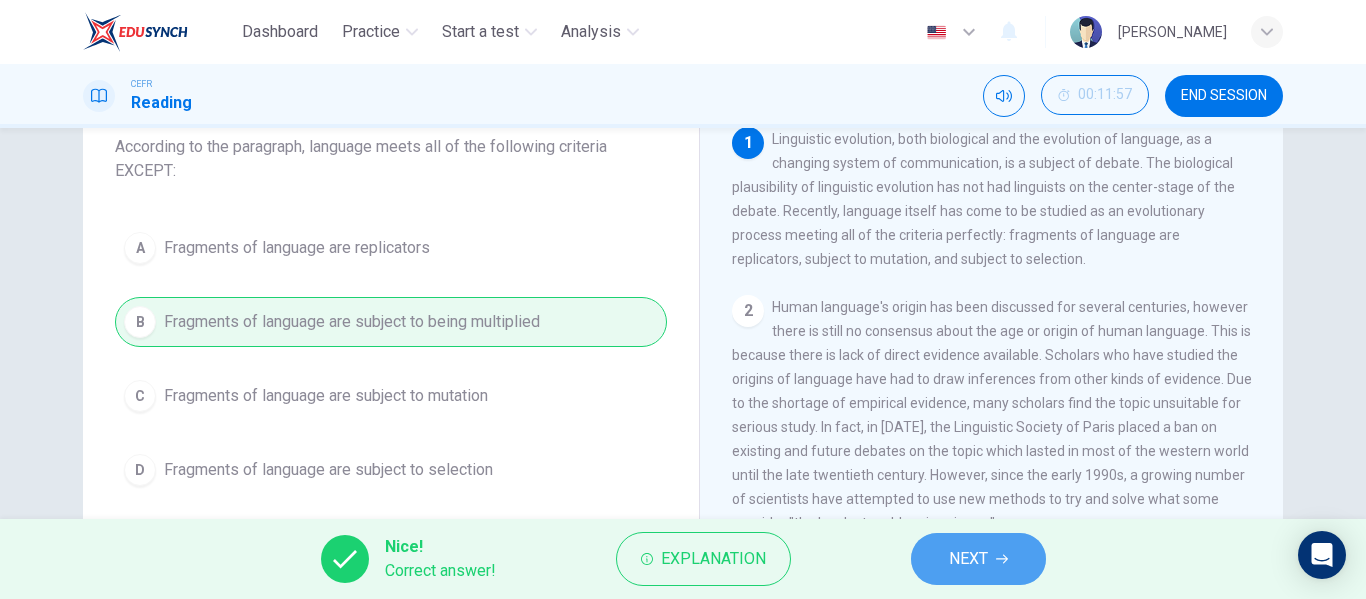 click on "NEXT" at bounding box center (968, 559) 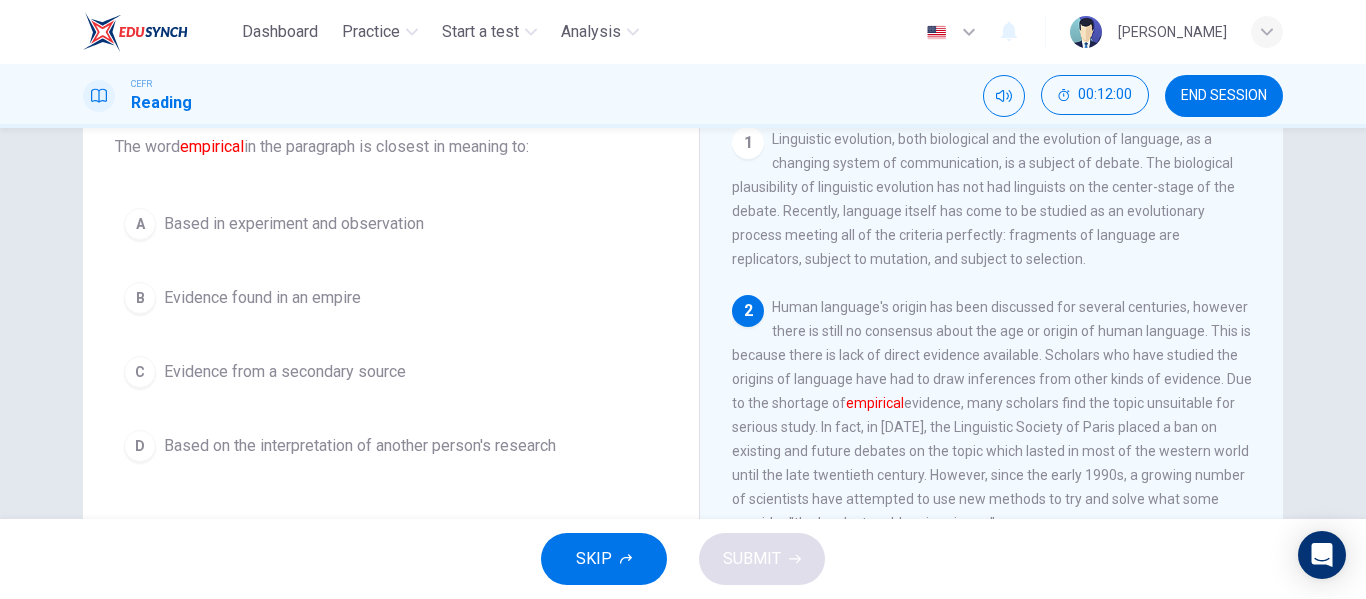 scroll, scrollTop: 41, scrollLeft: 0, axis: vertical 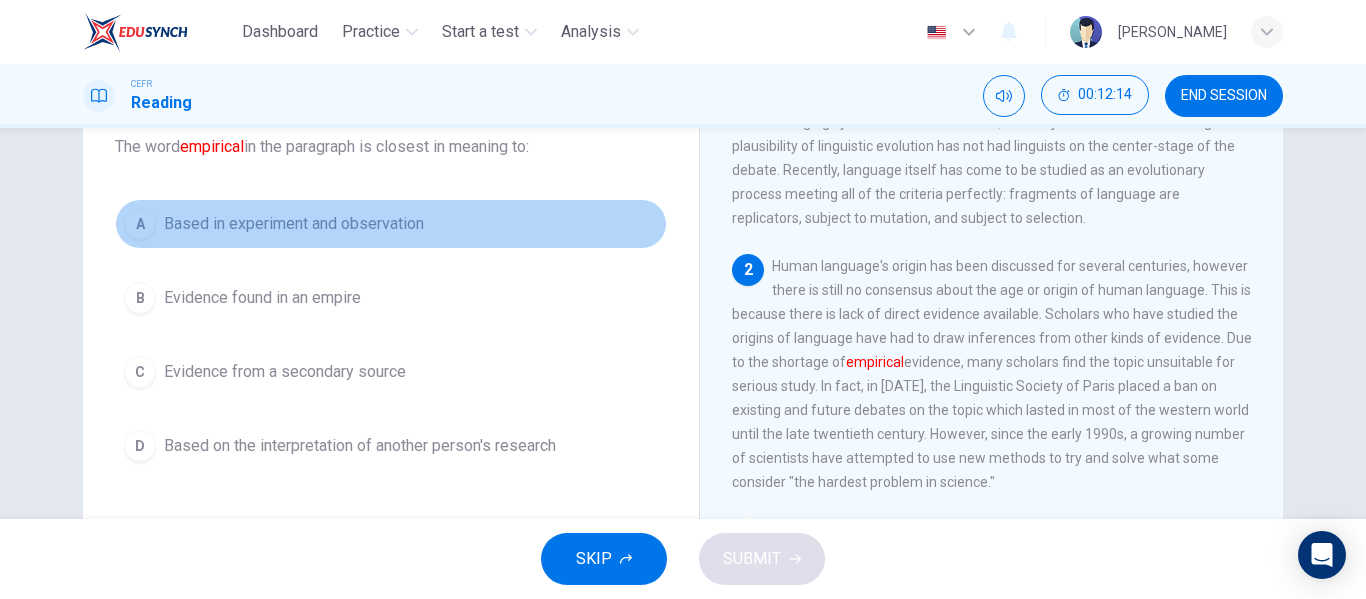click on "A Based in experiment and observation" at bounding box center (391, 224) 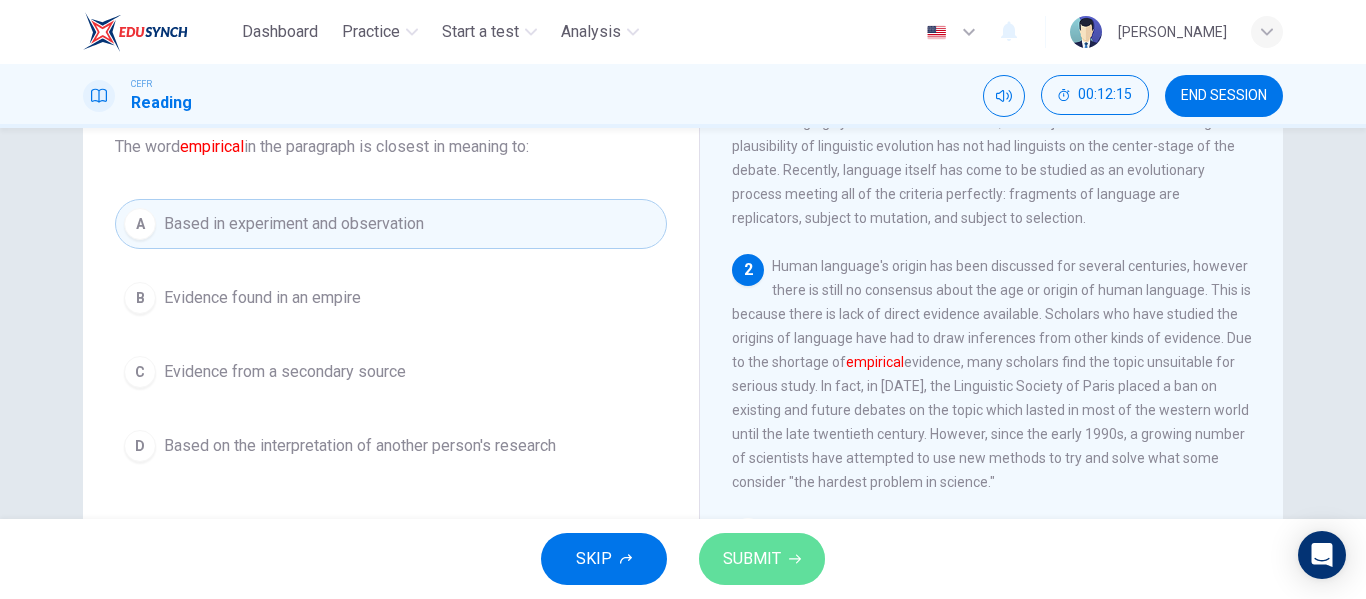 click on "SUBMIT" at bounding box center (752, 559) 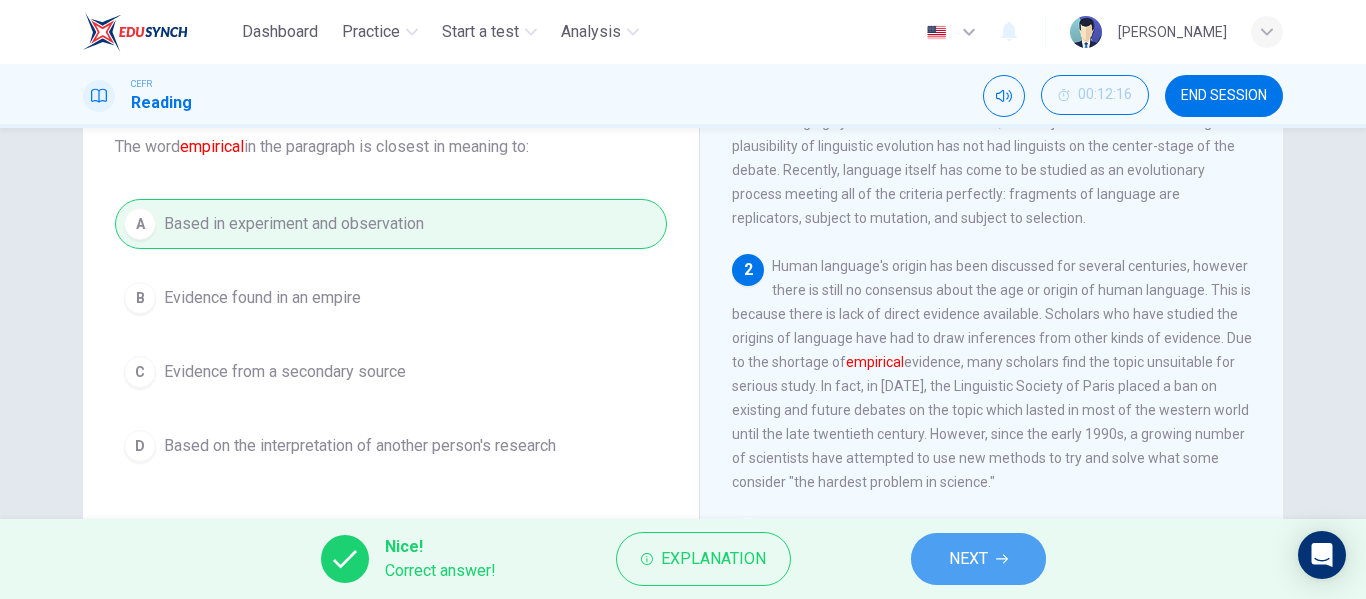 click on "NEXT" at bounding box center [978, 559] 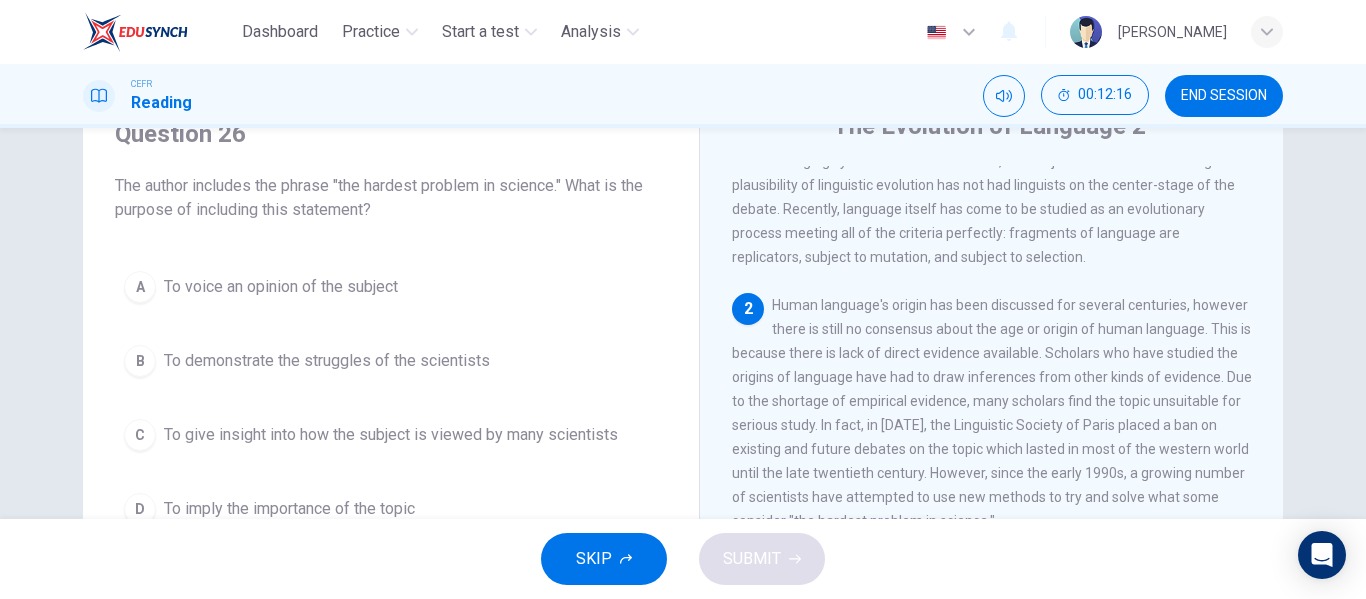 scroll, scrollTop: 89, scrollLeft: 0, axis: vertical 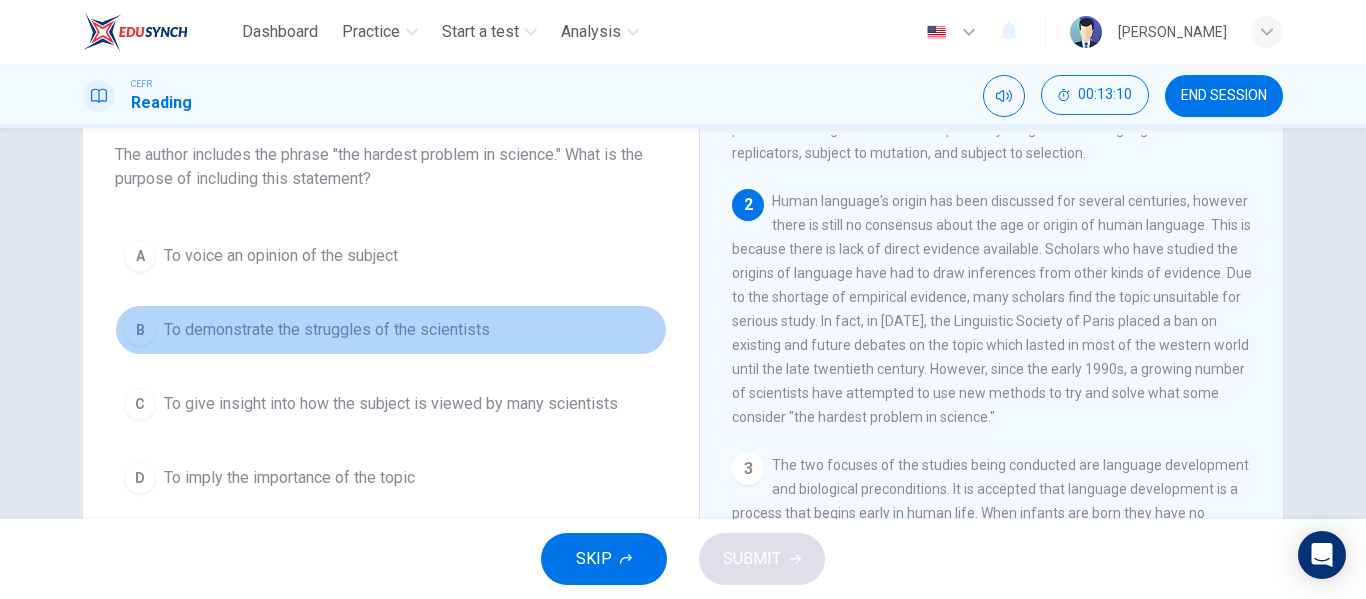 click on "To demonstrate the struggles of the scientists" at bounding box center [327, 330] 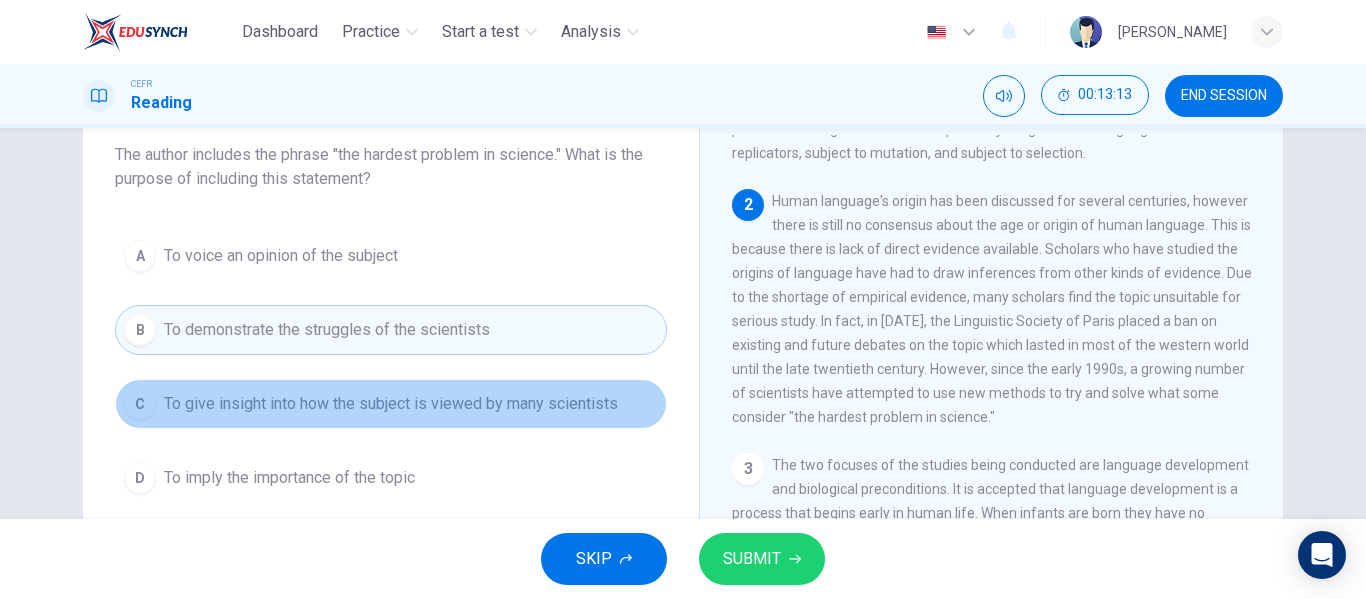 click on "To give insight into how the subject is viewed by many scientists" at bounding box center (391, 404) 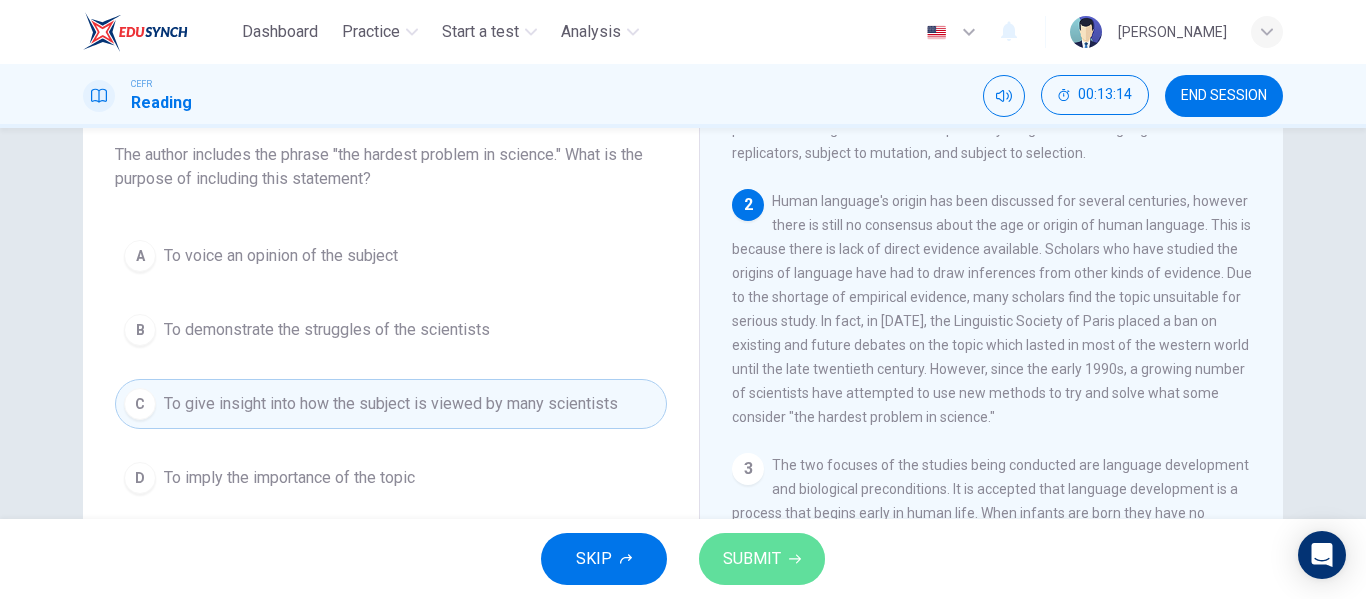 click on "SUBMIT" at bounding box center (752, 559) 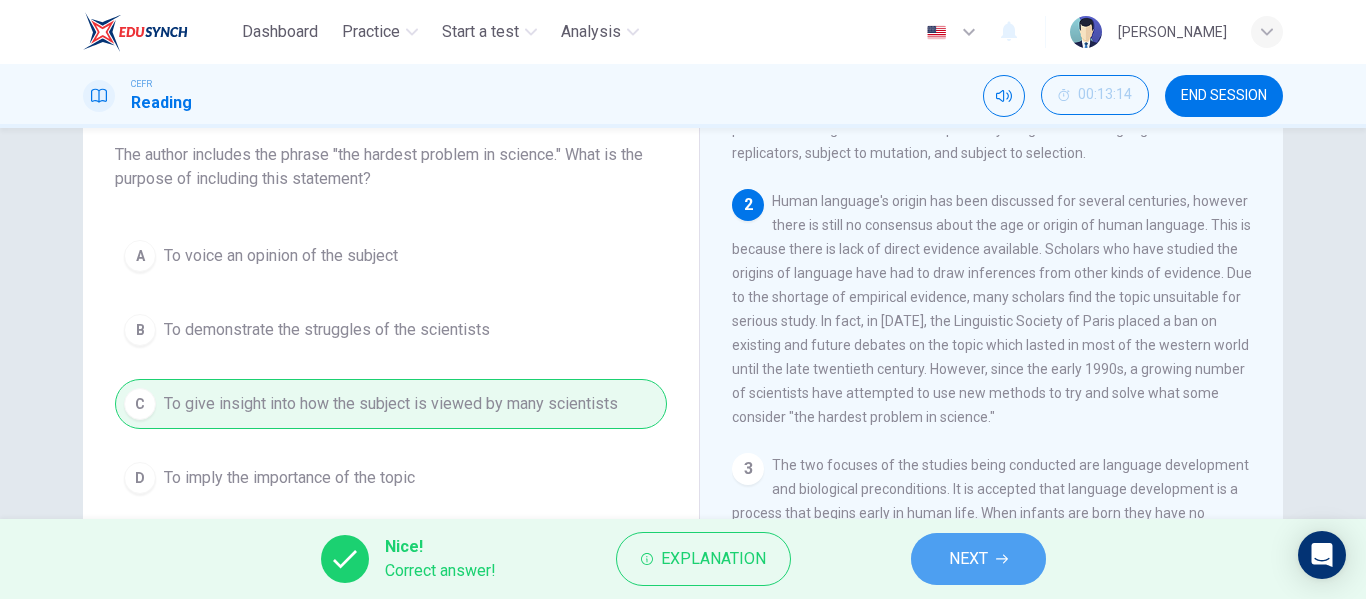 click on "NEXT" at bounding box center [978, 559] 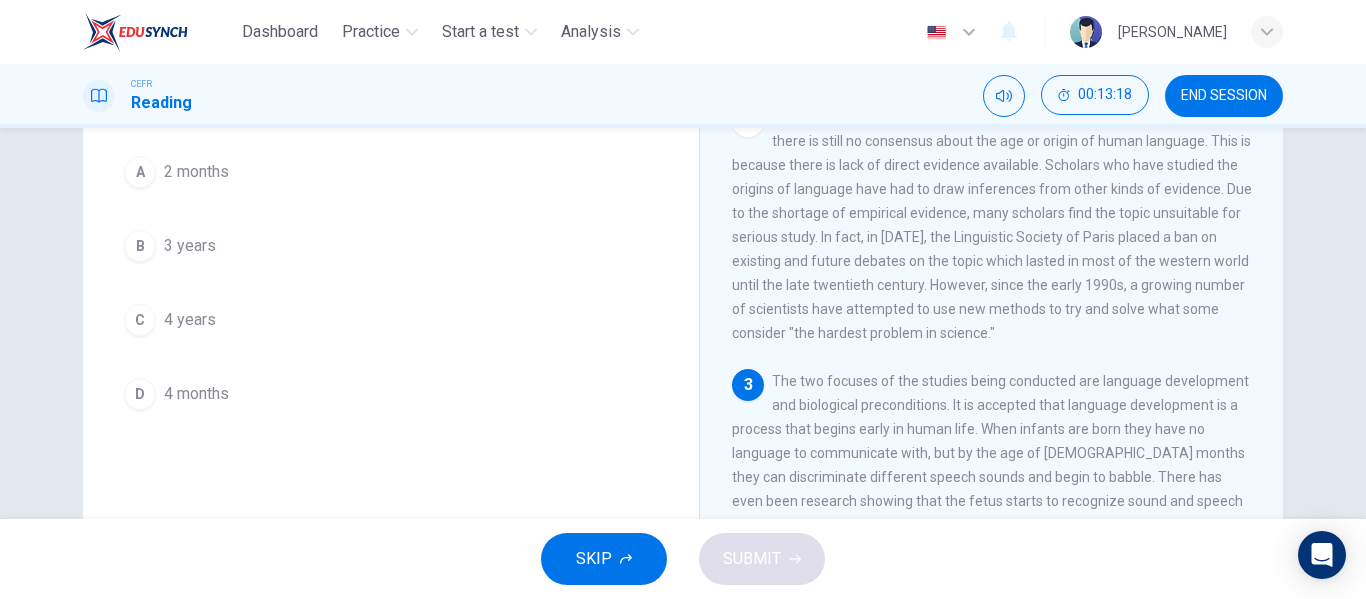 scroll, scrollTop: 41, scrollLeft: 0, axis: vertical 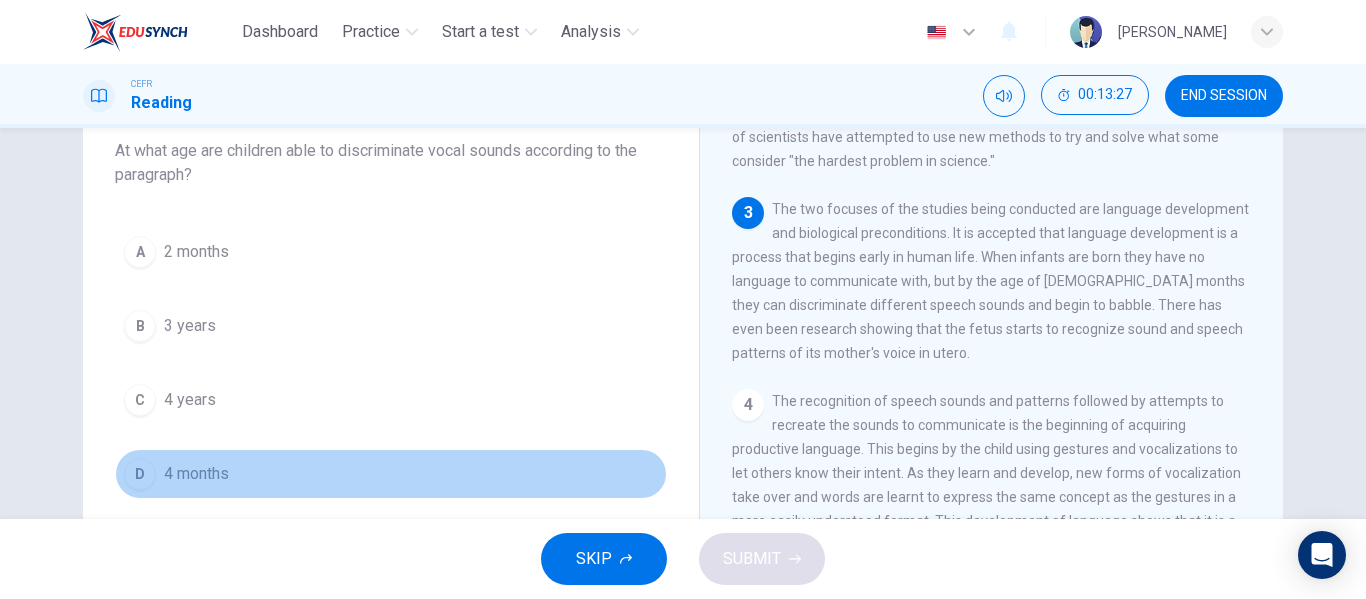 click on "D 4 months" at bounding box center (391, 474) 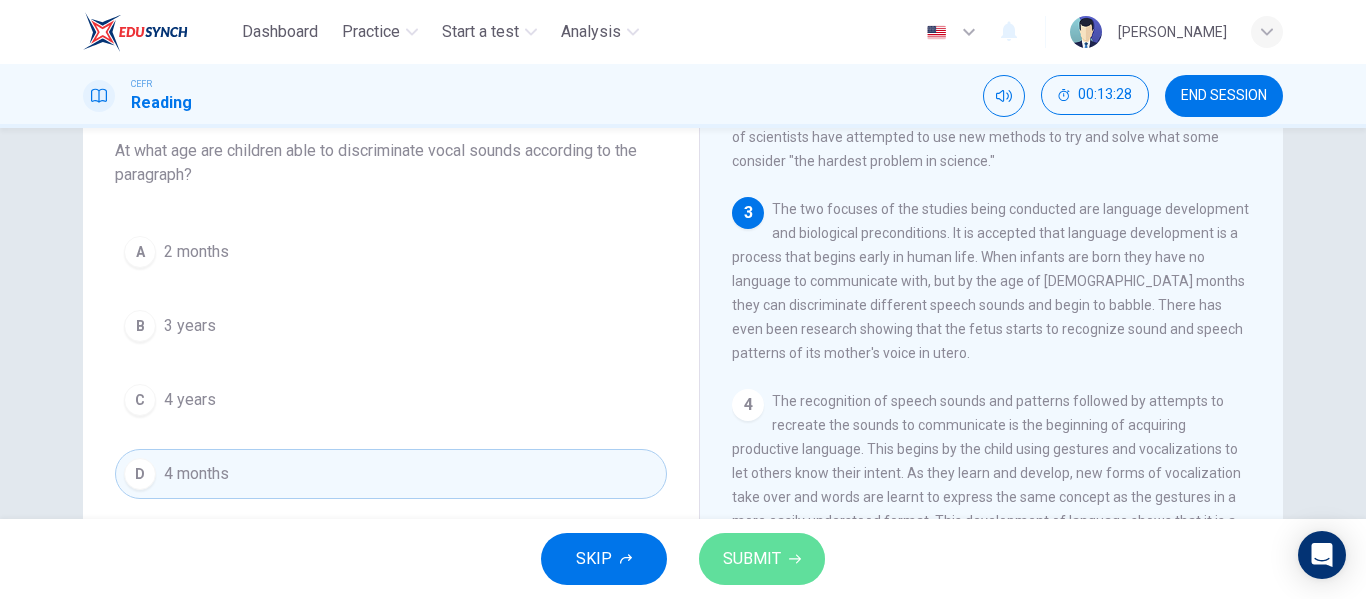 click on "SUBMIT" at bounding box center [752, 559] 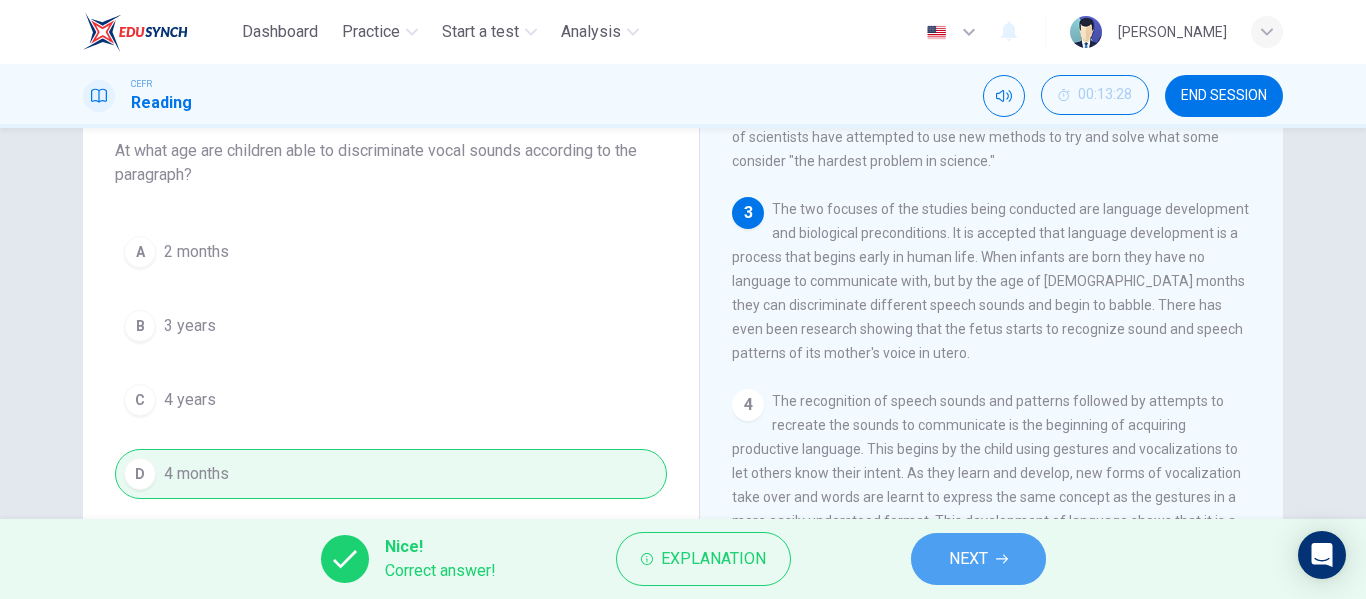 click on "NEXT" at bounding box center [978, 559] 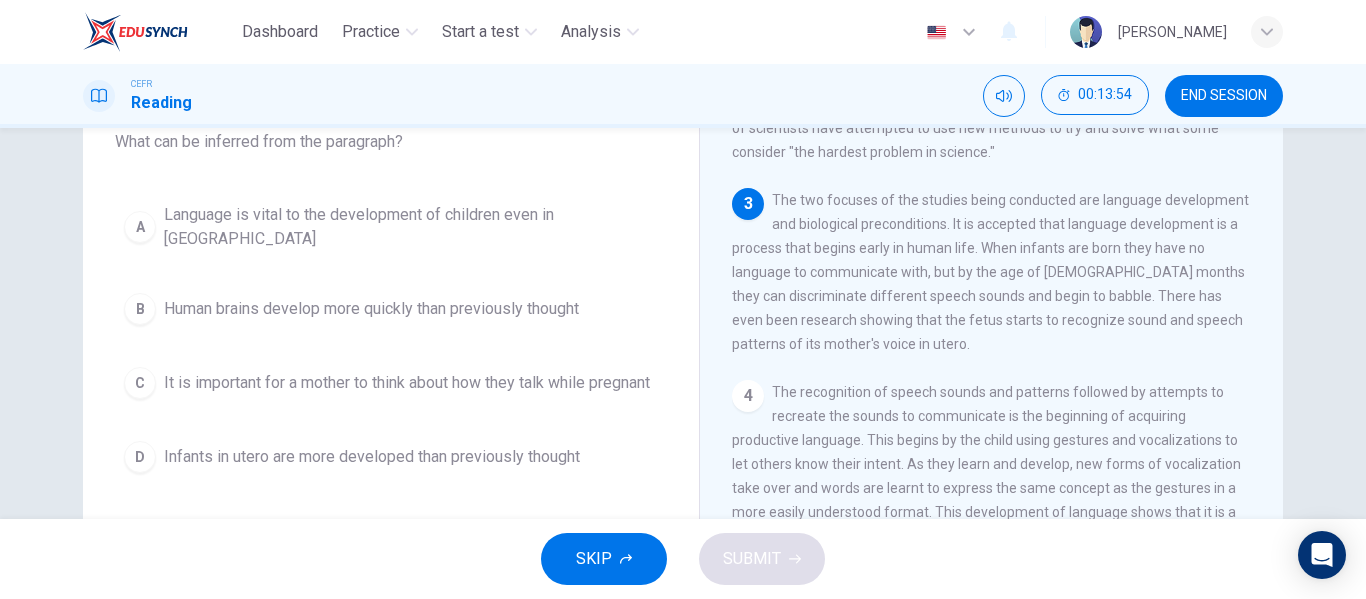 scroll, scrollTop: 133, scrollLeft: 0, axis: vertical 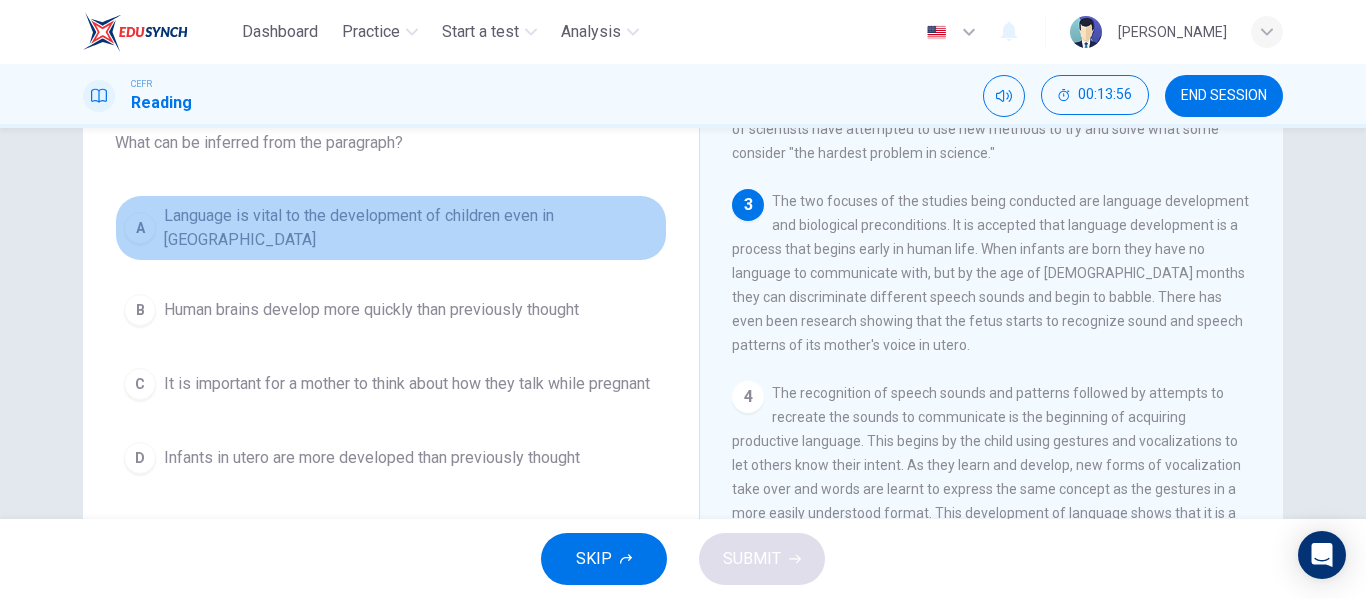 click on "A Language is vital to the development of children even in [GEOGRAPHIC_DATA]" at bounding box center [391, 228] 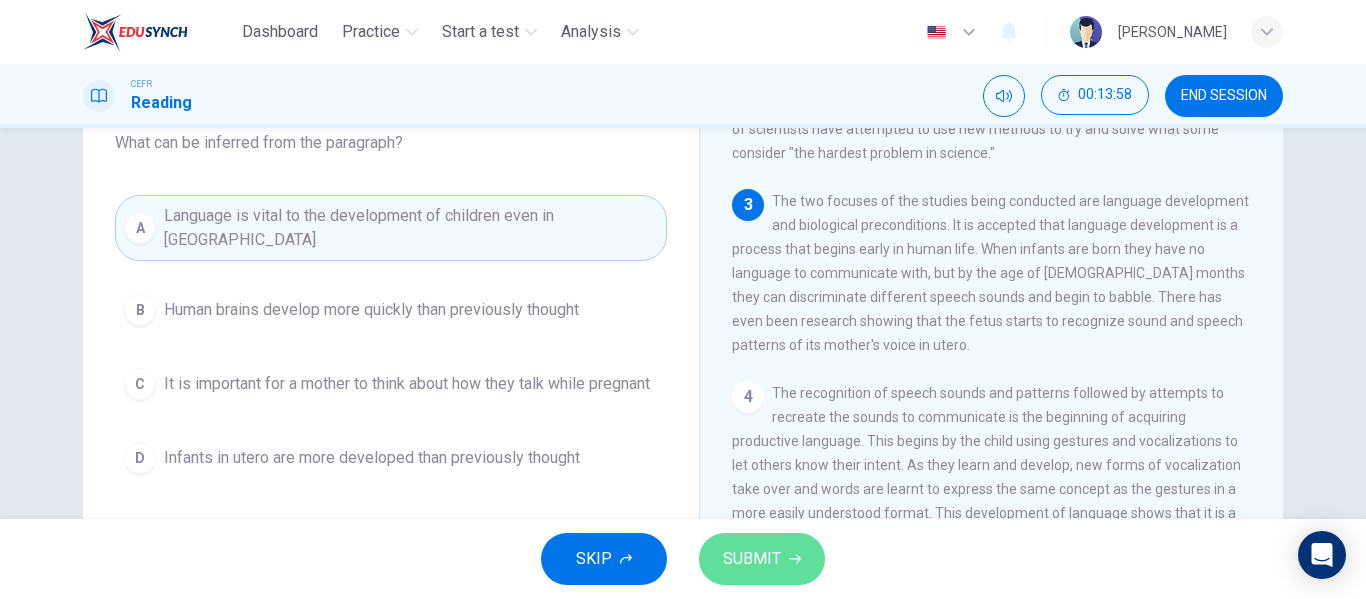 click 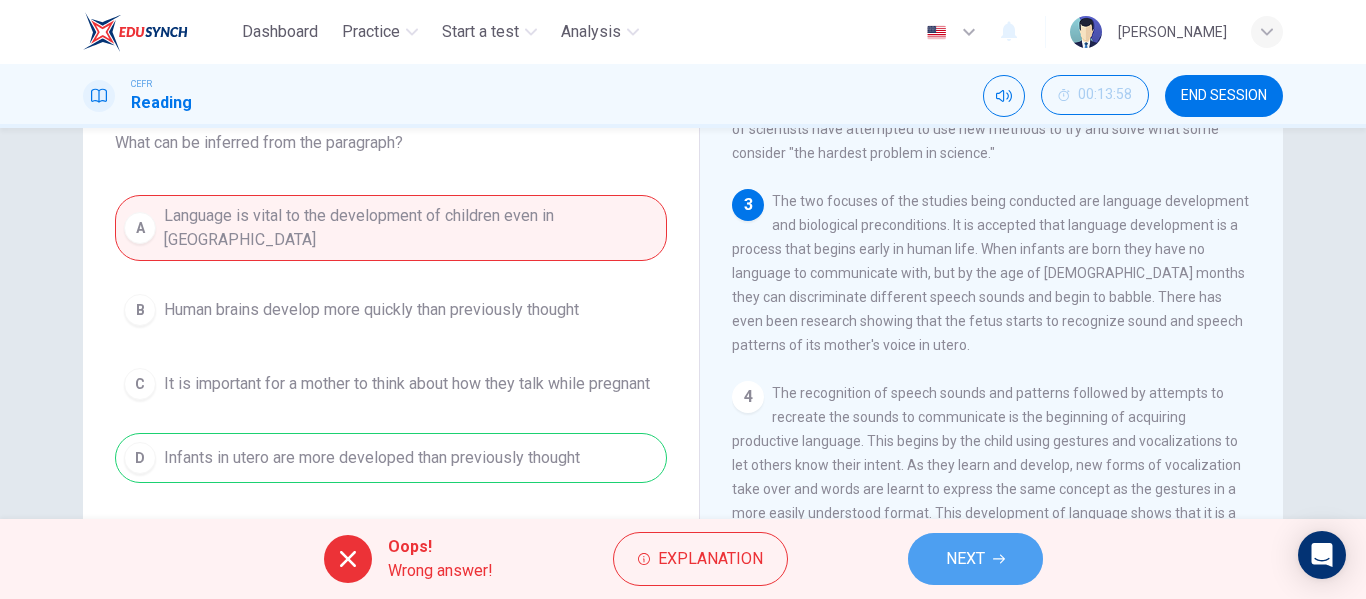 click on "NEXT" at bounding box center [975, 559] 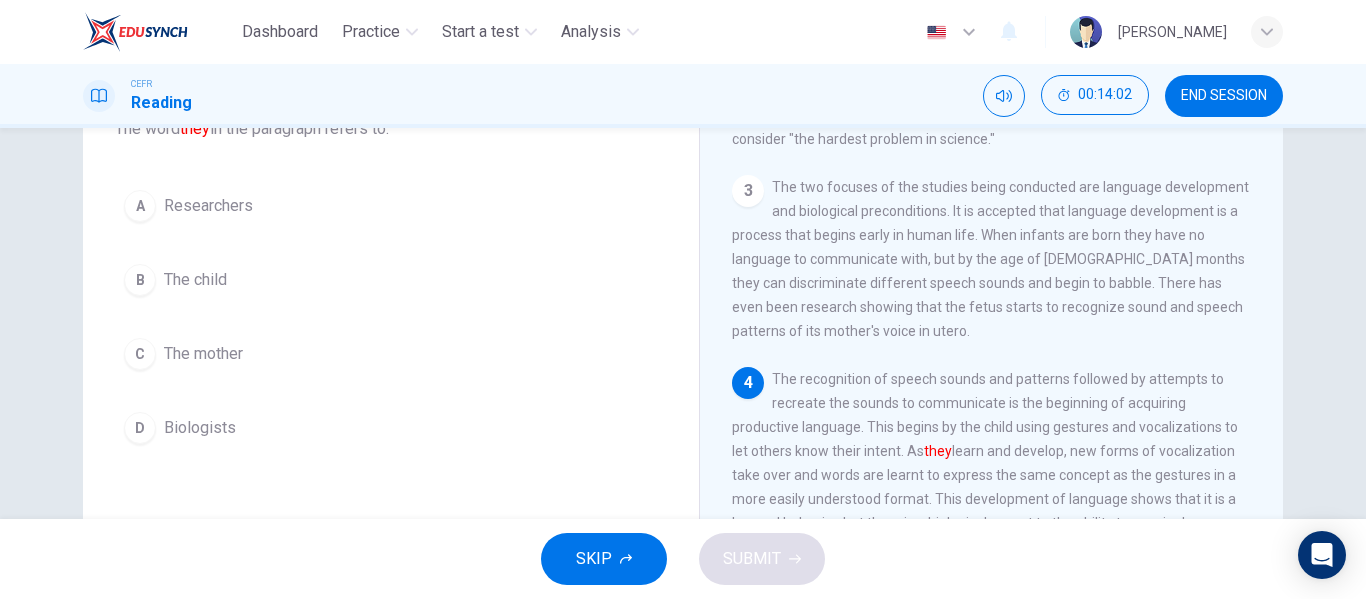 scroll, scrollTop: 146, scrollLeft: 0, axis: vertical 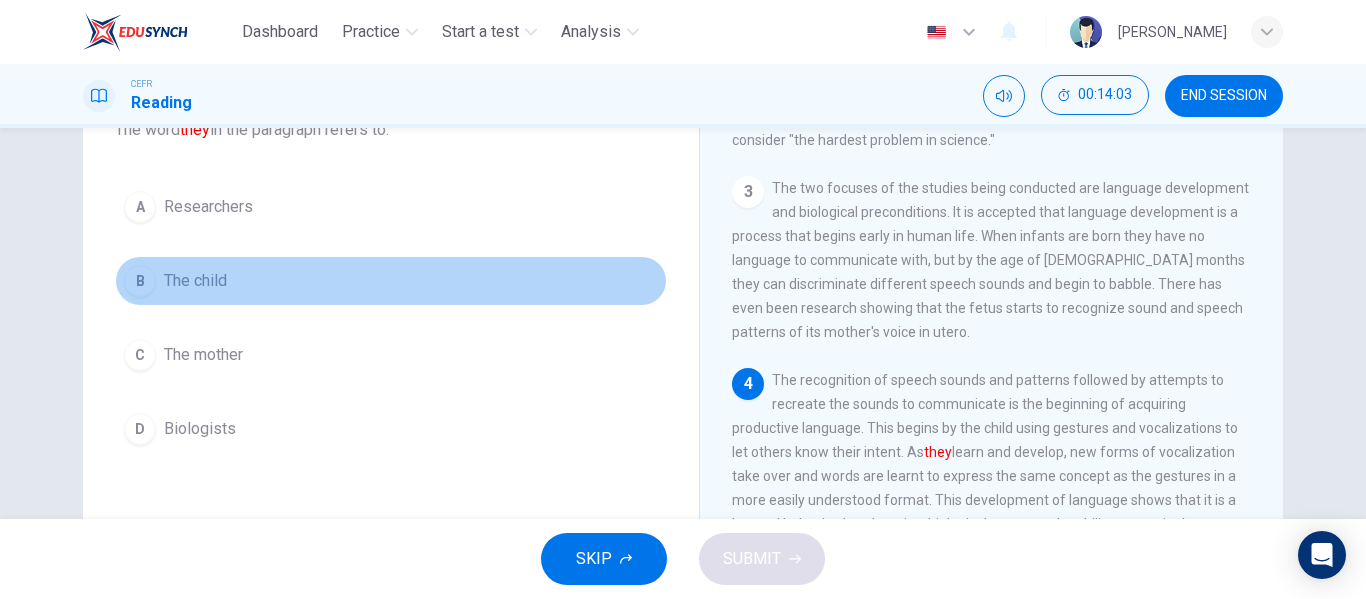 click on "B The child" at bounding box center (391, 281) 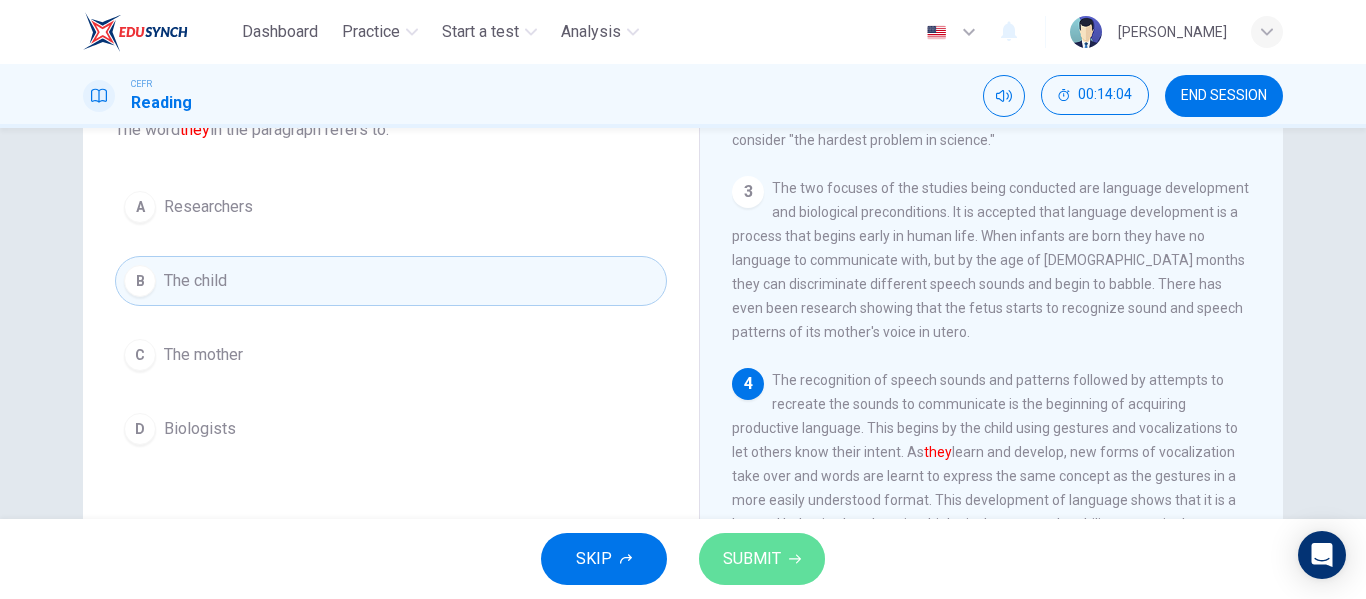 click on "SUBMIT" at bounding box center (752, 559) 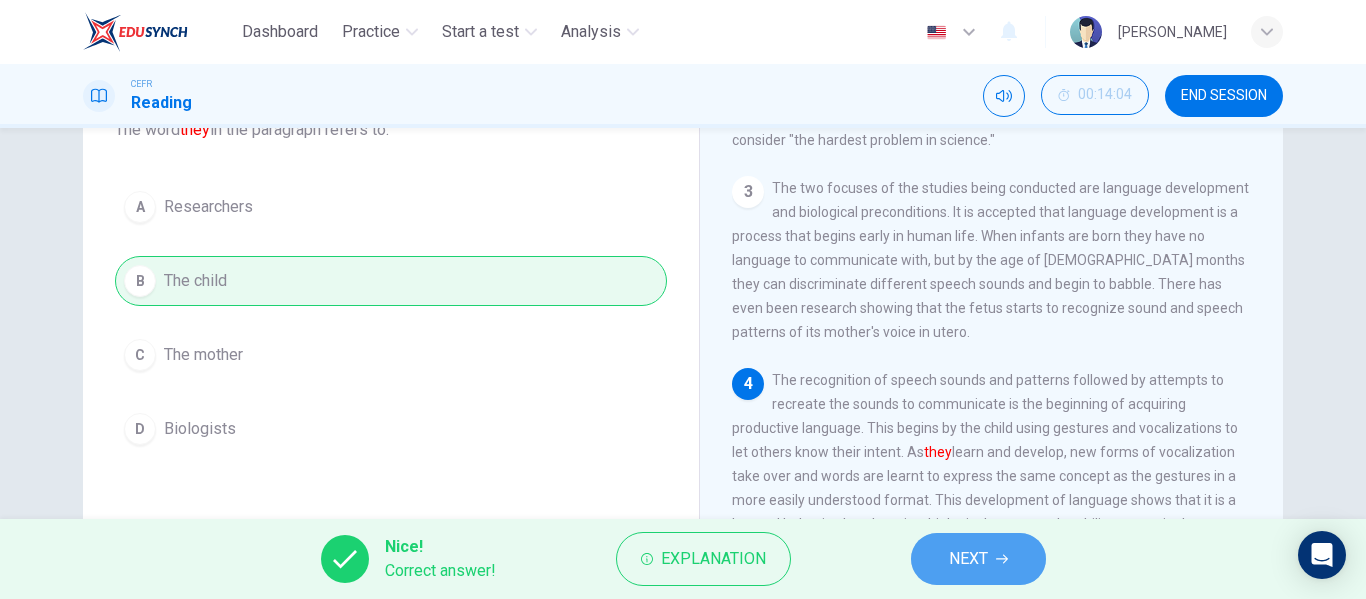 click on "NEXT" at bounding box center (978, 559) 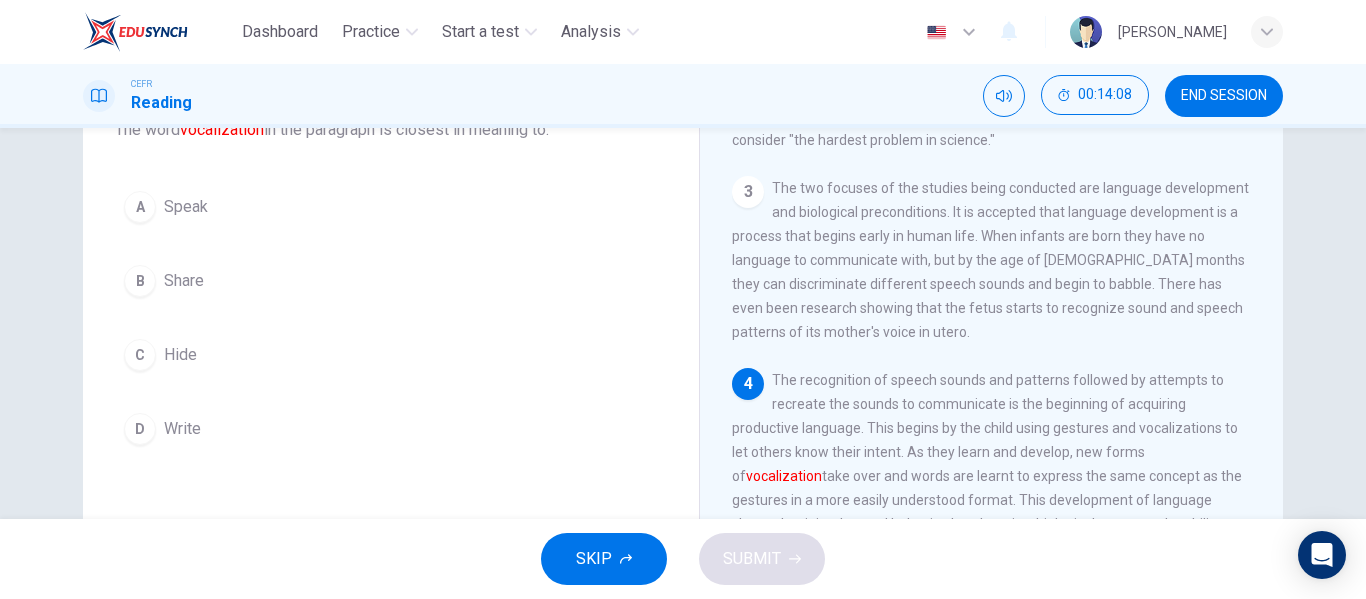 scroll, scrollTop: 350, scrollLeft: 0, axis: vertical 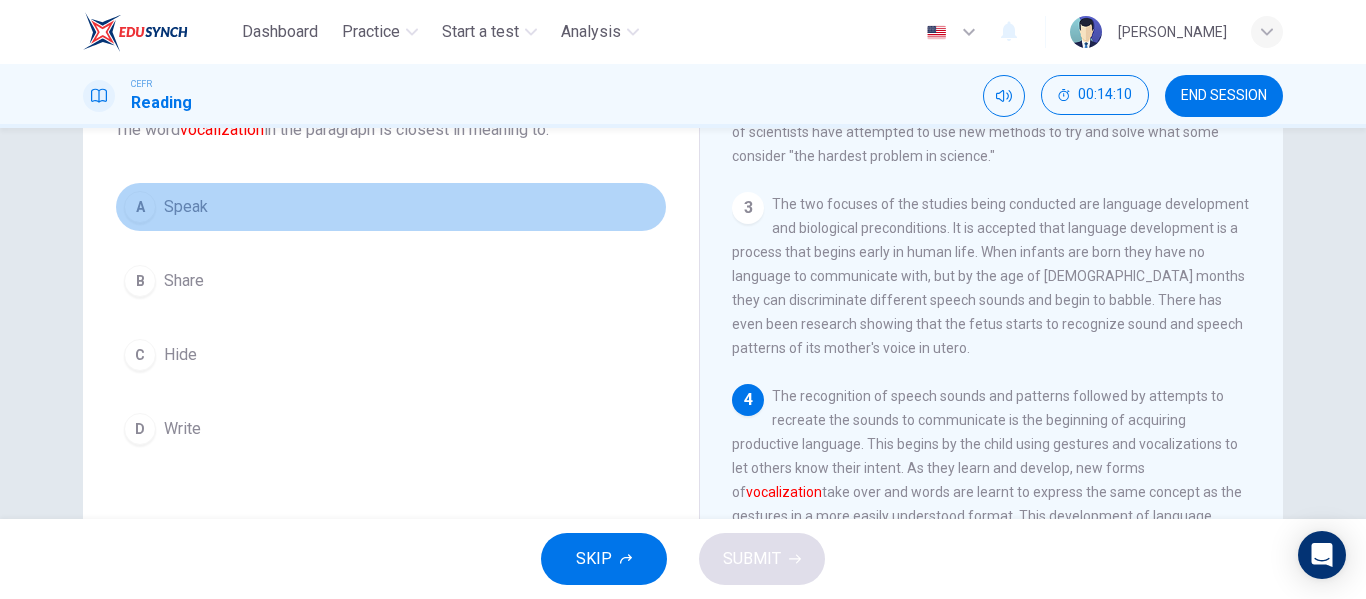 click on "A" at bounding box center [140, 207] 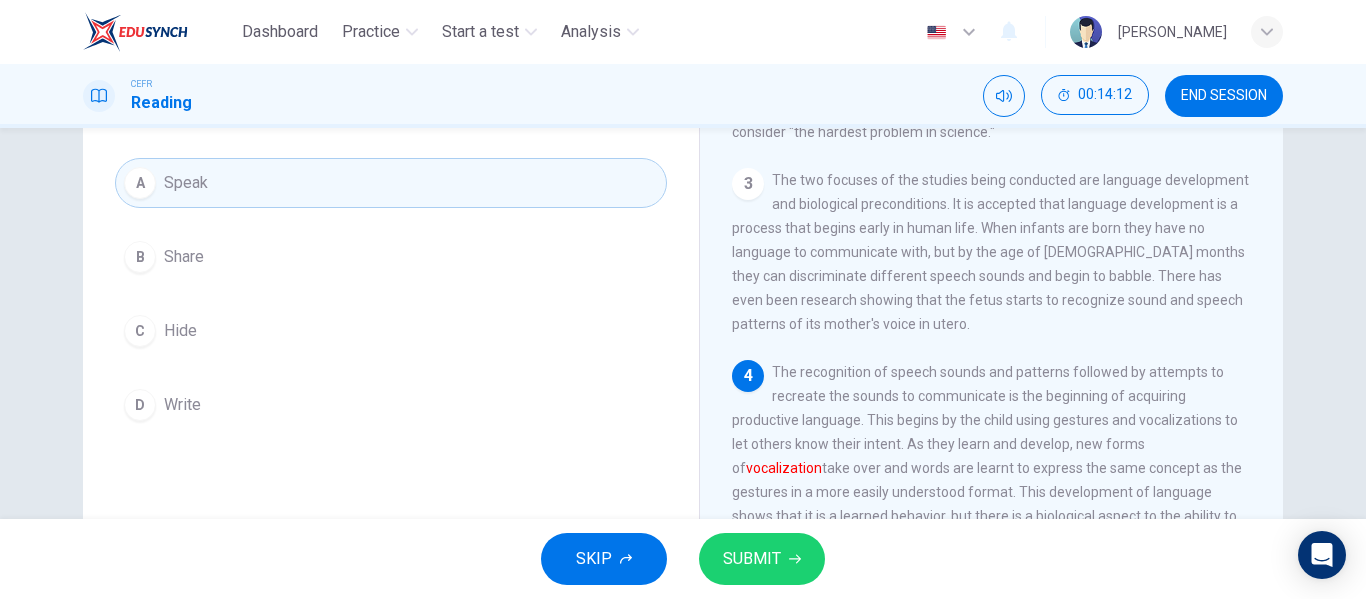 scroll, scrollTop: 234, scrollLeft: 0, axis: vertical 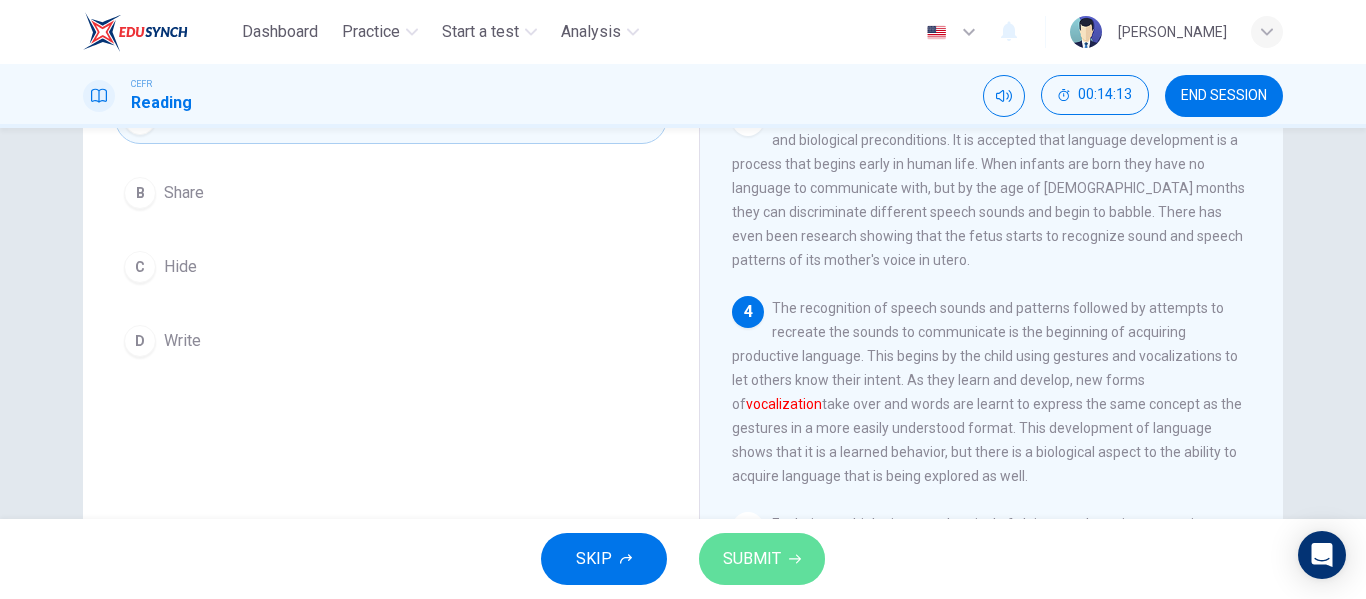 click on "SUBMIT" at bounding box center [762, 559] 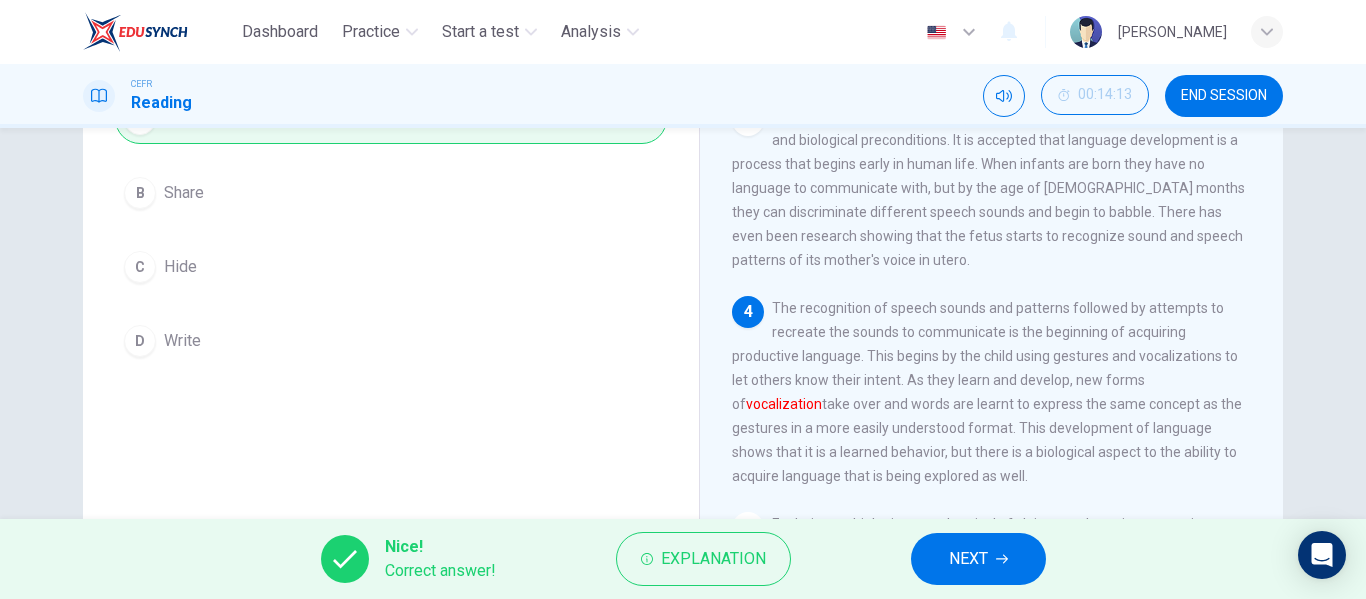 scroll, scrollTop: 12, scrollLeft: 0, axis: vertical 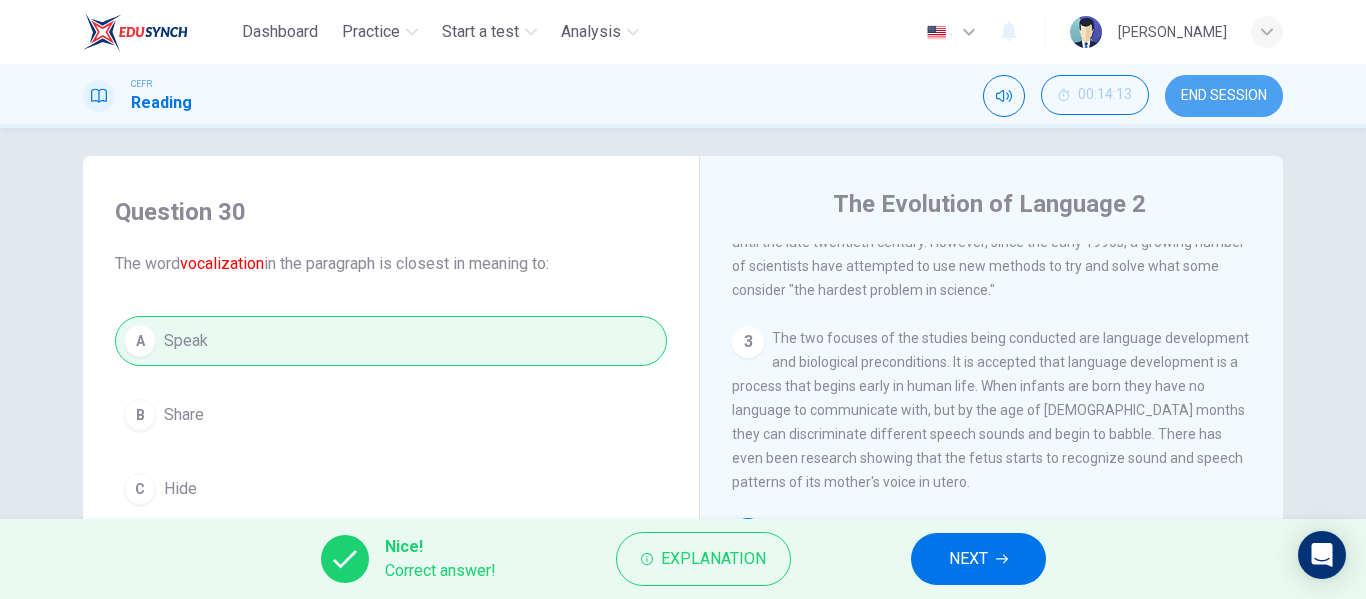click on "END SESSION" at bounding box center (1224, 96) 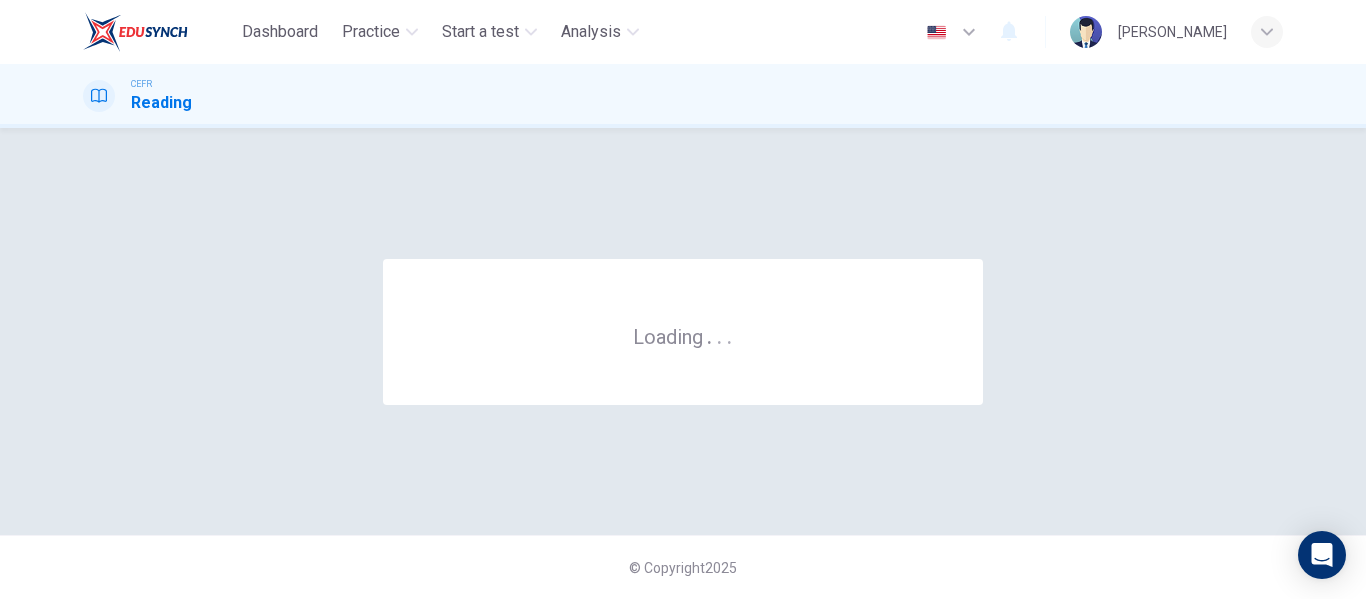 scroll, scrollTop: 0, scrollLeft: 0, axis: both 